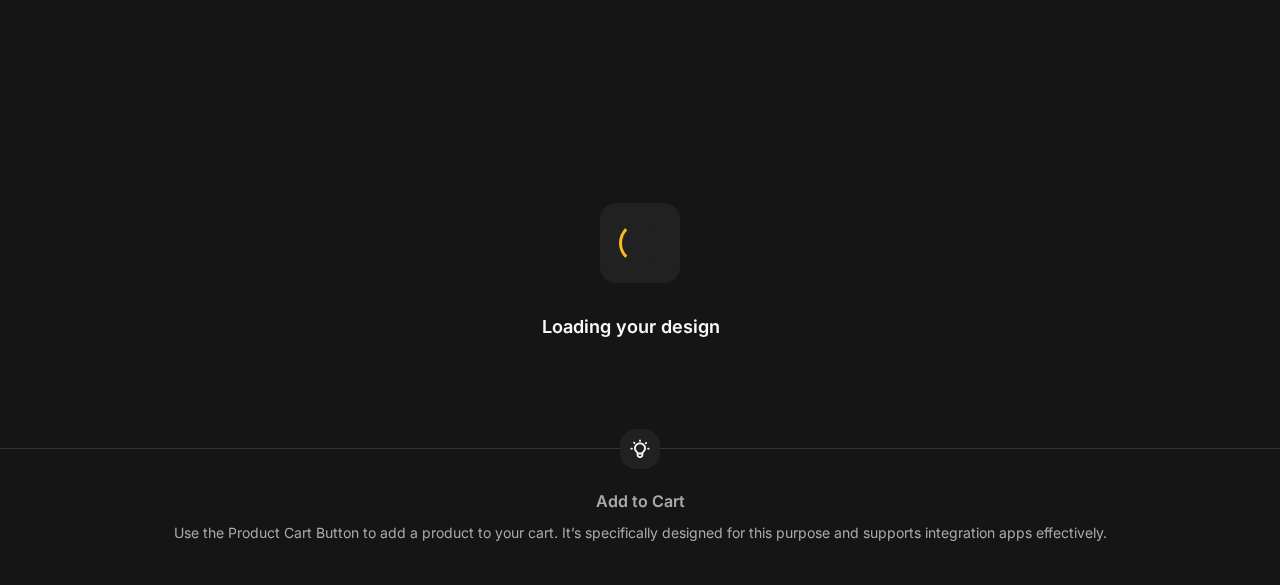 scroll, scrollTop: 0, scrollLeft: 0, axis: both 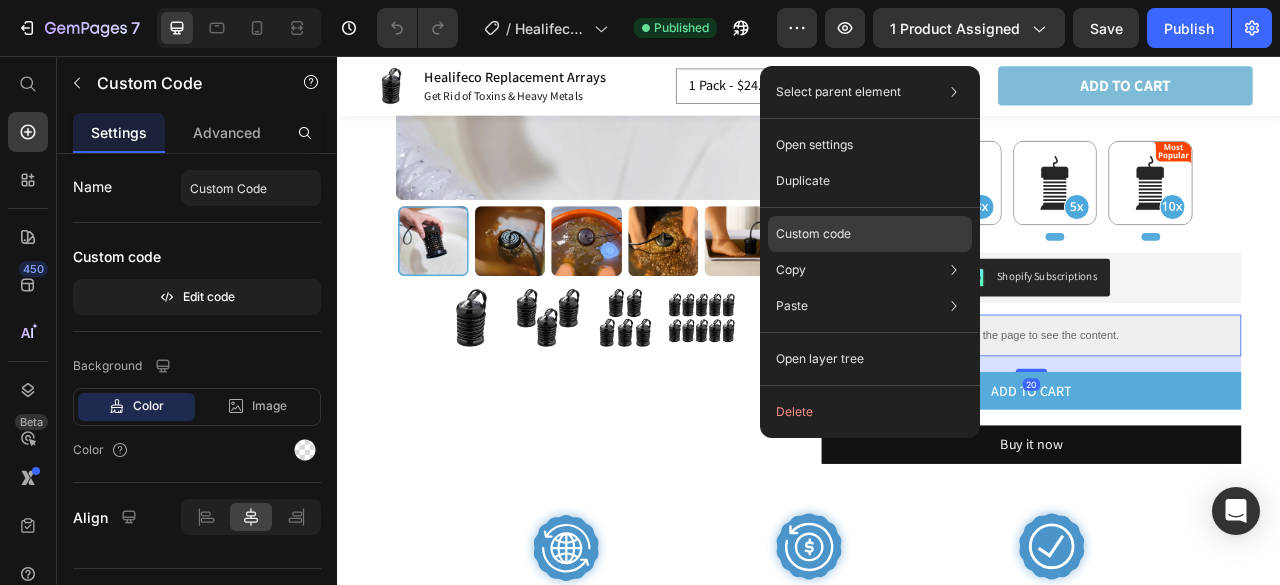 click on "Custom code" at bounding box center [813, 234] 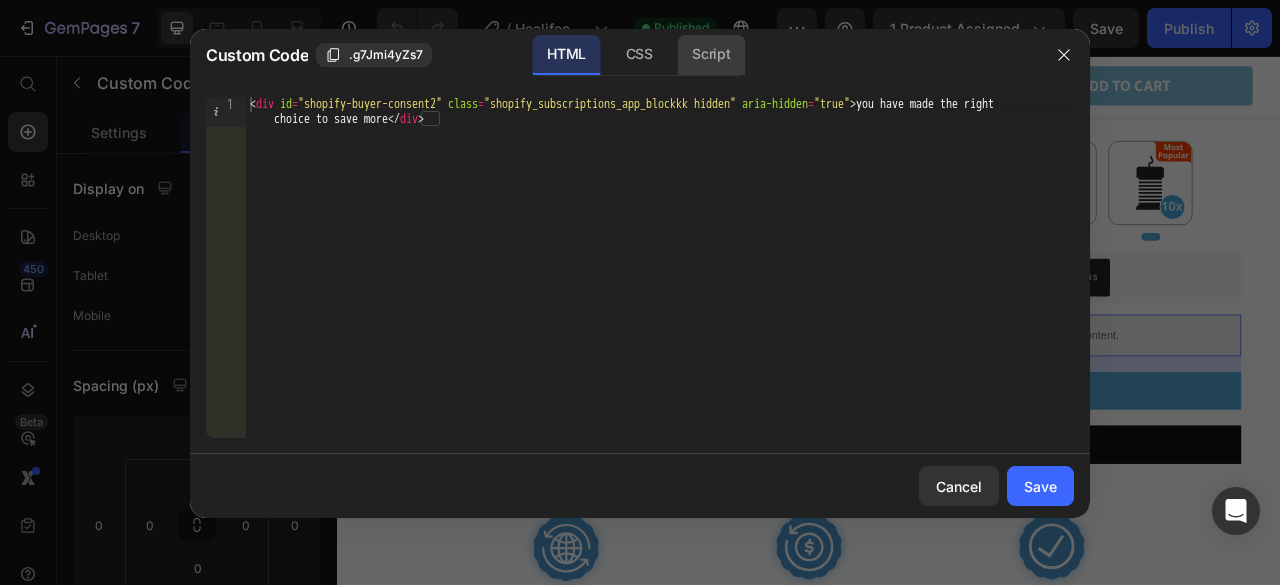 click on "Script" 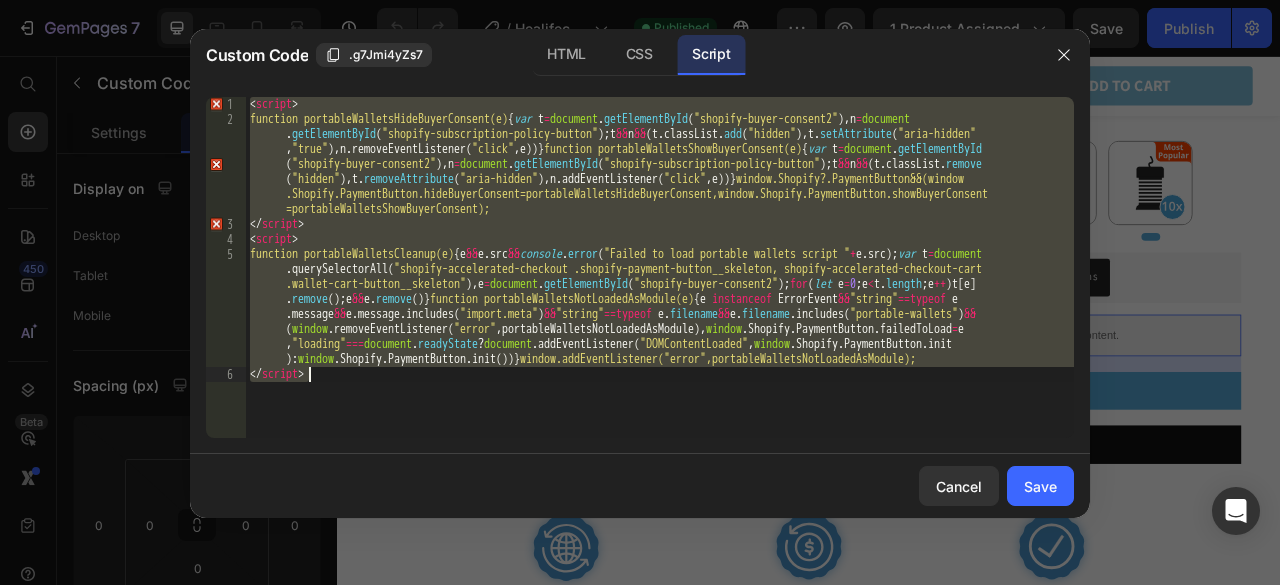 click on "< script >   function portableWalletsHideBuyerConsent(e) { var   t = document . getElementById ( "shopify-buyer-consent2" ) , n = document        . getElementById ( "shopify-subscription-policy-button" ) ; t && n && ( t . classList . add ( "hidden" ) , t . setAttribute ( "aria-hidden"        , "true" ) , n . removeEventListener ( "click" , e )) } function portableWalletsShowBuyerConsent(e) { var   t = document . getElementById        ( "shopify-buyer-consent2" ) , n = document . getElementById ( "shopify-subscription-policy-button" ) ; t && n && ( t . classList . remove        ( "hidden" ) , t . removeAttribute ( "aria-hidden" ) , n . addEventListener ( "click" , e )) } window.Shopify?.PaymentButton&&(window        .Shopify.PaymentButton.hideBuyerConsent=portableWalletsHideBuyerConsent,window.Shopify.PaymentButton.showBuyerConsent        =portableWalletsShowBuyerConsent); </ script > < script >   function portableWalletsCleanup(e) { e && e . src && console . error ( + e . )" at bounding box center (660, 267) 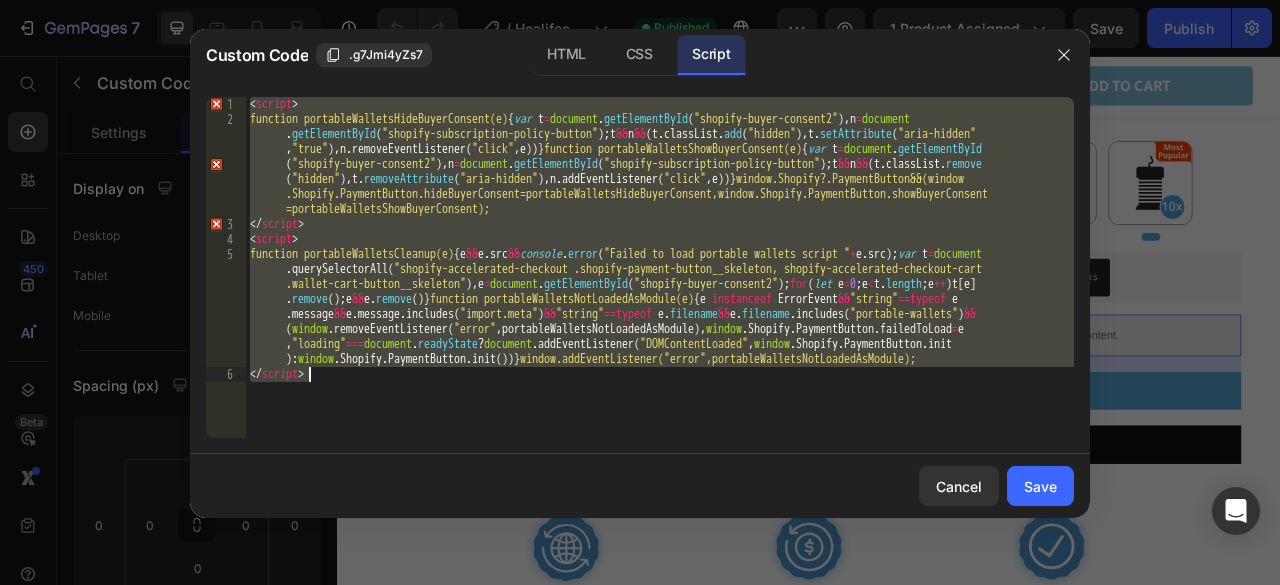 paste 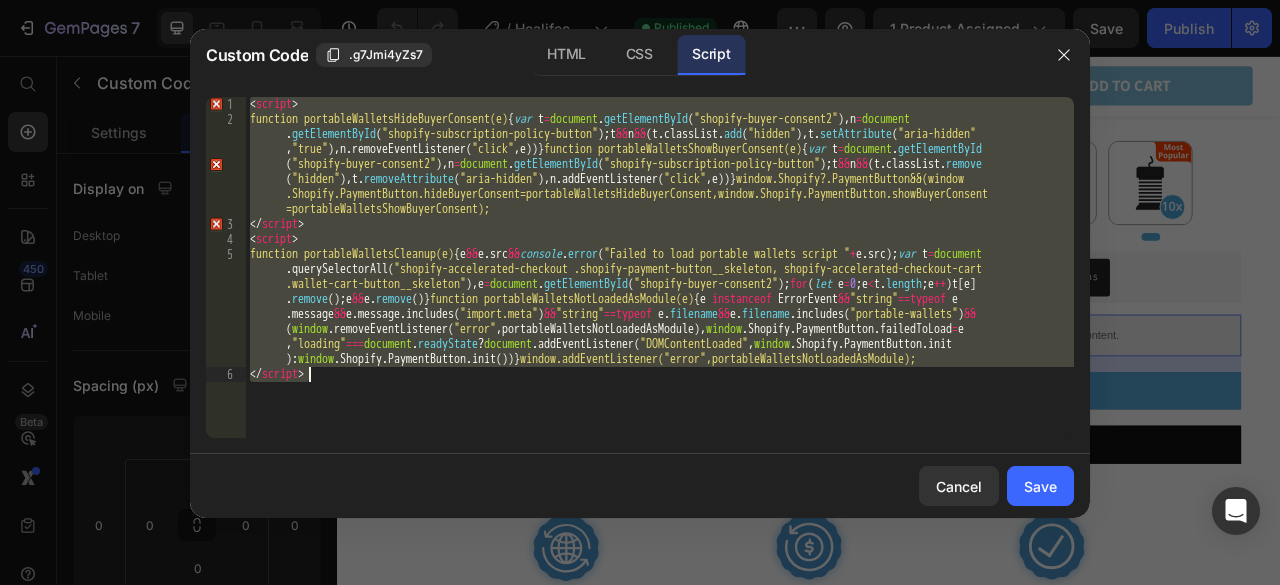 type 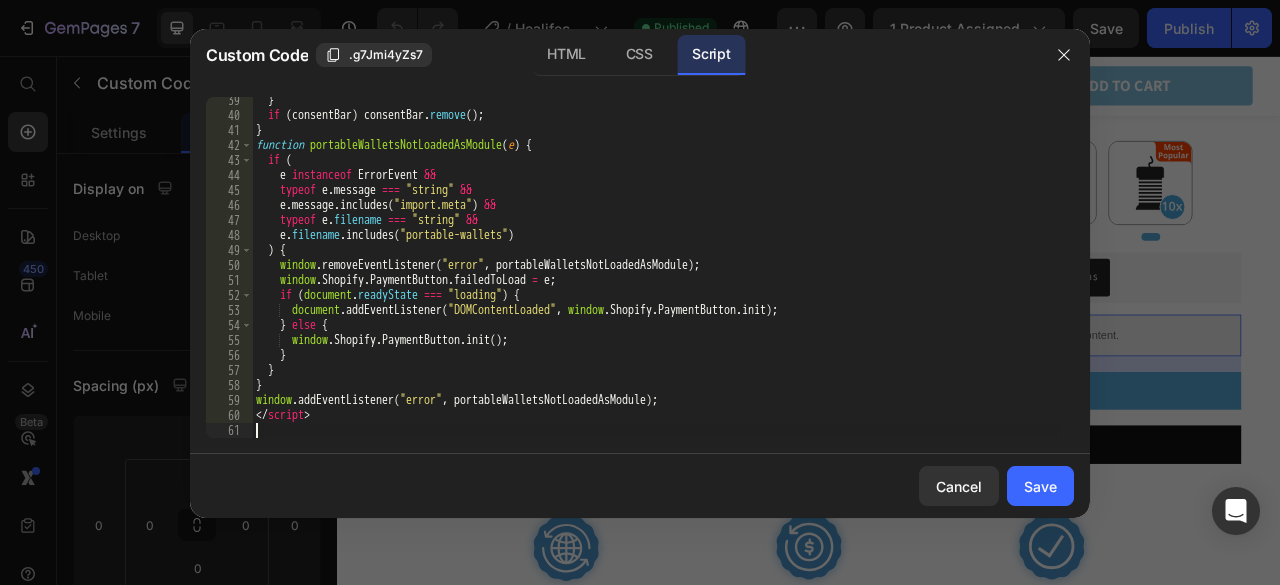 scroll, scrollTop: 588, scrollLeft: 0, axis: vertical 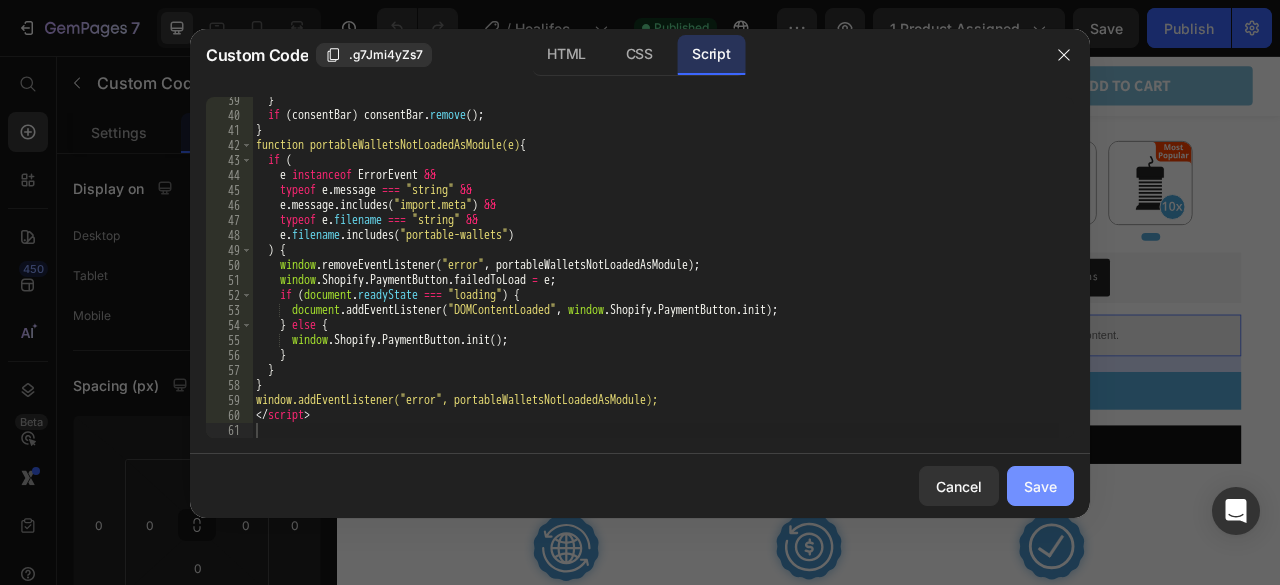 click on "Save" at bounding box center [1040, 486] 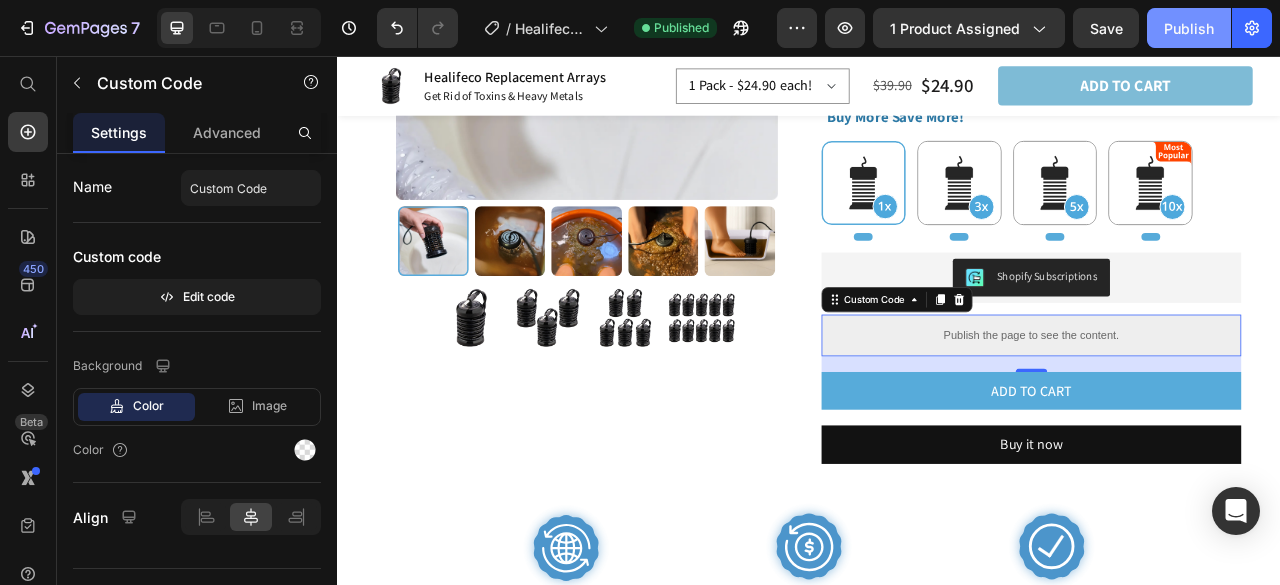 click on "Publish" at bounding box center [1189, 28] 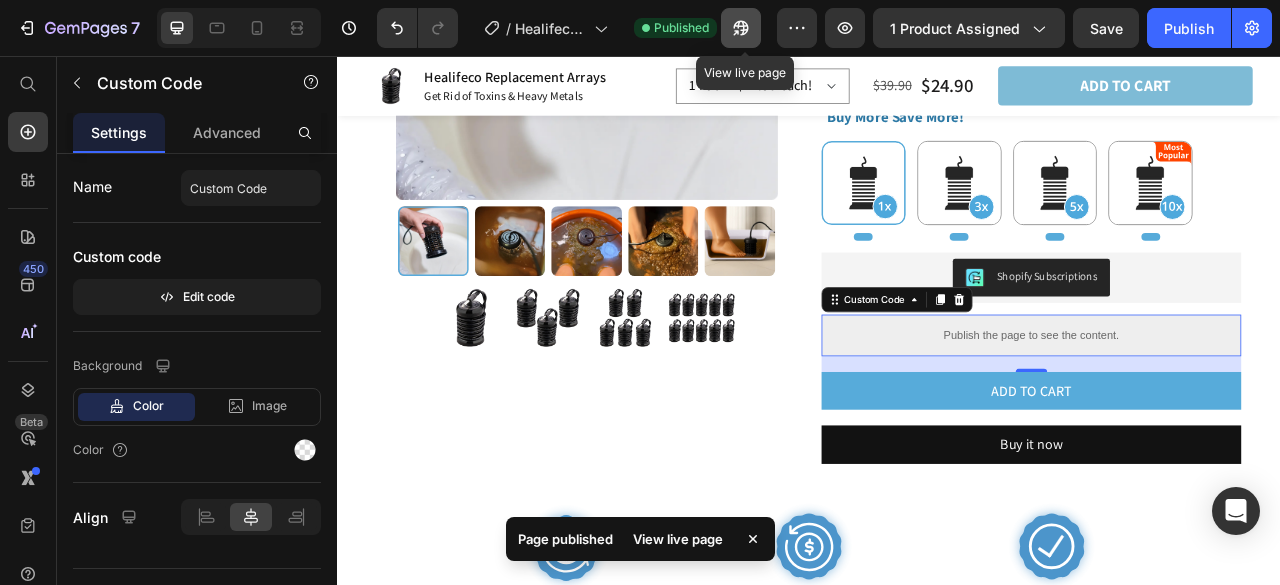 click 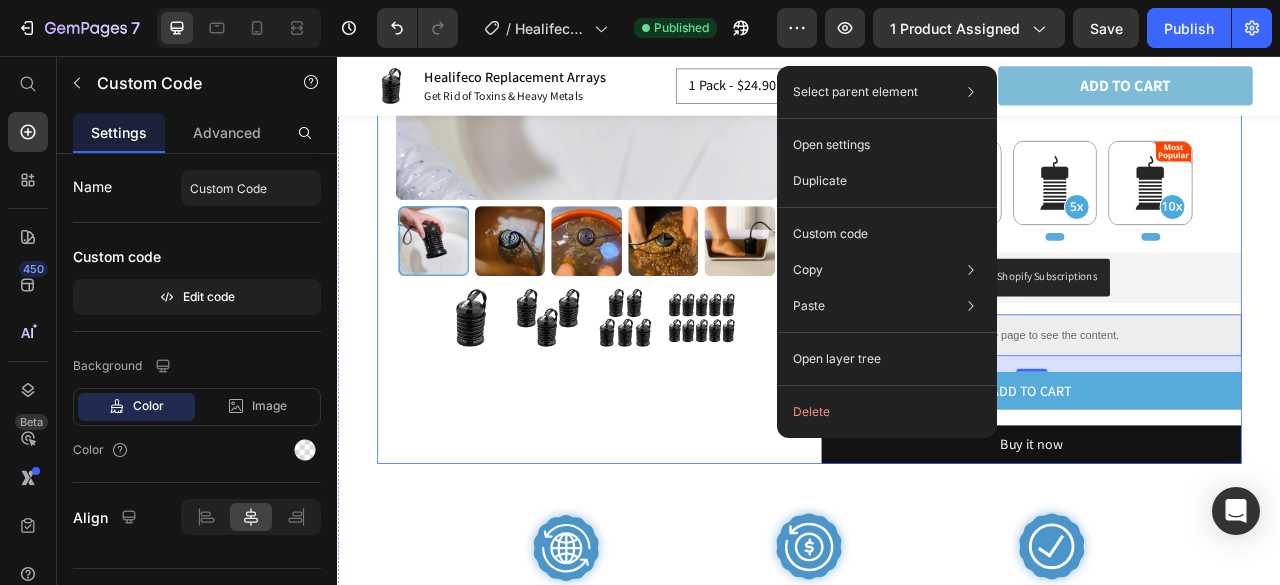 click on "Product Images" at bounding box center [654, 149] 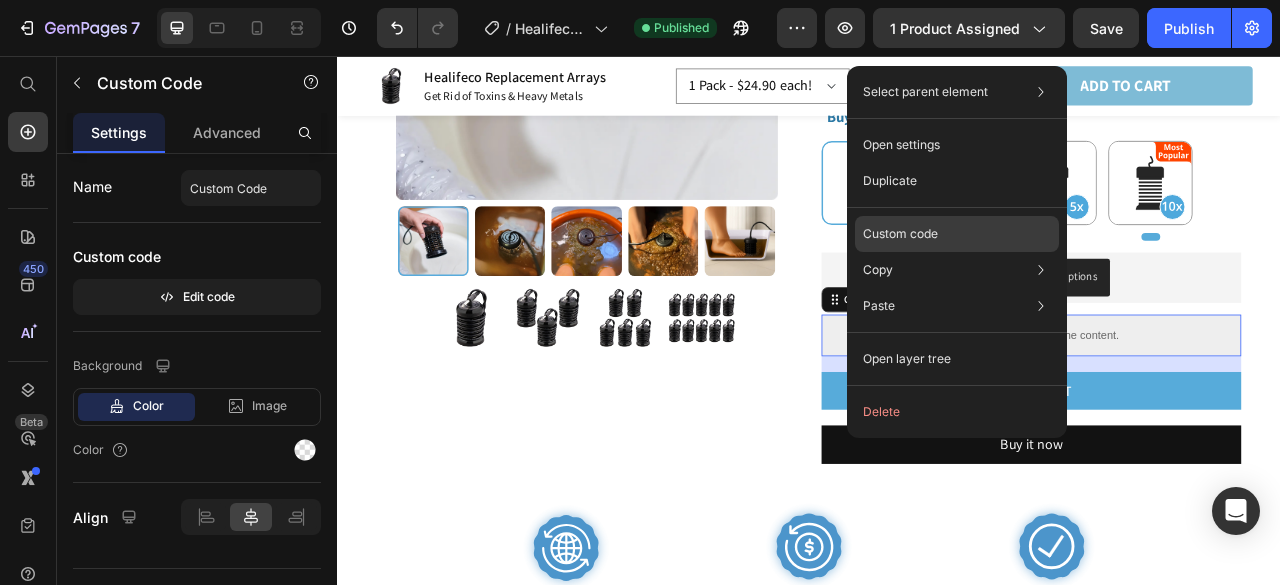 click on "Custom code" 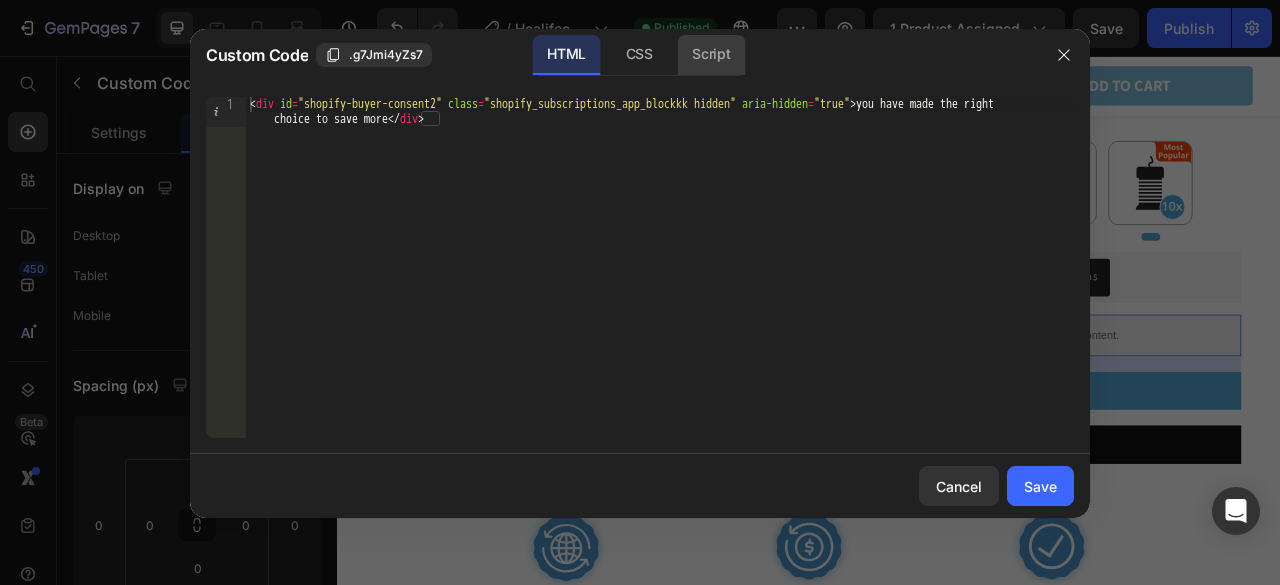 click on "Script" 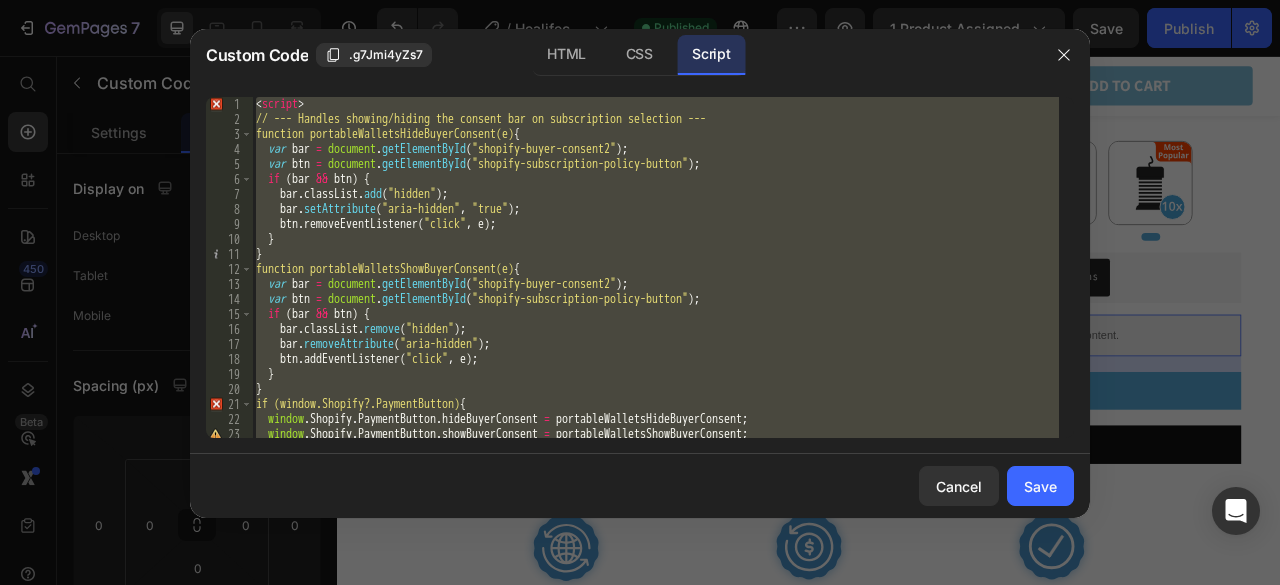 click on "< script > // --- Handles showing/hiding the consent bar on subscription selection --- function portableWalletsHideBuyerConsent(e)  {    var   bar   =   document . getElementById ( "shopify-buyer-consent2" ) ;    var   btn   =   document . getElementById ( "shopify-subscription-policy-button" ) ;    if   ( bar   &&   btn )   {      bar . classList . add ( "hidden" ) ;      bar . setAttribute ( "aria-hidden" ,   "true" ) ;      btn . removeEventListener ( "click" ,   e ) ;    } } function portableWalletsShowBuyerConsent(e)  {    var   bar   =   document . getElementById ( "shopify-buyer-consent2" ) ;    var   btn   =   document . getElementById ( "shopify-subscription-policy-button" ) ;    if   ( bar   &&   btn )   {      bar . classList . remove ( "hidden" ) ;      bar . removeAttribute ( "aria-hidden" ) ;      btn . addEventListener ( "click" ,   e ) ;    } } if (window.Shopify?.PaymentButton)  {    window . Shopify . PaymentButton . hideBuyerConsent   =   portableWalletsHideBuyerConsent ;    window . . ." at bounding box center (655, 267) 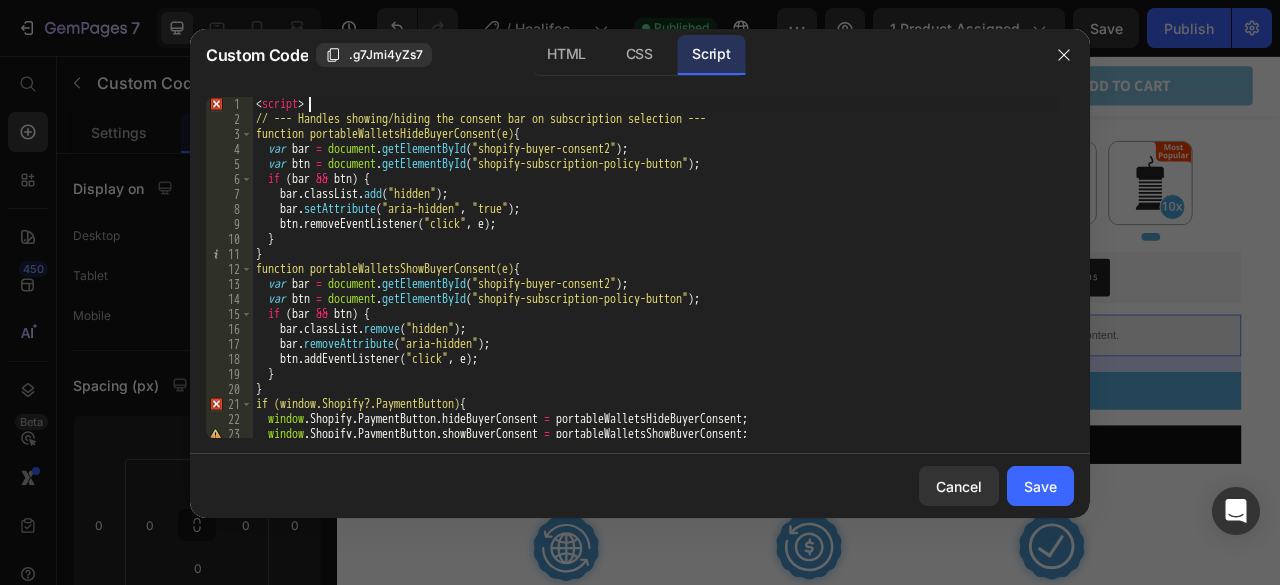 click on "< script > // --- Handles showing/hiding the consent bar on subscription selection --- function portableWalletsHideBuyerConsent(e)  {    var   bar   =   document . getElementById ( "shopify-buyer-consent2" ) ;    var   btn   =   document . getElementById ( "shopify-subscription-policy-button" ) ;    if   ( bar   &&   btn )   {      bar . classList . add ( "hidden" ) ;      bar . setAttribute ( "aria-hidden" ,   "true" ) ;      btn . removeEventListener ( "click" ,   e ) ;    } } function portableWalletsShowBuyerConsent(e)  {    var   bar   =   document . getElementById ( "shopify-buyer-consent2" ) ;    var   btn   =   document . getElementById ( "shopify-subscription-policy-button" ) ;    if   ( bar   &&   btn )   {      bar . classList . remove ( "hidden" ) ;      bar . removeAttribute ( "aria-hidden" ) ;      btn . addEventListener ( "click" ,   e ) ;    } } if (window.Shopify?.PaymentButton)  {    window . Shopify . PaymentButton . hideBuyerConsent   =   portableWalletsHideBuyerConsent ;    window . . ." at bounding box center [655, 282] 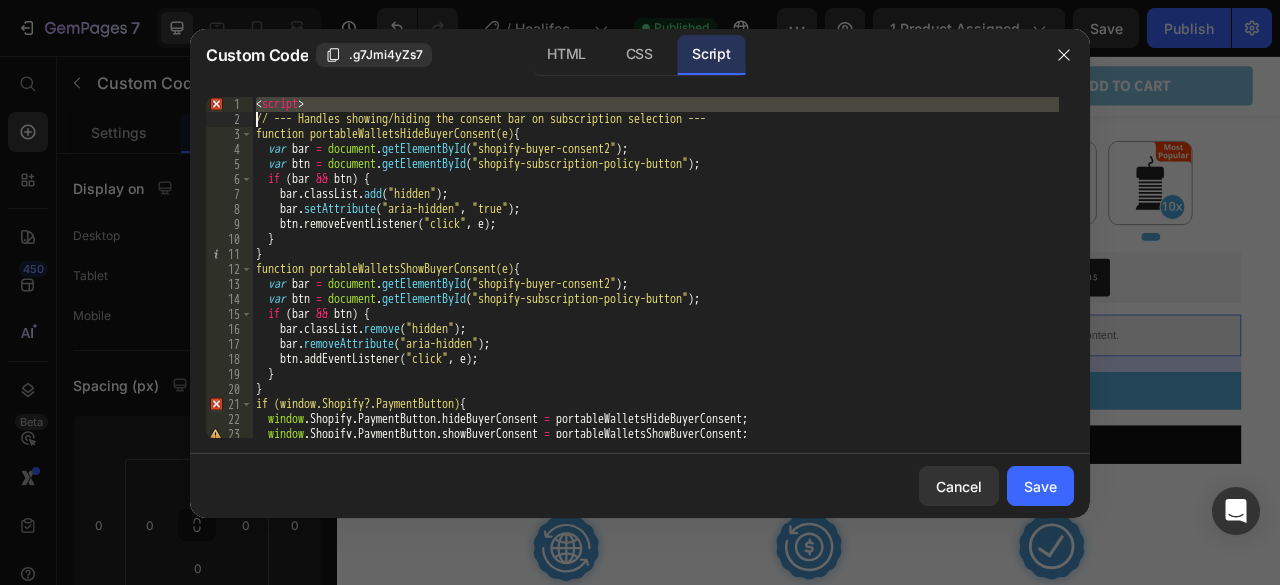 click on "< script > // --- Handles showing/hiding the consent bar on subscription selection --- function portableWalletsHideBuyerConsent(e)  {    var   bar   =   document . getElementById ( "shopify-buyer-consent2" ) ;    var   btn   =   document . getElementById ( "shopify-subscription-policy-button" ) ;    if   ( bar   &&   btn )   {      bar . classList . add ( "hidden" ) ;      bar . setAttribute ( "aria-hidden" ,   "true" ) ;      btn . removeEventListener ( "click" ,   e ) ;    } } function portableWalletsShowBuyerConsent(e)  {    var   bar   =   document . getElementById ( "shopify-buyer-consent2" ) ;    var   btn   =   document . getElementById ( "shopify-subscription-policy-button" ) ;    if   ( bar   &&   btn )   {      bar . classList . remove ( "hidden" ) ;      bar . removeAttribute ( "aria-hidden" ) ;      btn . addEventListener ( "click" ,   e ) ;    } } if (window.Shopify?.PaymentButton)  {    window . Shopify . PaymentButton . hideBuyerConsent   =   portableWalletsHideBuyerConsent ;    window . . ." at bounding box center (655, 282) 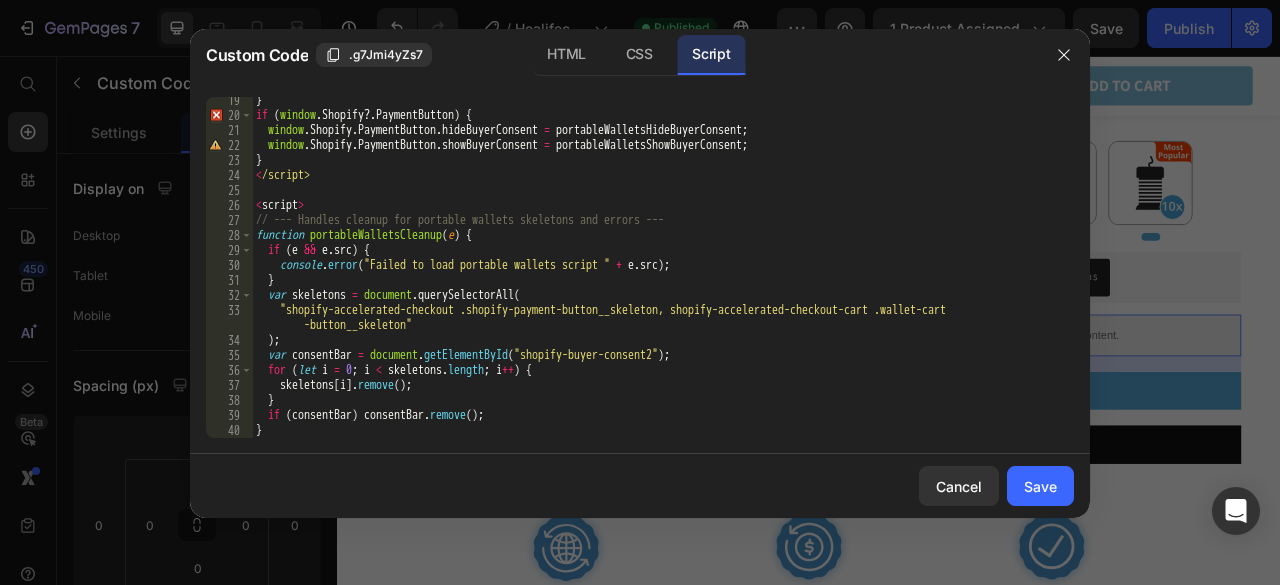 scroll, scrollTop: 274, scrollLeft: 0, axis: vertical 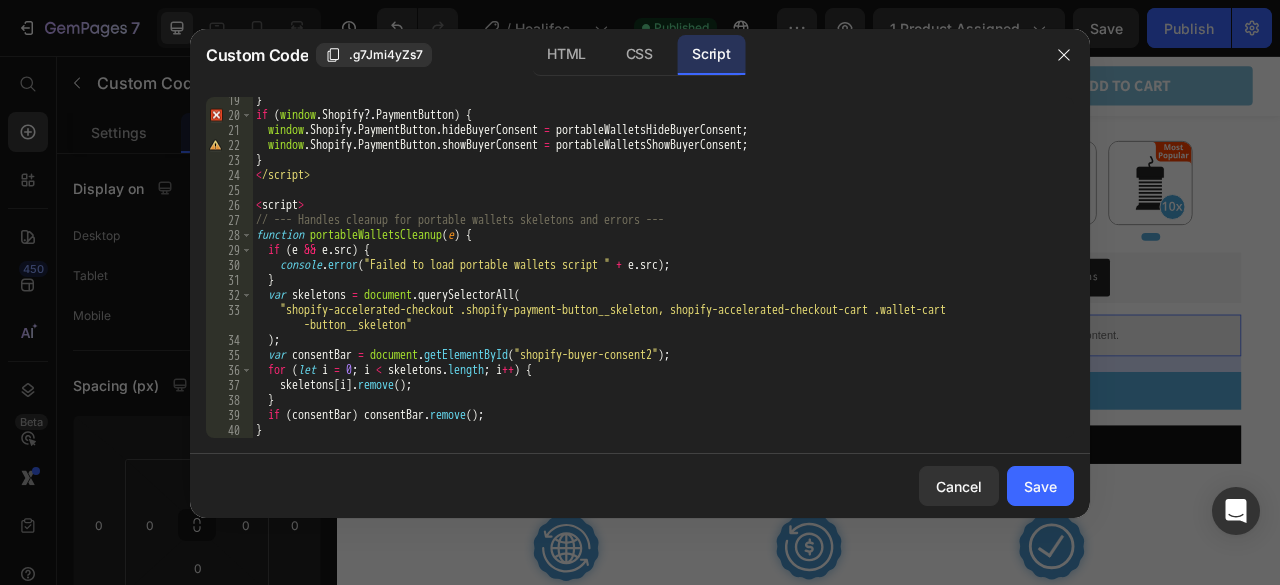 click on "} if   ( window . Shopify ?. PaymentButton )   {    window . Shopify . PaymentButton . hideBuyerConsent   =   portableWalletsHideBuyerConsent ;    window . Shopify . PaymentButton . showBuyerConsent   =   portableWalletsShowBuyerConsent ; } < /script> < script > // --- Handles cleanup for portable wallets skeletons and errors --- function   portableWalletsCleanup ( e )   {    if   ( e   &&   e . src )   {      console . error ( "Failed to load portable wallets script "   +   e . src ) ;    }    var   skeletons   =   document . querySelectorAll (      "shopify-accelerated-checkout .shopify-payment-button__skeleton, shopify-accelerated-checkout-cart .wallet-cart          -button__skeleton"    ) ;    var   consentBar   =   document . getElementById ( "shopify-buyer-consent2" ) ;    for   ( let   i   =   0 ;   i   <   skeletons . length ;   i ++ )   {      skeletons [ i ] . remove ( ) ;    }    if   ( consentBar )   consentBar . remove ( ) ; } function   portableWalletsNotLoadedAsModule ( e )   {" at bounding box center [655, 278] 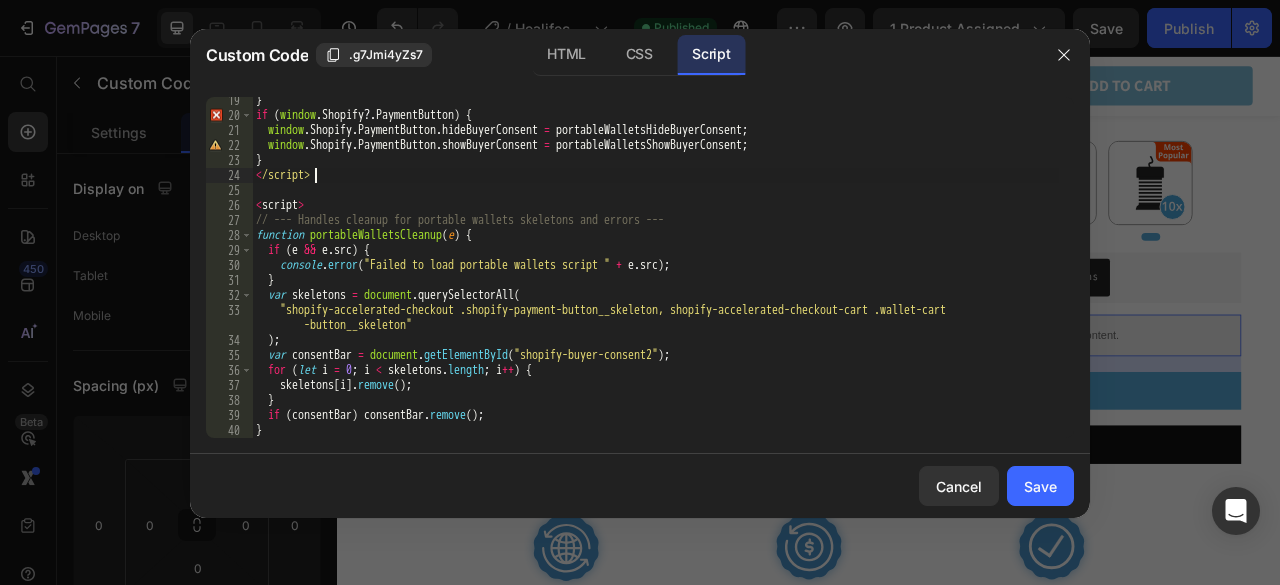 click on "} if   ( window . Shopify ?. PaymentButton )   {    window . Shopify . PaymentButton . hideBuyerConsent   =   portableWalletsHideBuyerConsent ;    window . Shopify . PaymentButton . showBuyerConsent   =   portableWalletsShowBuyerConsent ; } < /script> < script > // --- Handles cleanup for portable wallets skeletons and errors --- function   portableWalletsCleanup ( e )   {    if   ( e   &&   e . src )   {      console . error ( "Failed to load portable wallets script "   +   e . src ) ;    }    var   skeletons   =   document . querySelectorAll (      "shopify-accelerated-checkout .shopify-payment-button__skeleton, shopify-accelerated-checkout-cart .wallet-cart          -button__skeleton"    ) ;    var   consentBar   =   document . getElementById ( "shopify-buyer-consent2" ) ;    for   ( let   i   =   0 ;   i   <   skeletons . length ;   i ++ )   {      skeletons [ i ] . remove ( ) ;    }    if   ( consentBar )   consentBar . remove ( ) ; } function   portableWalletsNotLoadedAsModule ( e )   {" at bounding box center (655, 278) 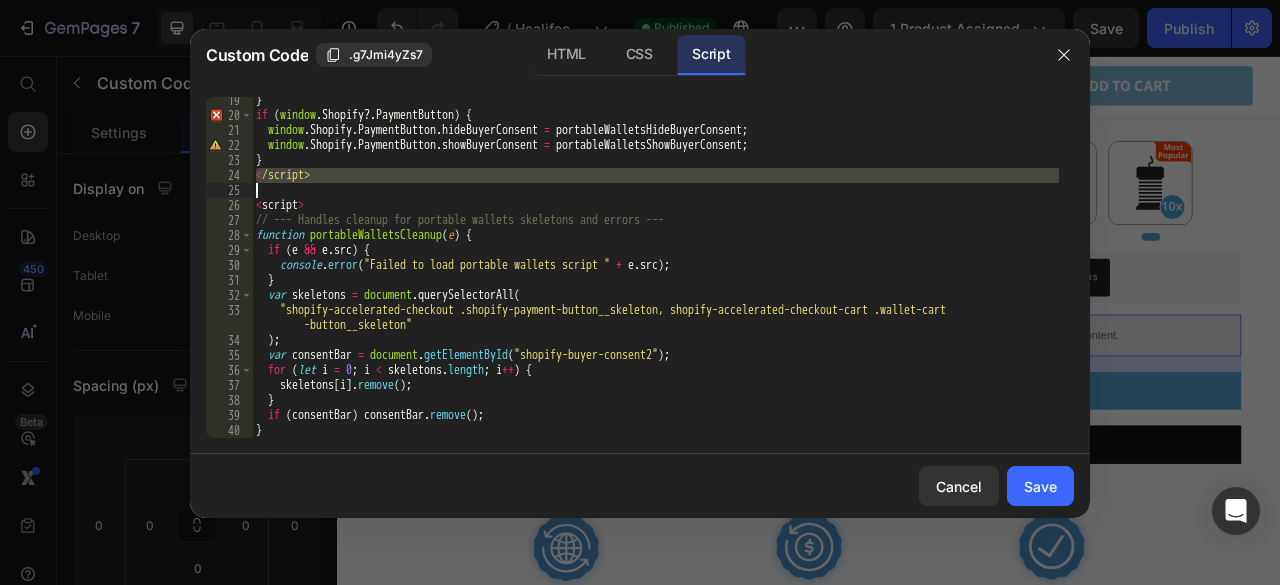 click on "} if   ( window . Shopify ?. PaymentButton )   {    window . Shopify . PaymentButton . hideBuyerConsent   =   portableWalletsHideBuyerConsent ;    window . Shopify . PaymentButton . showBuyerConsent   =   portableWalletsShowBuyerConsent ; } < /script> < script > // --- Handles cleanup for portable wallets skeletons and errors --- function   portableWalletsCleanup ( e )   {    if   ( e   &&   e . src )   {      console . error ( "Failed to load portable wallets script "   +   e . src ) ;    }    var   skeletons   =   document . querySelectorAll (      "shopify-accelerated-checkout .shopify-payment-button__skeleton, shopify-accelerated-checkout-cart .wallet-cart          -button__skeleton"    ) ;    var   consentBar   =   document . getElementById ( "shopify-buyer-consent2" ) ;    for   ( let   i   =   0 ;   i   <   skeletons . length ;   i ++ )   {      skeletons [ i ] . remove ( ) ;    }    if   ( consentBar )   consentBar . remove ( ) ; } function   portableWalletsNotLoadedAsModule ( e )   {" at bounding box center [655, 278] 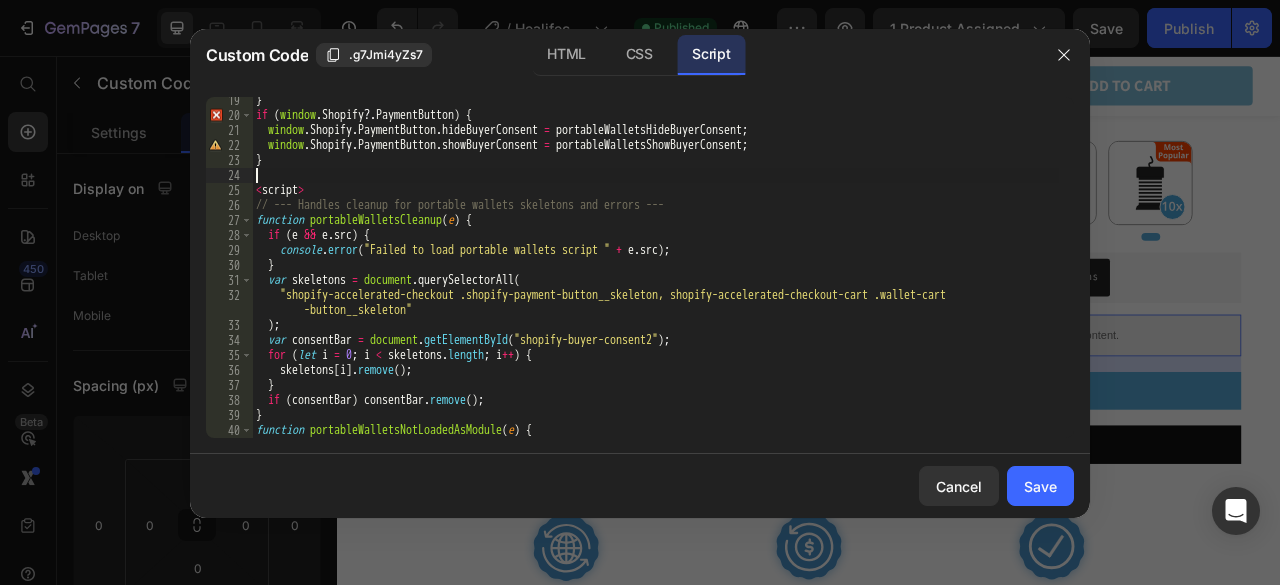 click on "} if   ( window . Shopify ?. PaymentButton )   {    window . Shopify . PaymentButton . hideBuyerConsent   =   portableWalletsHideBuyerConsent ;    window . Shopify . PaymentButton . showBuyerConsent   =   portableWalletsShowBuyerConsent ; } < script > // --- Handles cleanup for portable wallets skeletons and errors --- function   portableWalletsCleanup ( e )   {    if   ( e   &&   e . src )   {      console . error ( "Failed to load portable wallets script "   +   e . src ) ;    }    var   skeletons   =   document . querySelectorAll (      "shopify-accelerated-checkout .shopify-payment-button__skeleton, shopify-accelerated-checkout-cart .wallet-cart          -button__skeleton"    ) ;    var   consentBar   =   document . getElementById ( "shopify-buyer-consent2" ) ;    for   ( let   i   =   0 ;   i   <   skeletons . length ;   i ++ )   {      skeletons [ i ] . remove ( ) ;    }    if   ( consentBar )   consentBar . remove ( ) ; } function   portableWalletsNotLoadedAsModule ( e )   {    if   (" at bounding box center [655, 278] 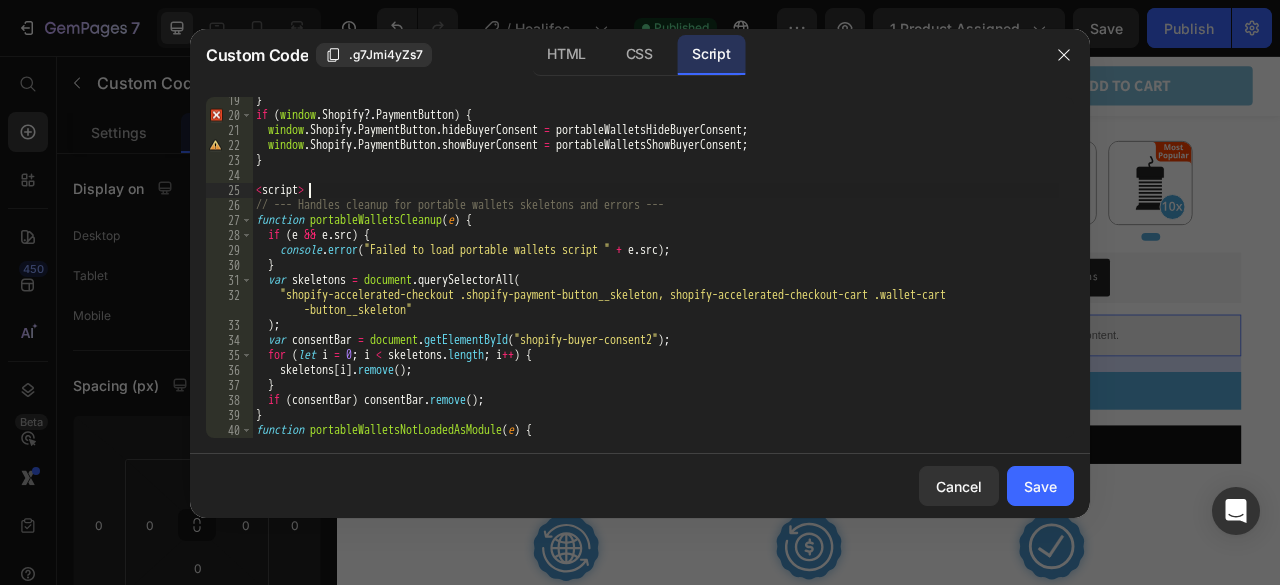 click on "} if   ( window . Shopify ?. PaymentButton )   {    window . Shopify . PaymentButton . hideBuyerConsent   =   portableWalletsHideBuyerConsent ;    window . Shopify . PaymentButton . showBuyerConsent   =   portableWalletsShowBuyerConsent ; } < script > // --- Handles cleanup for portable wallets skeletons and errors --- function   portableWalletsCleanup ( e )   {    if   ( e   &&   e . src )   {      console . error ( "Failed to load portable wallets script "   +   e . src ) ;    }    var   skeletons   =   document . querySelectorAll (      "shopify-accelerated-checkout .shopify-payment-button__skeleton, shopify-accelerated-checkout-cart .wallet-cart          -button__skeleton"    ) ;    var   consentBar   =   document . getElementById ( "shopify-buyer-consent2" ) ;    for   ( let   i   =   0 ;   i   <   skeletons . length ;   i ++ )   {      skeletons [ i ] . remove ( ) ;    }    if   ( consentBar )   consentBar . remove ( ) ; } function   portableWalletsNotLoadedAsModule ( e )   {    if   (" at bounding box center [655, 278] 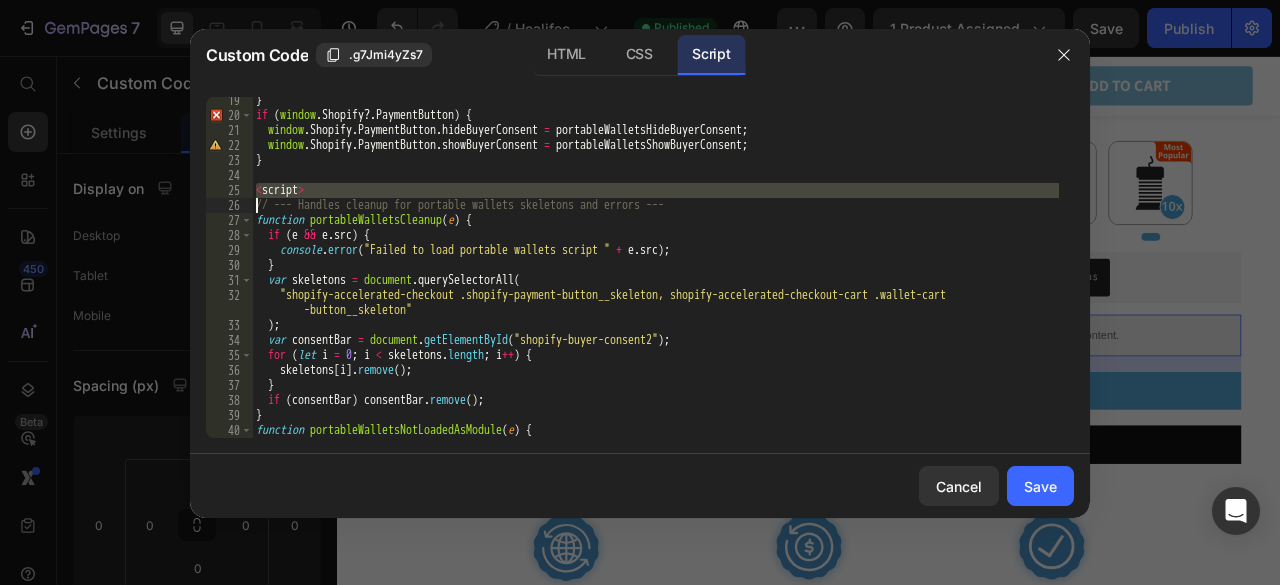 click on "} if   ( window . Shopify ?. PaymentButton )   {    window . Shopify . PaymentButton . hideBuyerConsent   =   portableWalletsHideBuyerConsent ;    window . Shopify . PaymentButton . showBuyerConsent   =   portableWalletsShowBuyerConsent ; } < script > // --- Handles cleanup for portable wallets skeletons and errors --- function   portableWalletsCleanup ( e )   {    if   ( e   &&   e . src )   {      console . error ( "Failed to load portable wallets script "   +   e . src ) ;    }    var   skeletons   =   document . querySelectorAll (      "shopify-accelerated-checkout .shopify-payment-button__skeleton, shopify-accelerated-checkout-cart .wallet-cart          -button__skeleton"    ) ;    var   consentBar   =   document . getElementById ( "shopify-buyer-consent2" ) ;    for   ( let   i   =   0 ;   i   <   skeletons . length ;   i ++ )   {      skeletons [ i ] . remove ( ) ;    }    if   ( consentBar )   consentBar . remove ( ) ; } function   portableWalletsNotLoadedAsModule ( e )   {    if   (" at bounding box center (655, 278) 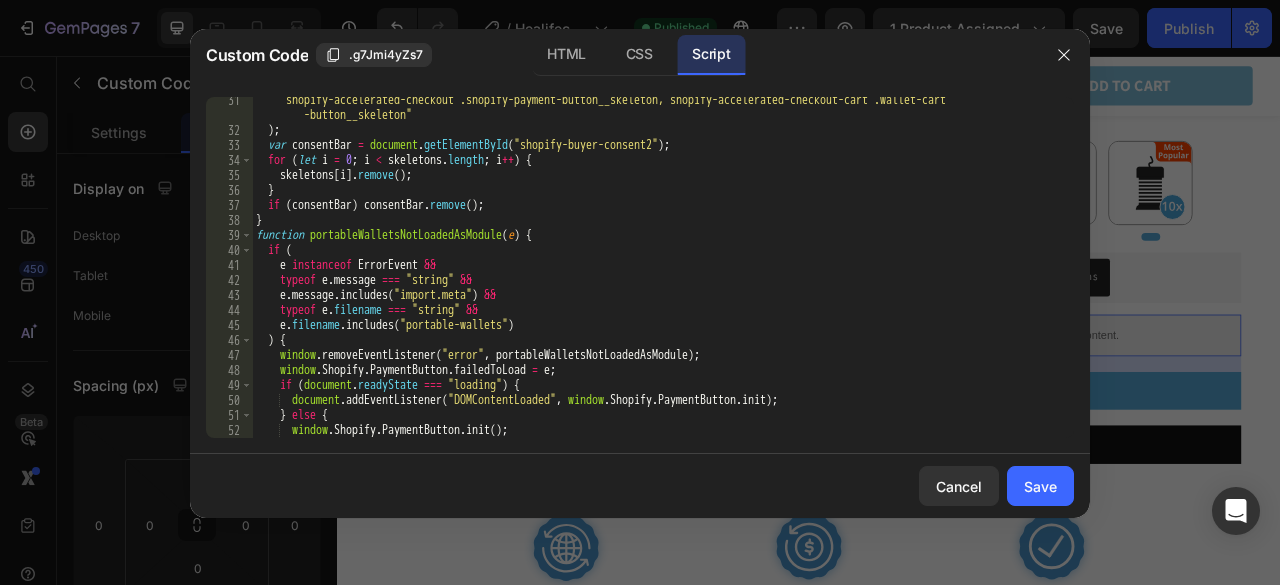 scroll, scrollTop: 544, scrollLeft: 0, axis: vertical 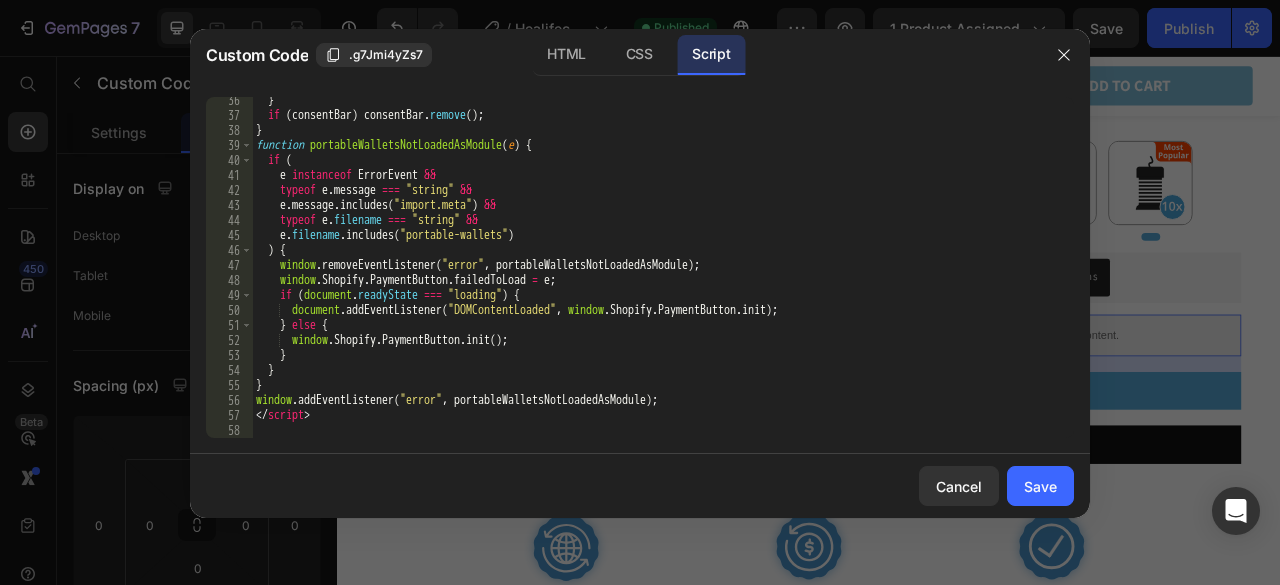 click on "}    if   ( consentBar )   consentBar . remove ( ) ; } function   portableWalletsNotLoadedAsModule ( e )   {    if   (      e   instanceof   ErrorEvent   &&      typeof   e . message   ===   "string"   &&      e . message . includes ( "import.meta" )   &&      [PERSON_NAME]   e . filename   ===   "string"   &&      e . filename . includes ( "portable-wallets" )    )   {      window . removeEventListener ( "error" ,   portableWalletsNotLoadedAsModule ) ;      window . Shopify . PaymentButton . failedToLoad   =   e ;      if   ( document . readyState   ===   "loading" )   {         document . addEventListener ( "DOMContentLoaded" ,   window . Shopify . PaymentButton . init ) ;      }   else   {         window . Shopify . PaymentButton . init ( ) ;      }    } } window . addEventListener ( "error" ,   portableWalletsNotLoadedAsModule ) ; </ script >" at bounding box center [655, 278] 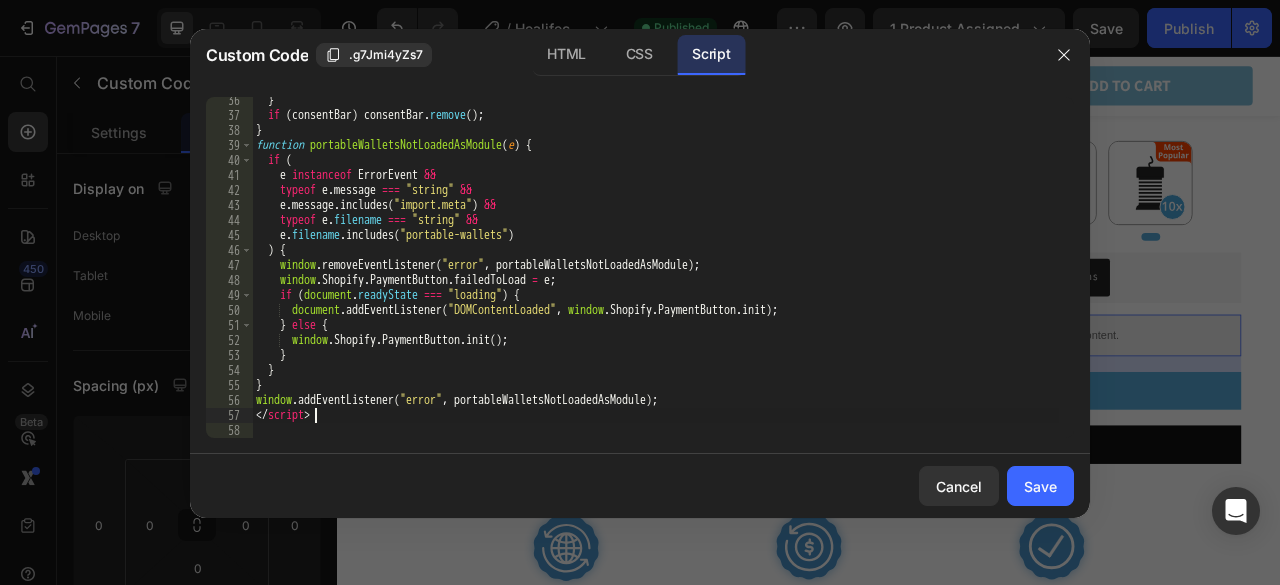 click on "}    if   ( consentBar )   consentBar . remove ( ) ; } function   portableWalletsNotLoadedAsModule ( e )   {    if   (      e   instanceof   ErrorEvent   &&      typeof   e . message   ===   "string"   &&      e . message . includes ( "import.meta" )   &&      [PERSON_NAME]   e . filename   ===   "string"   &&      e . filename . includes ( "portable-wallets" )    )   {      window . removeEventListener ( "error" ,   portableWalletsNotLoadedAsModule ) ;      window . Shopify . PaymentButton . failedToLoad   =   e ;      if   ( document . readyState   ===   "loading" )   {         document . addEventListener ( "DOMContentLoaded" ,   window . Shopify . PaymentButton . init ) ;      }   else   {         window . Shopify . PaymentButton . init ( ) ;      }    } } window . addEventListener ( "error" ,   portableWalletsNotLoadedAsModule ) ; </ script >" at bounding box center (655, 278) 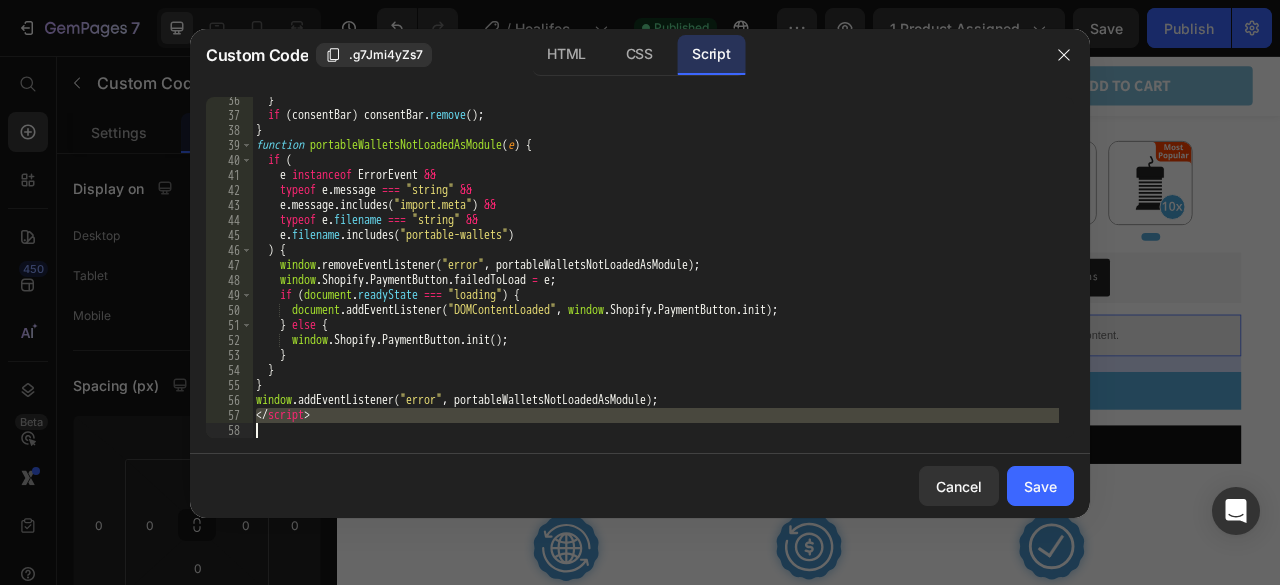 click on "}    if   ( consentBar )   consentBar . remove ( ) ; } function   portableWalletsNotLoadedAsModule ( e )   {    if   (      e   instanceof   ErrorEvent   &&      typeof   e . message   ===   "string"   &&      e . message . includes ( "import.meta" )   &&      [PERSON_NAME]   e . filename   ===   "string"   &&      e . filename . includes ( "portable-wallets" )    )   {      window . removeEventListener ( "error" ,   portableWalletsNotLoadedAsModule ) ;      window . Shopify . PaymentButton . failedToLoad   =   e ;      if   ( document . readyState   ===   "loading" )   {         document . addEventListener ( "DOMContentLoaded" ,   window . Shopify . PaymentButton . init ) ;      }   else   {         window . Shopify . PaymentButton . init ( ) ;      }    } } window . addEventListener ( "error" ,   portableWalletsNotLoadedAsModule ) ; </ script >" at bounding box center (655, 278) 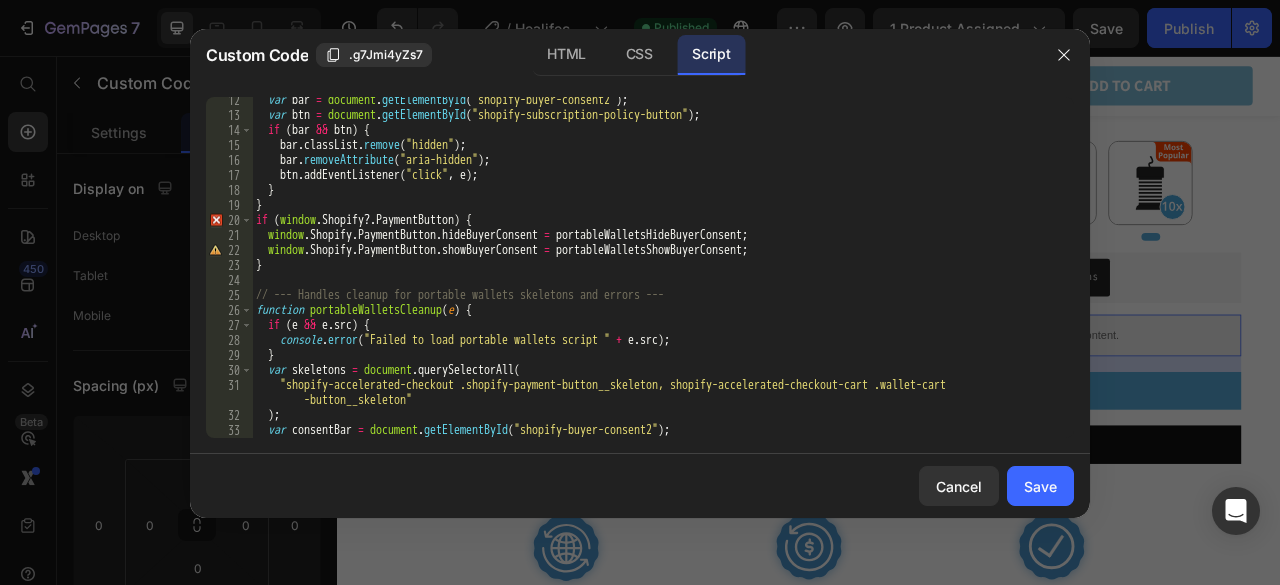 scroll, scrollTop: 169, scrollLeft: 0, axis: vertical 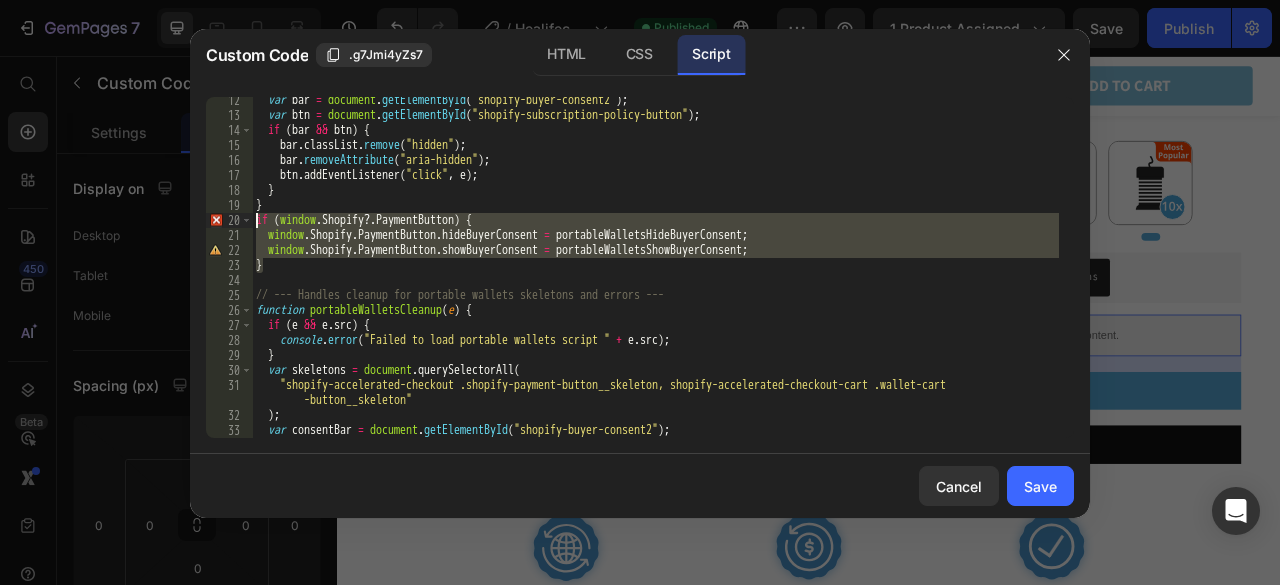 drag, startPoint x: 282, startPoint y: 267, endPoint x: 233, endPoint y: 225, distance: 64.53681 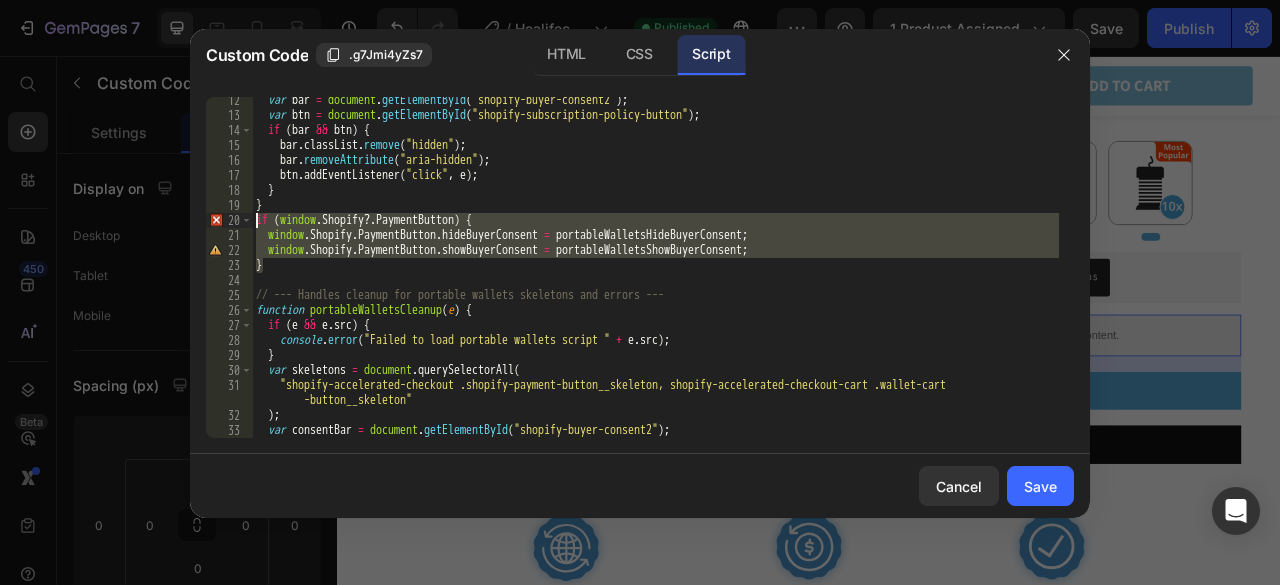 click on "12 13 14 15 16 17 18 19 20 21 22 23 24 25 26 27 28 29 30 31 32 33 34 35    var   bar   =   document . getElementById ( "shopify-buyer-consent2" ) ;    var   btn   =   document . getElementById ( "shopify-subscription-policy-button" ) ;    if   ( bar   &&   btn )   {      bar . classList . remove ( "hidden" ) ;      bar . removeAttribute ( "aria-hidden" ) ;      btn . addEventListener ( "click" ,   e ) ;    } } if   ( window . Shopify ?. PaymentButton )   {    window . Shopify . PaymentButton . hideBuyerConsent   =   portableWalletsHideBuyerConsent ;    window . Shopify . PaymentButton . showBuyerConsent   =   portableWalletsShowBuyerConsent ; } // --- Handles cleanup for portable wallets skeletons and errors --- function   portableWalletsCleanup ( e )   {    if   ( e   &&   e . src )   {      console . error ( "Failed to load portable wallets script "   +   e . src ) ;    }    var   skeletons   =   document . querySelectorAll (               -button__skeleton"    ) ;    var   consentBar   =   document" at bounding box center (640, 267) 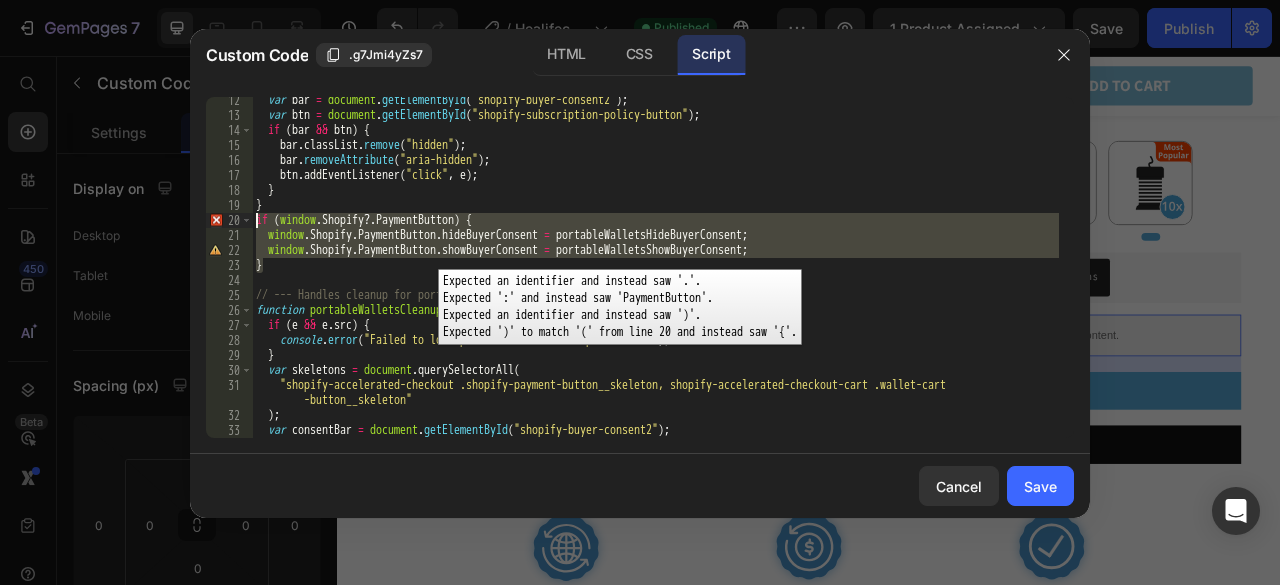 type 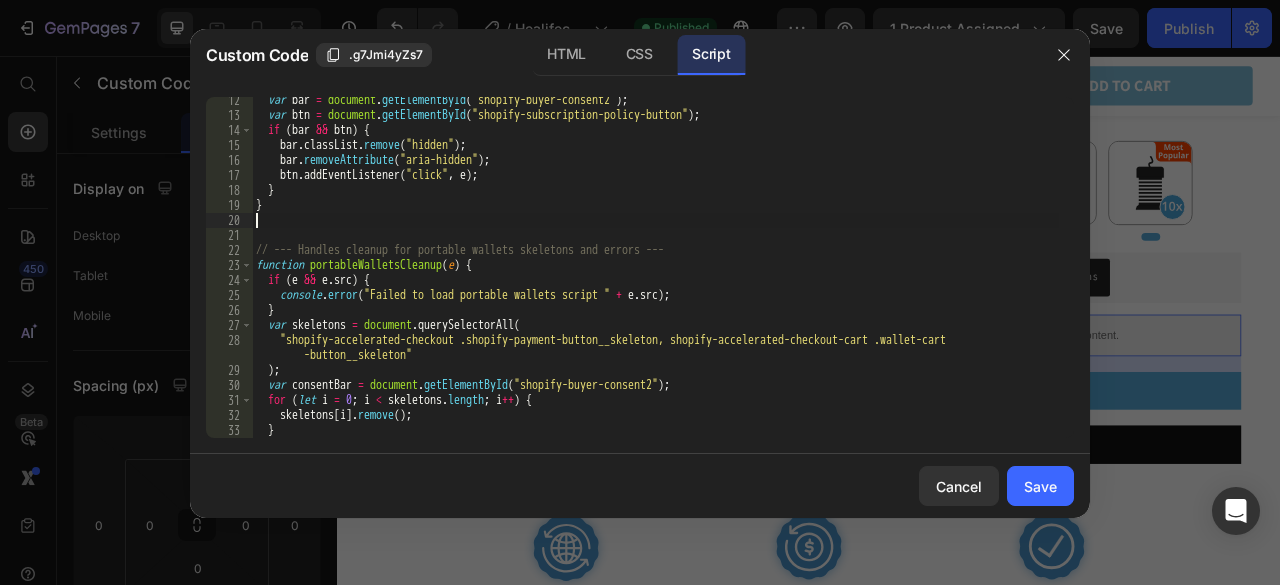 click on "var   bar   =   document . getElementById ( "shopify-buyer-consent2" ) ;    var   btn   =   document . getElementById ( "shopify-subscription-policy-button" ) ;    if   ( bar   &&   btn )   {      bar . classList . remove ( "hidden" ) ;      bar . removeAttribute ( "aria-hidden" ) ;      btn . addEventListener ( "click" ,   e ) ;    } } // --- Handles cleanup for portable wallets skeletons and errors --- function   portableWalletsCleanup ( e )   {    if   ( e   &&   e . src )   {      console . error ( "Failed to load portable wallets script "   +   e . src ) ;    }    var   skeletons   =   document . querySelectorAll (      "shopify-accelerated-checkout .shopify-payment-button__skeleton, shopify-accelerated-checkout-cart .wallet-cart          -button__skeleton"    ) ;    var   consentBar   =   document . getElementById ( "shopify-buyer-consent2" ) ;    for   ( let   i   =   0 ;   i   <   skeletons . length ;   i ++ )   {      skeletons [ i ] . remove ( ) ;    }    if   ( consentBar )   consentBar" at bounding box center [655, 278] 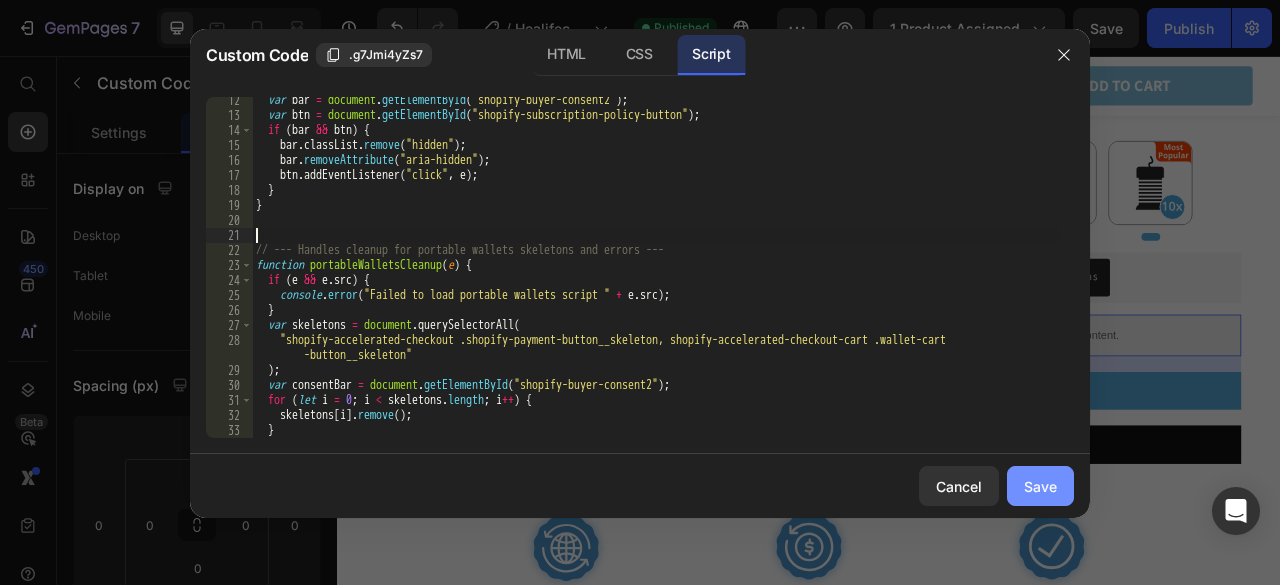 click on "Save" 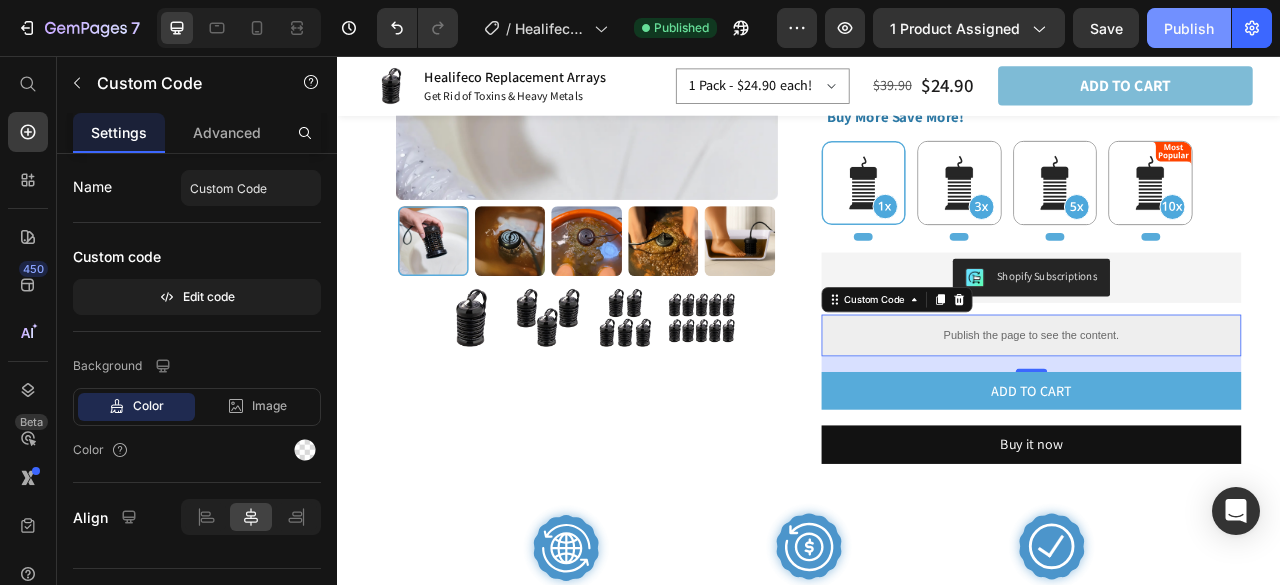 click on "Publish" at bounding box center [1189, 28] 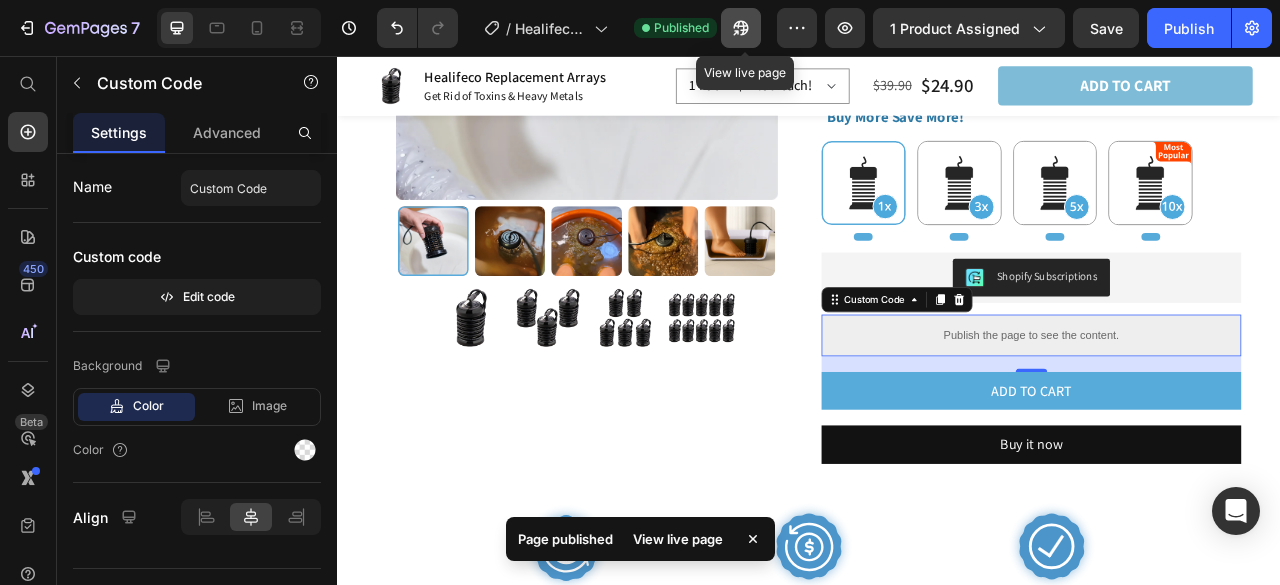 click 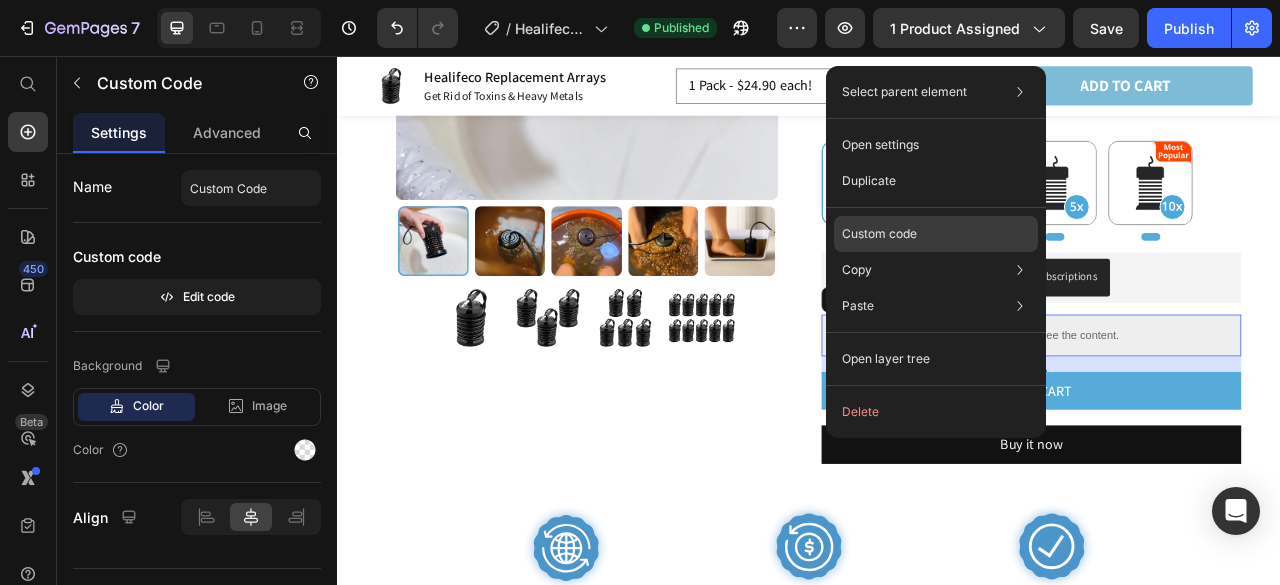 click on "Custom code" at bounding box center [879, 234] 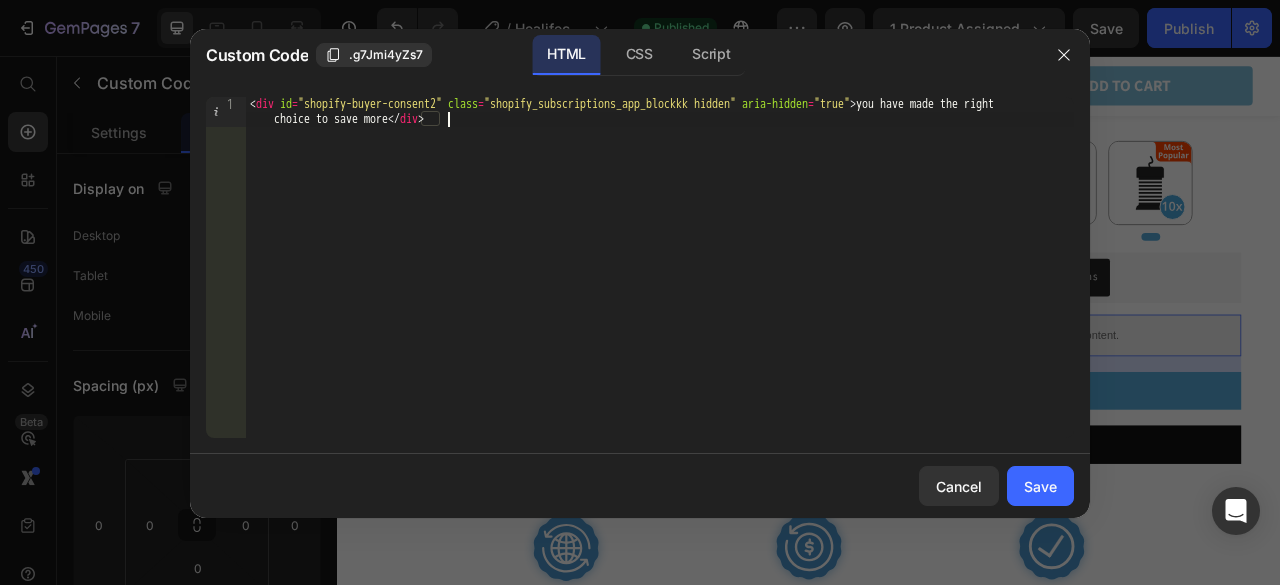 click on "< div   id = "shopify-buyer-consent2"   class = "shopify_subscriptions_app_blockkk hidden"   aria-hidden = "true" > you have made the right       choice to save more  </ div >" at bounding box center [660, 297] 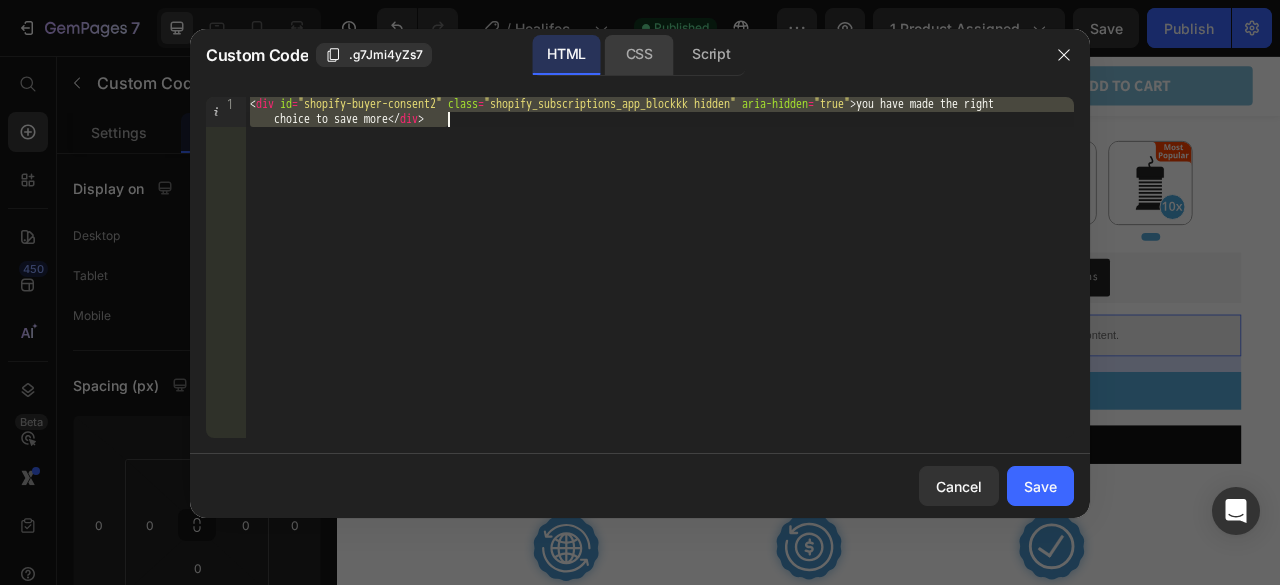 click on "CSS" 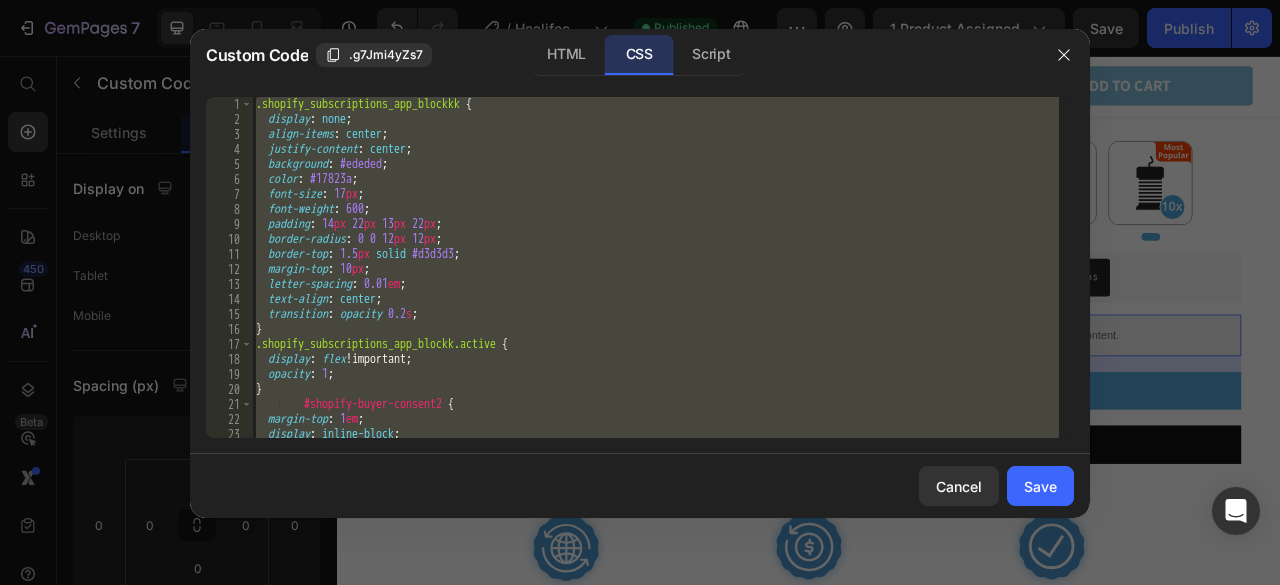 click on ".shopify_subscriptions_app_blockkk   {    display :   none ;    align-items :   center ;    justify-content :   center ;    background :   #ededed ;    color :   #17823a ;    font-size :   17 px ;    font-weight :   600 ;    padding :   14 px   22 px   13 px   22 px ;    border-radius :   0   0   12 px   12 px ;    border-top :   1.5 px   solid   #d3d3d3 ;    margin-top :   10 px ;    letter-spacing :   0.01 em ;    text-align :   center ;    transition :   opacity   0.2 s ; } .shopify_subscriptions_app_blockk.active   {    display :   flex  !important ;    opacity :   1 ; }           #shopify-buyer-consent2   {    margin-top :   1 em ;    display :   inline-block ;    width :   100 % ;" at bounding box center (655, 267) 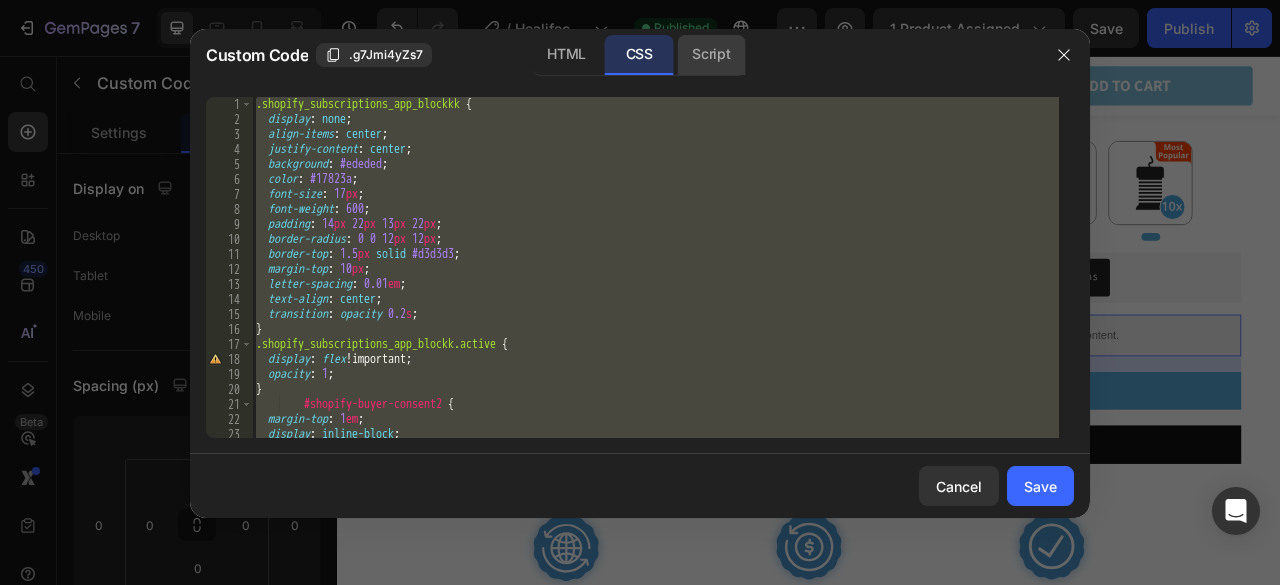 drag, startPoint x: 717, startPoint y: 51, endPoint x: 713, endPoint y: 65, distance: 14.56022 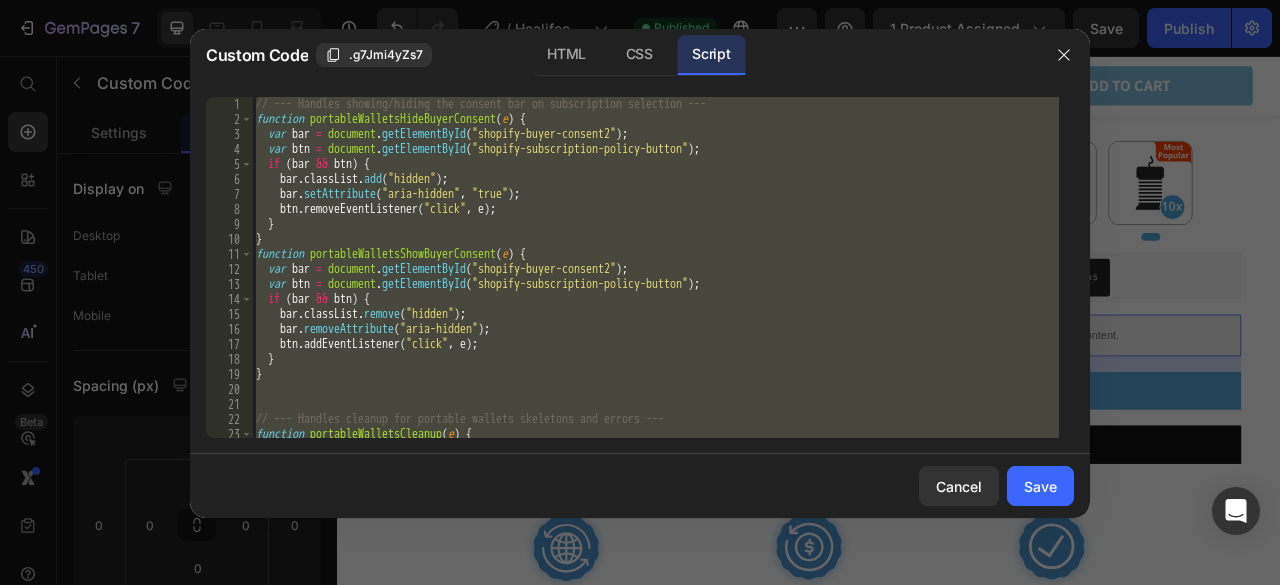 click on "// --- Handles showing/hiding the consent bar on subscription selection --- function   portableWalletsHideBuyerConsent ( e )   {    var   bar   =   document . getElementById ( "shopify-buyer-consent2" ) ;    var   btn   =   document . getElementById ( "shopify-subscription-policy-button" ) ;    if   ( bar   &&   btn )   {      bar . classList . add ( "hidden" ) ;      bar . setAttribute ( "aria-hidden" ,   "true" ) ;      btn . removeEventListener ( "click" ,   e ) ;    } } function   portableWalletsShowBuyerConsent ( e )   {    var   bar   =   document . getElementById ( "shopify-buyer-consent2" ) ;    var   btn   =   document . getElementById ( "shopify-subscription-policy-button" ) ;    if   ( bar   &&   btn )   {      bar . classList . remove ( "hidden" ) ;      bar . removeAttribute ( "aria-hidden" ) ;      btn . addEventListener ( "click" ,   e ) ;    } } // --- Handles cleanup for portable wallets skeletons and errors --- function   portableWalletsCleanup ( e )   {    if   ( e   &&   e . src )   {" at bounding box center [655, 267] 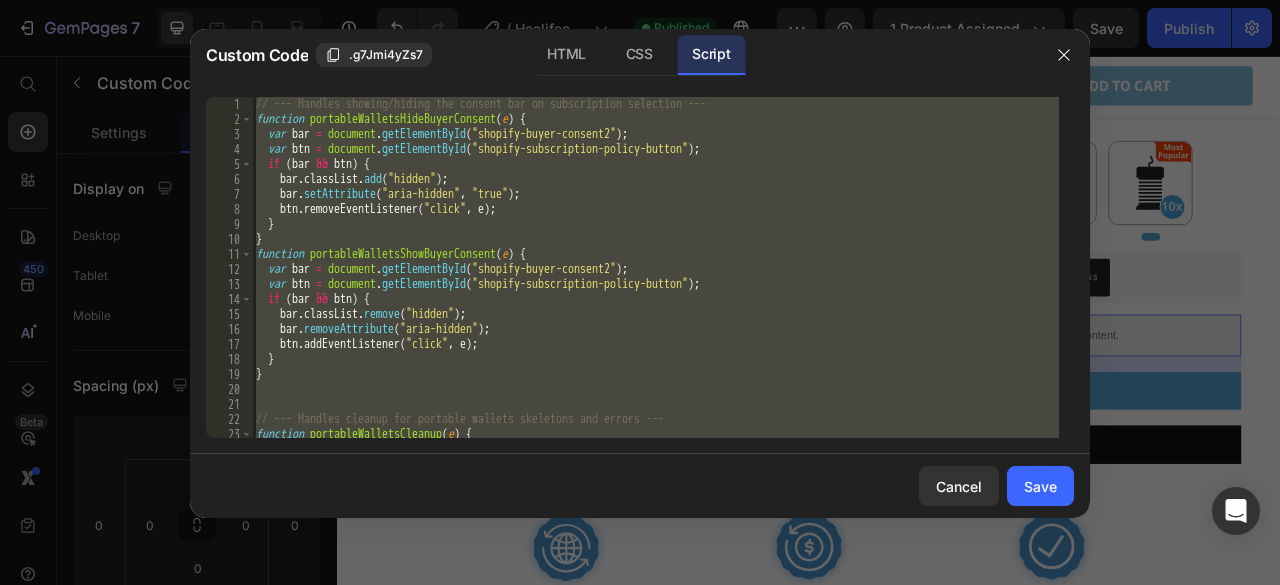click on "HTML CSS Script" at bounding box center (639, 55) 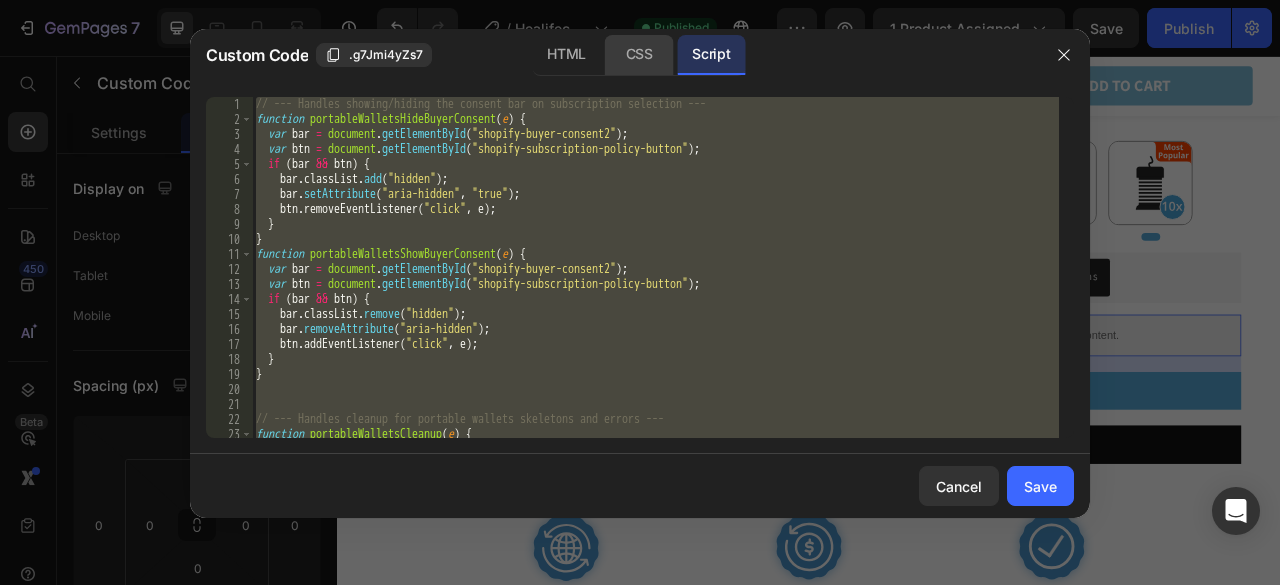 click on "CSS" 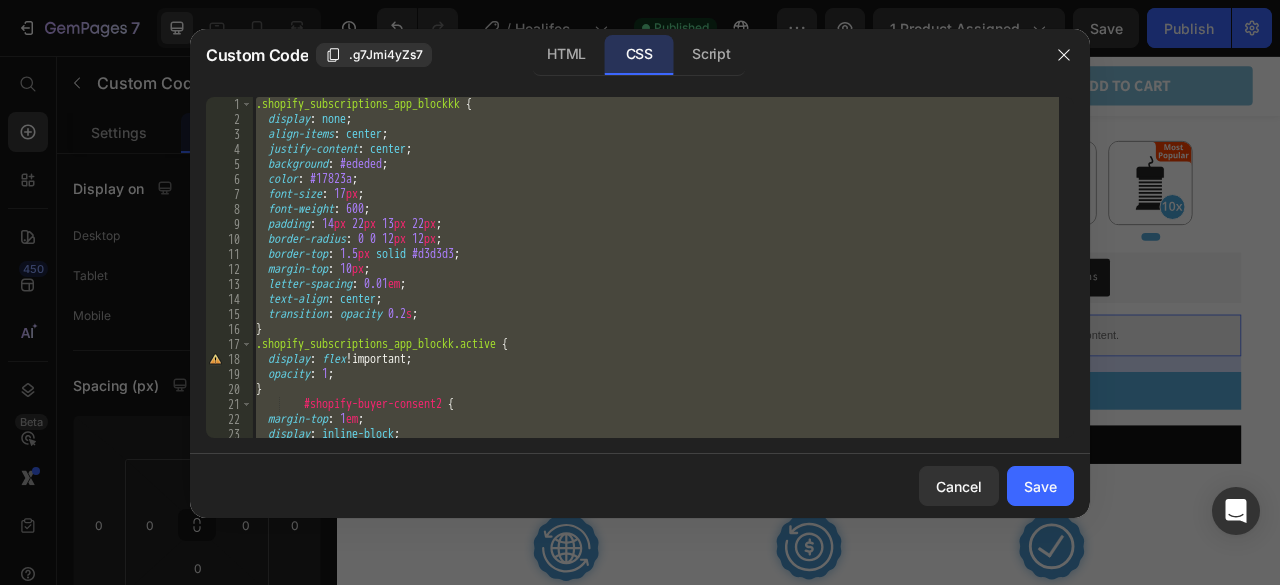 click on ".shopify_subscriptions_app_blockkk   {    display :   none ;    align-items :   center ;    justify-content :   center ;    background :   #ededed ;    color :   #17823a ;    font-size :   17 px ;    font-weight :   600 ;    padding :   14 px   22 px   13 px   22 px ;    border-radius :   0   0   12 px   12 px ;    border-top :   1.5 px   solid   #d3d3d3 ;    margin-top :   10 px ;    letter-spacing :   0.01 em ;    text-align :   center ;    transition :   opacity   0.2 s ; } .shopify_subscriptions_app_blockk.active   {    display :   flex  !important ;    opacity :   1 ; }           #shopify-buyer-consent2   {    margin-top :   1 em ;    display :   inline-block ;    width :   100 % ;" at bounding box center (655, 267) 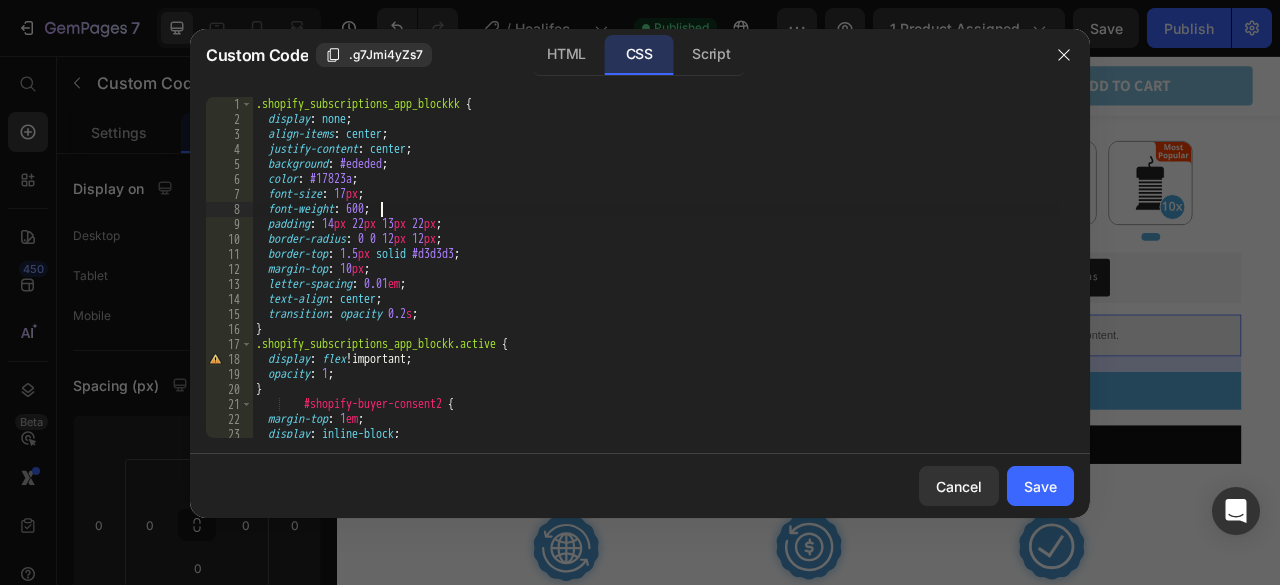 type on "}" 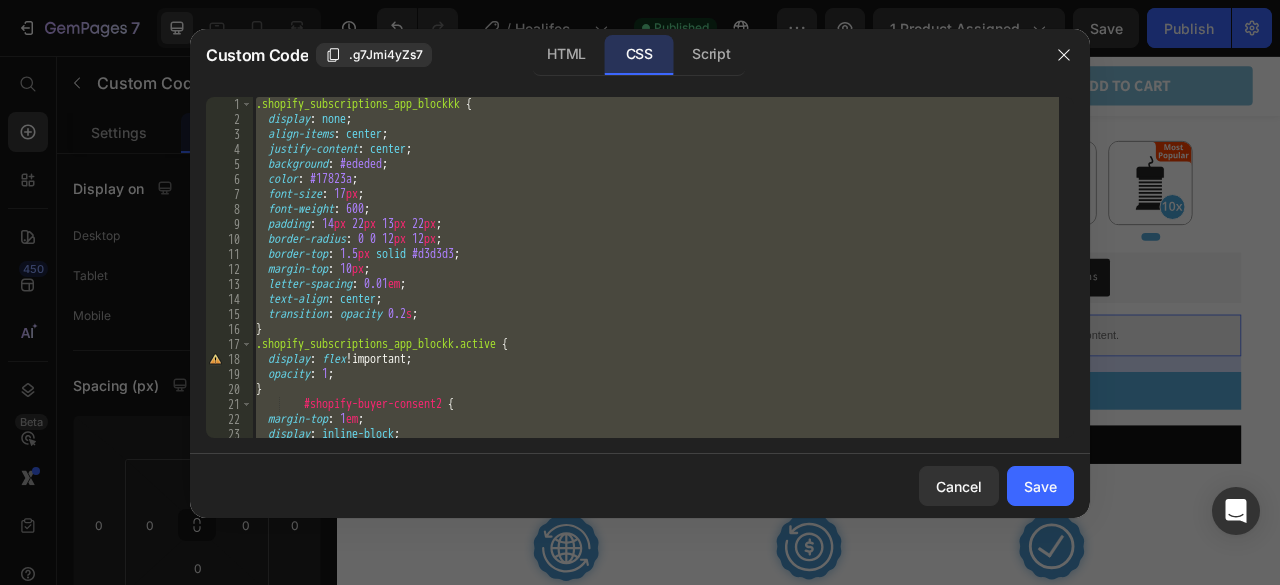 paste 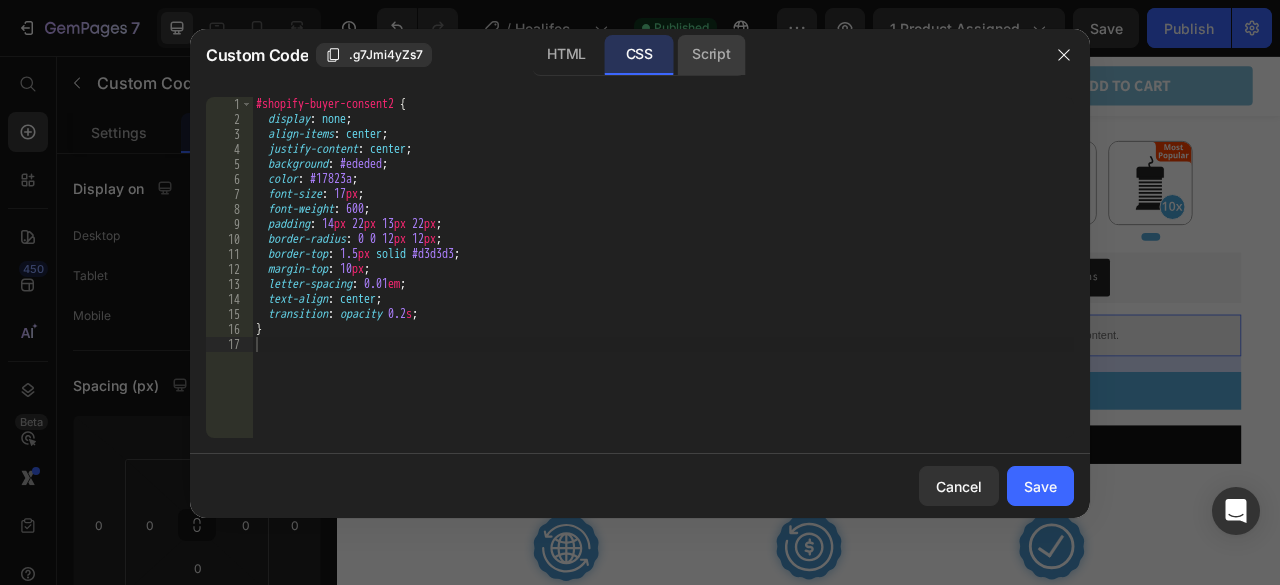 click on "Script" 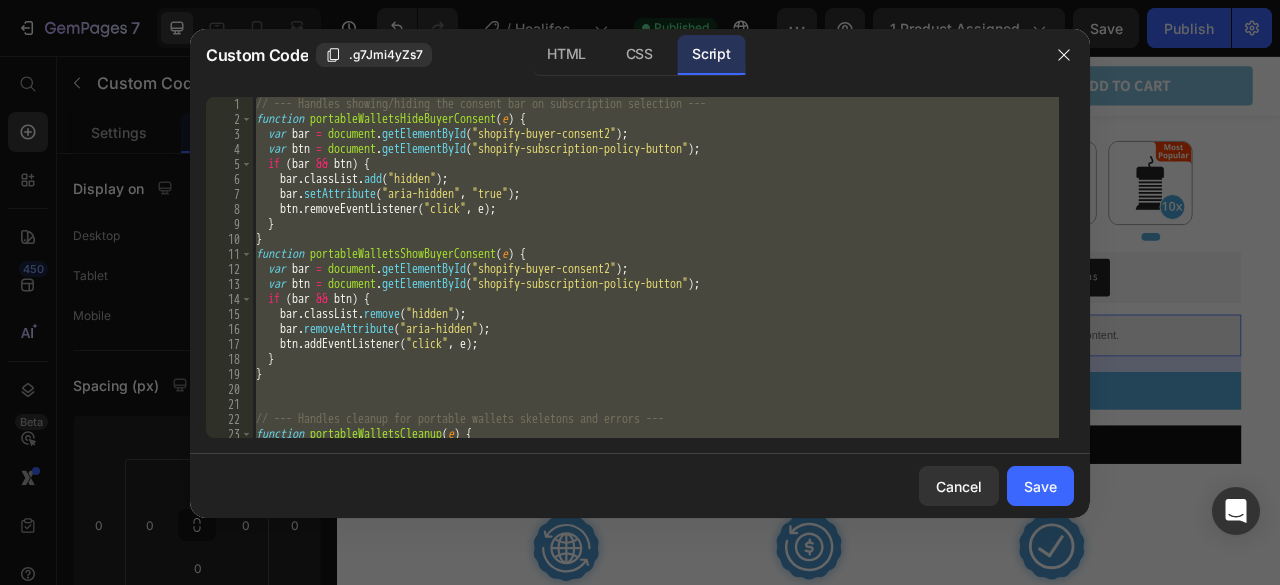 drag, startPoint x: 645, startPoint y: 286, endPoint x: 661, endPoint y: 307, distance: 26.400757 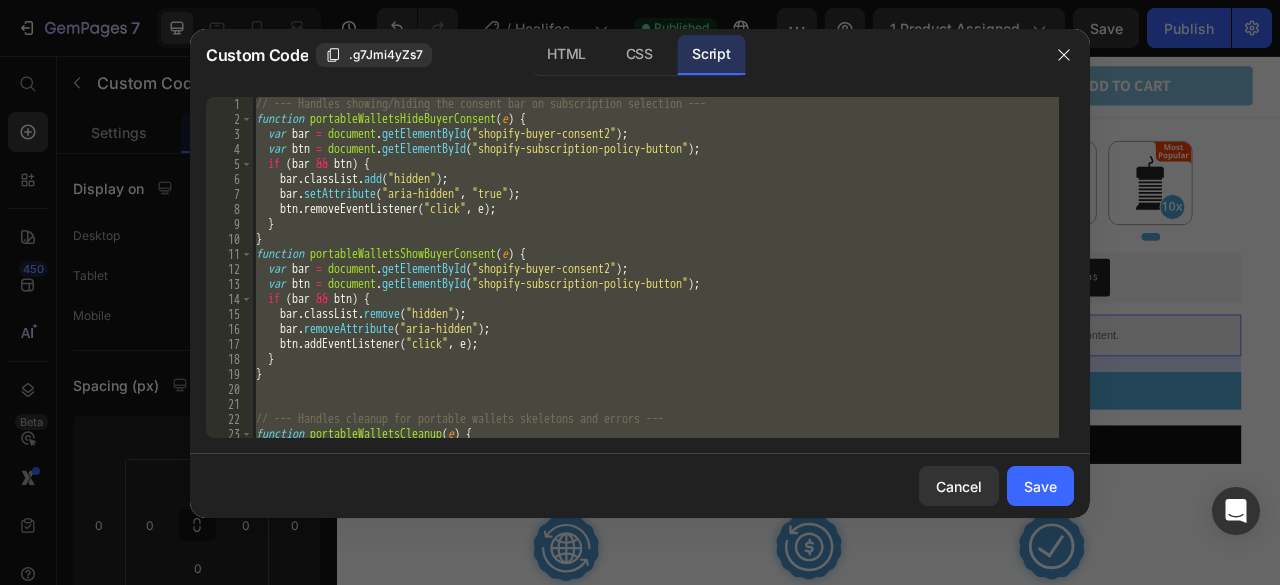 click on "// --- Handles showing/hiding the consent bar on subscription selection --- function   portableWalletsHideBuyerConsent ( e )   {    var   bar   =   document . getElementById ( "shopify-buyer-consent2" ) ;    var   btn   =   document . getElementById ( "shopify-subscription-policy-button" ) ;    if   ( bar   &&   btn )   {      bar . classList . add ( "hidden" ) ;      bar . setAttribute ( "aria-hidden" ,   "true" ) ;      btn . removeEventListener ( "click" ,   e ) ;    } } function   portableWalletsShowBuyerConsent ( e )   {    var   bar   =   document . getElementById ( "shopify-buyer-consent2" ) ;    var   btn   =   document . getElementById ( "shopify-subscription-policy-button" ) ;    if   ( bar   &&   btn )   {      bar . classList . remove ( "hidden" ) ;      bar . removeAttribute ( "aria-hidden" ) ;      btn . addEventListener ( "click" ,   e ) ;    } } // --- Handles cleanup for portable wallets skeletons and errors --- function   portableWalletsCleanup ( e )   {    if   ( e   &&   e . src )   {" at bounding box center (655, 267) 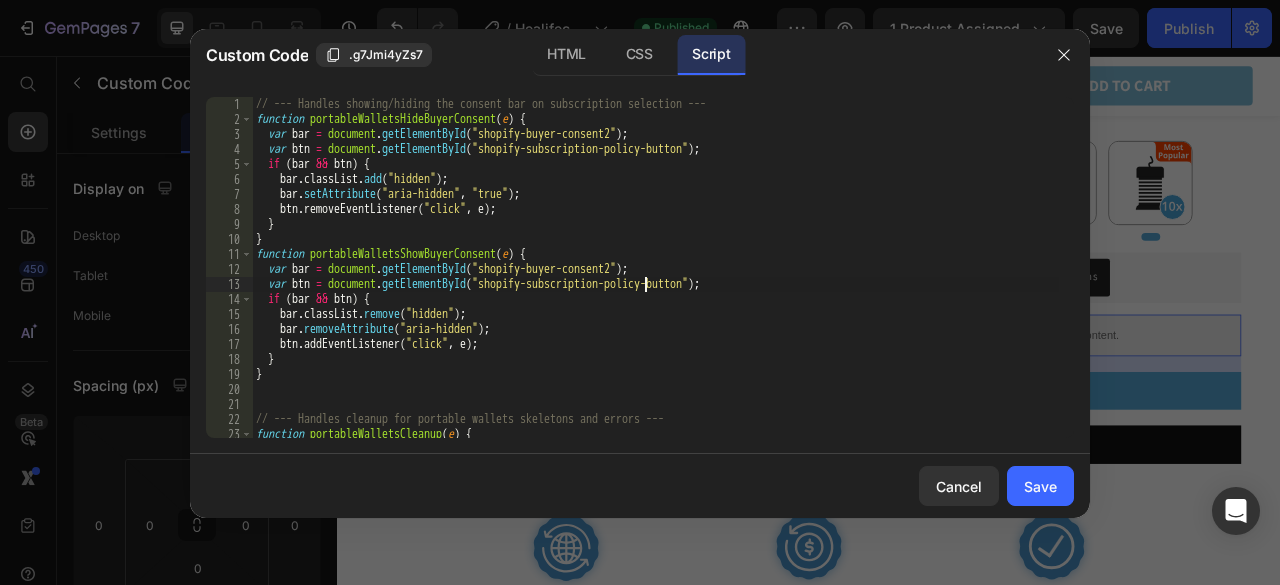 type on "window.addEventListener("error", portableWalletsNotLoadedAsModule);" 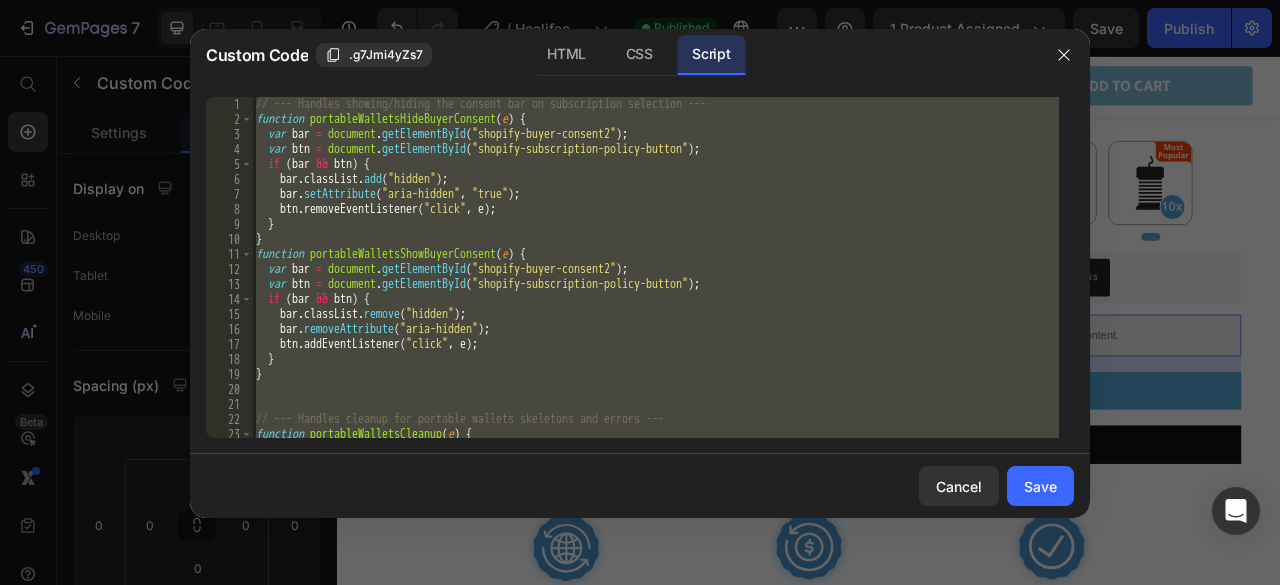 paste 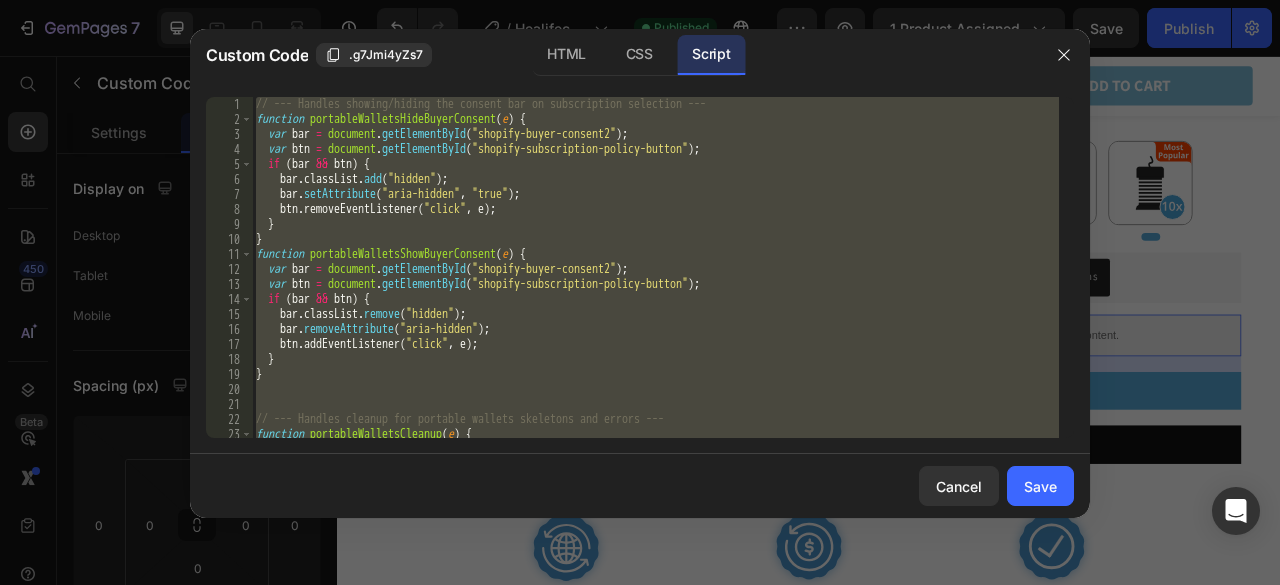type 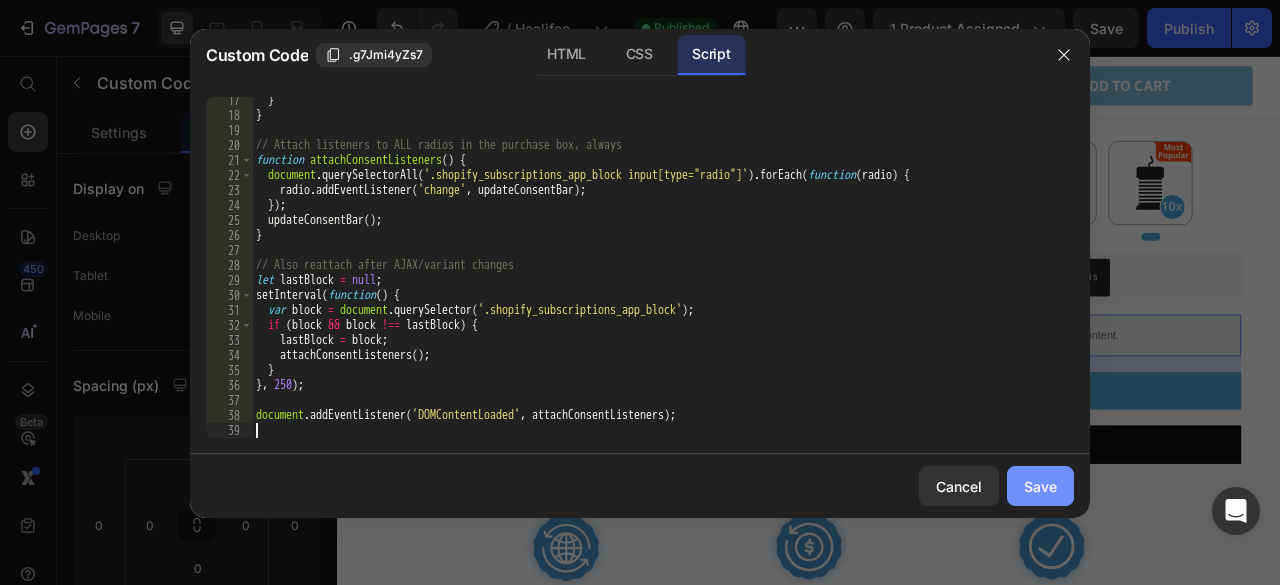 drag, startPoint x: 1050, startPoint y: 478, endPoint x: 914, endPoint y: 528, distance: 144.89996 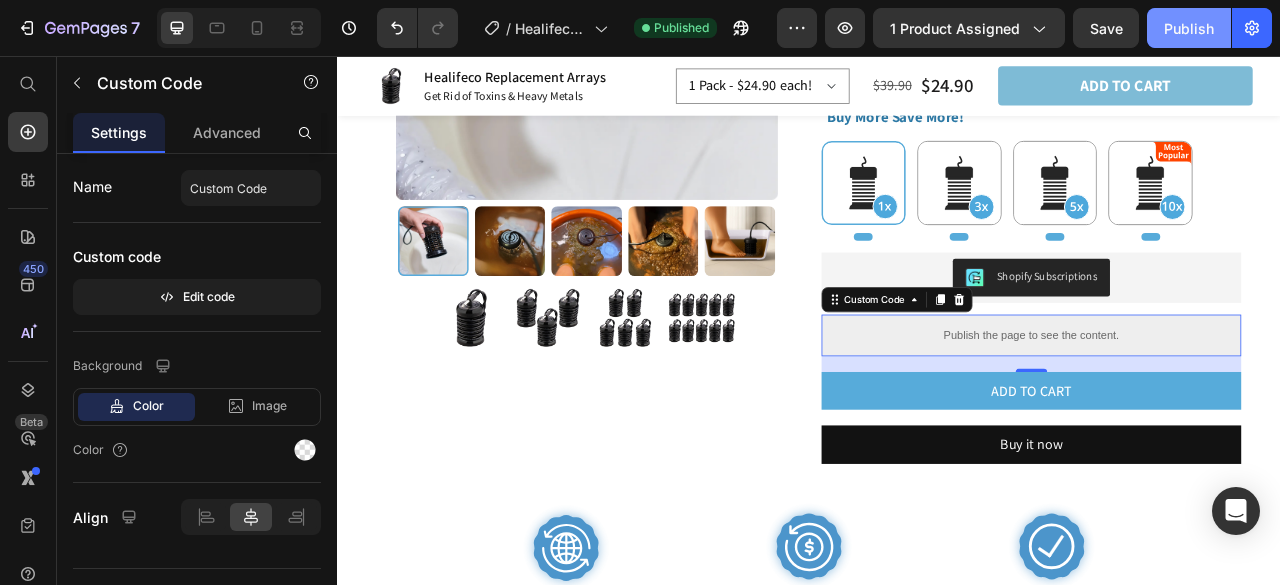 click on "Publish" at bounding box center [1189, 28] 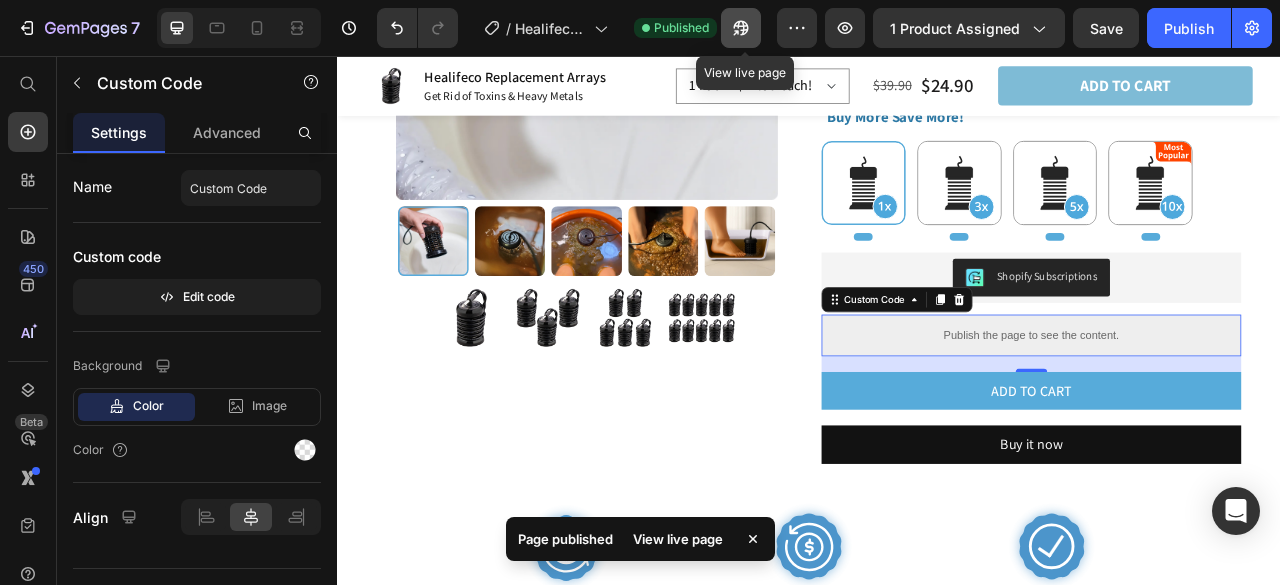 click 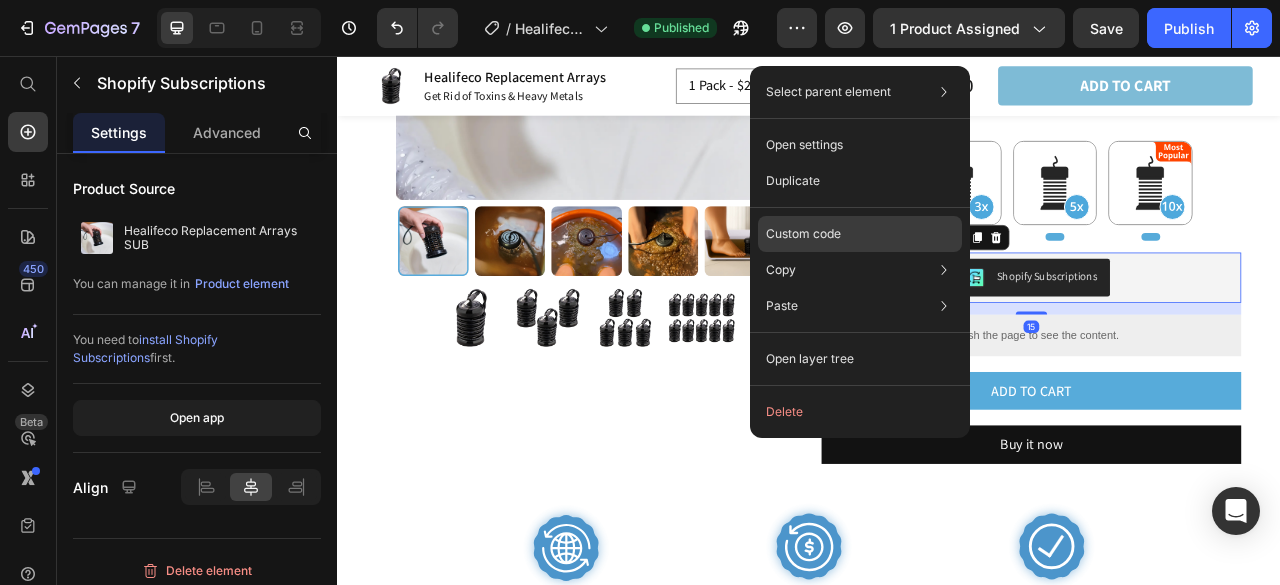 click on "Custom code" 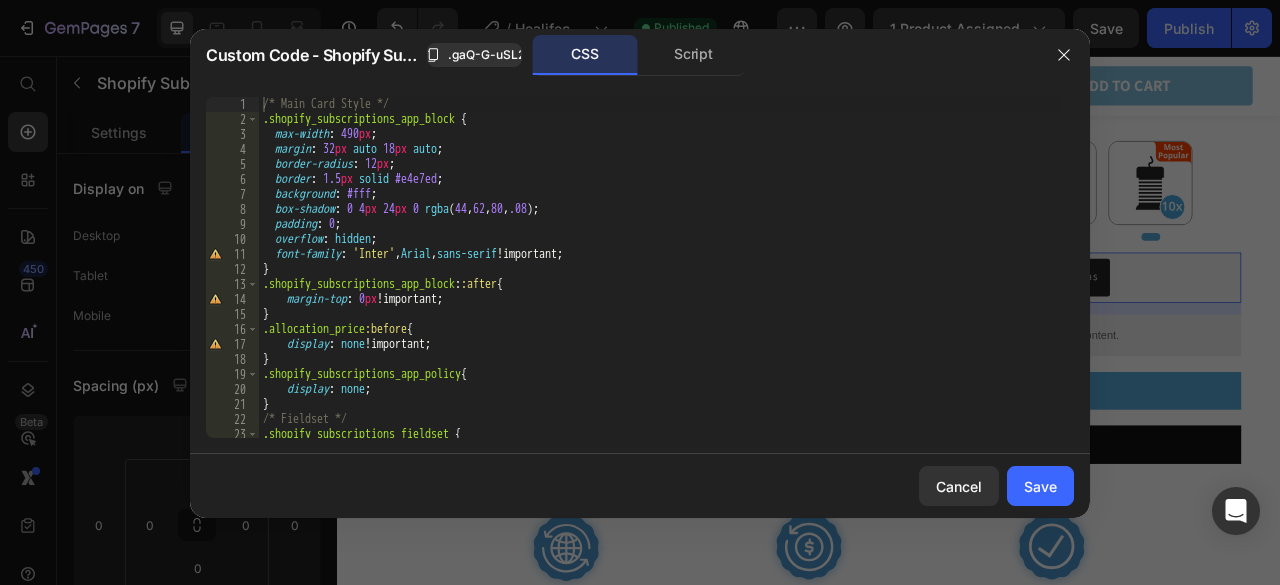 scroll, scrollTop: 120, scrollLeft: 0, axis: vertical 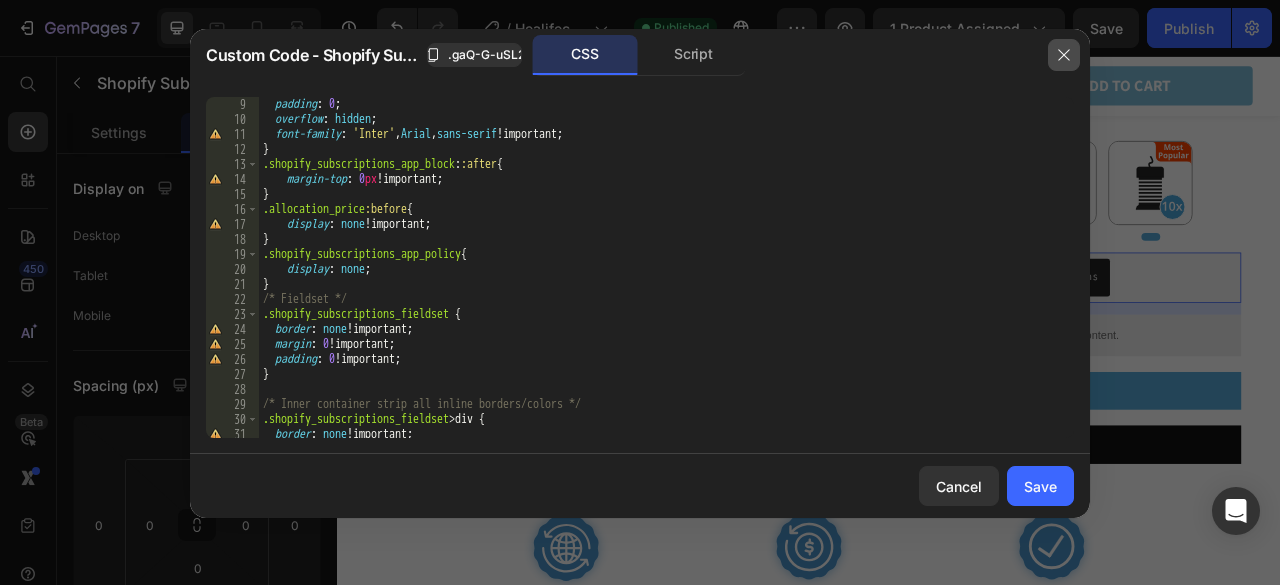 drag, startPoint x: 1068, startPoint y: 52, endPoint x: 924, endPoint y: 17, distance: 148.19244 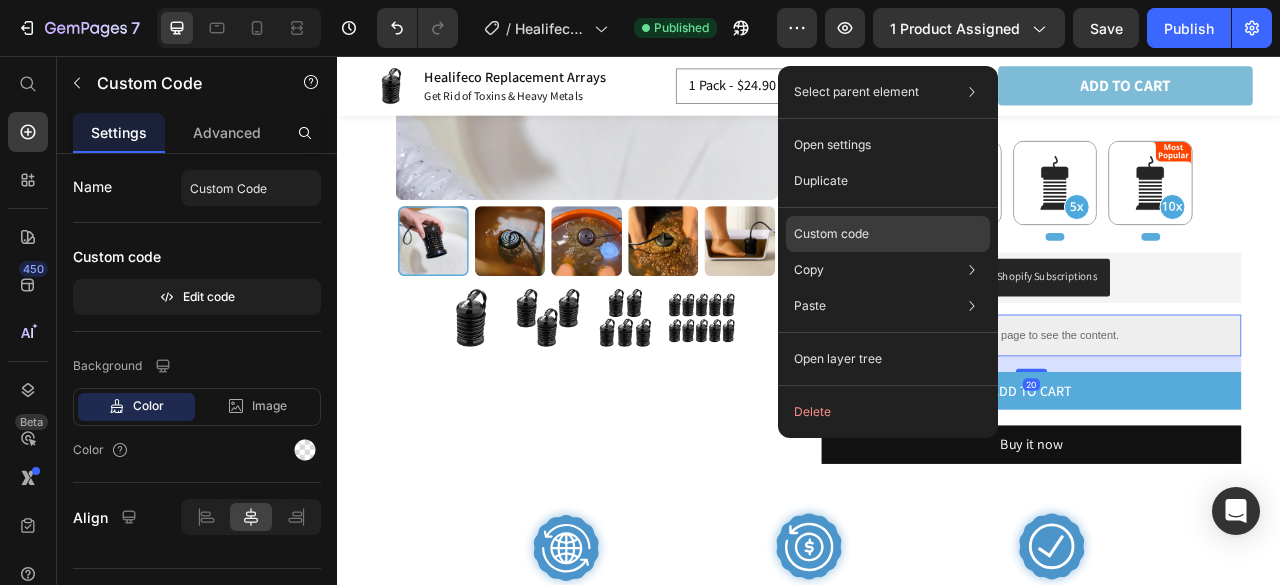 click on "Custom code" at bounding box center (831, 234) 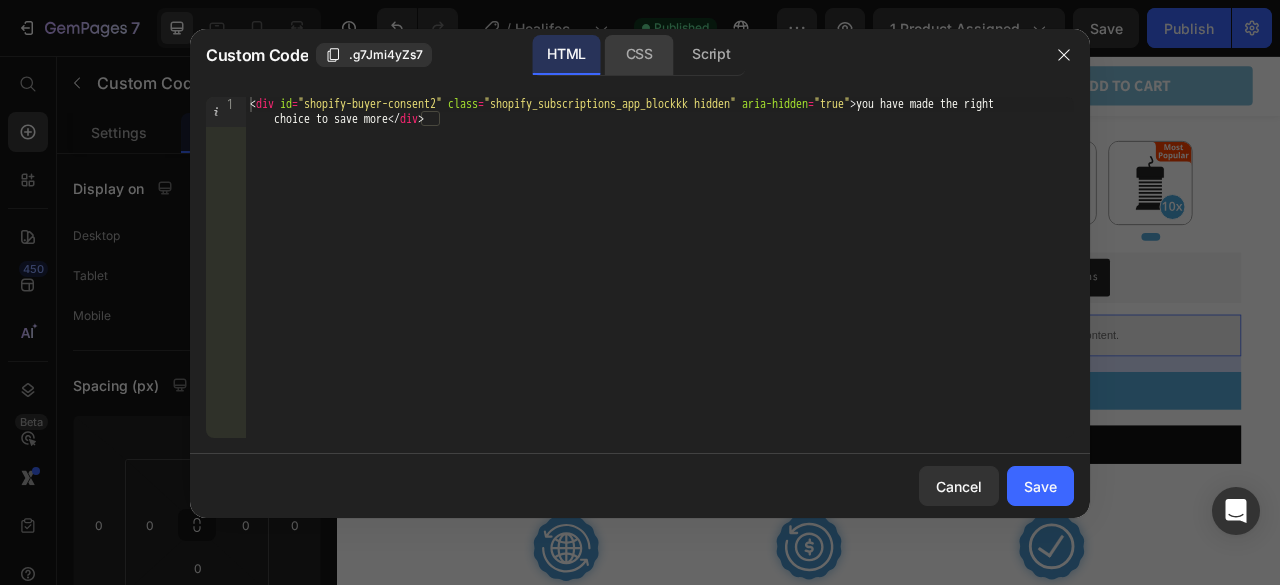 click on "CSS" 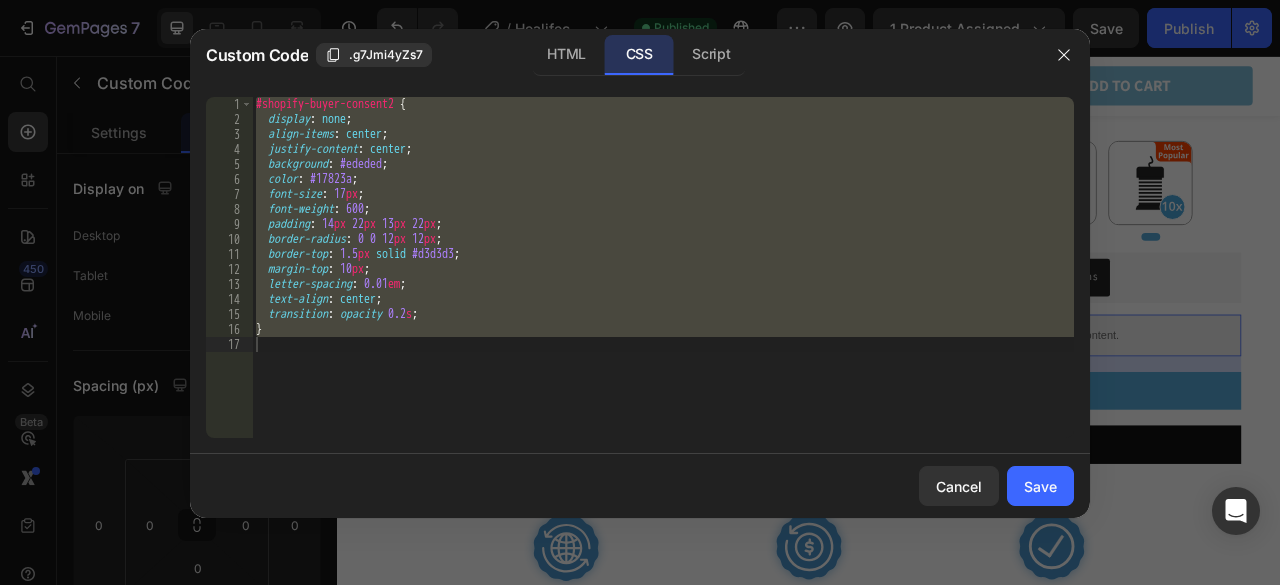 click on "#shopify-buyer-consent2   {    display :   none ;    align-items :   center ;    justify-content :   center ;    background :   #ededed ;    color :   #17823a ;    font-size :   17 px ;    font-weight :   600 ;    padding :   14 px   22 px   13 px   22 px ;    border-radius :   0   0   12 px   12 px ;    border-top :   1.5 px   solid   #d3d3d3 ;    margin-top :   10 px ;    letter-spacing :   0.01 em ;    text-align :   center ;    transition :   opacity   0.2 s ; }" at bounding box center [663, 267] 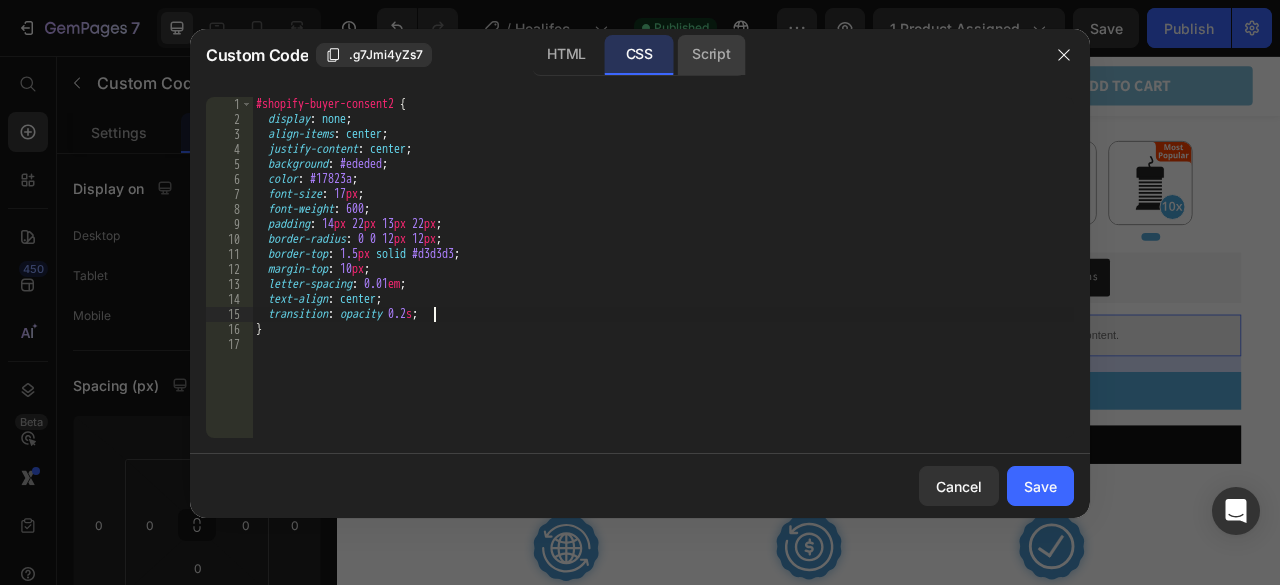 click on "Script" 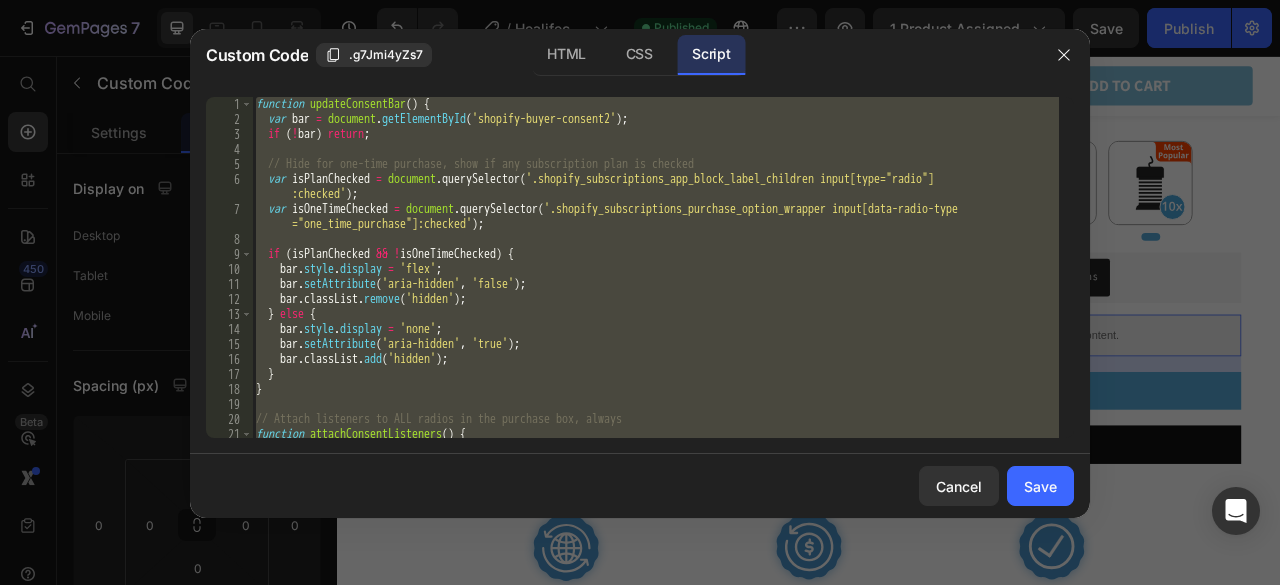 click on "function   updateConsentBar ( )   {    var   bar   =   document . getElementById ( 'shopify-buyer-consent2' ) ;    if   ( ! bar )   return ;    // Hide for one-time purchase, show if any subscription plan is checked    var   isPlanChecked   =   document . querySelector ( '.shopify_subscriptions_app_block_label_children input[type="radio"]        :checked' ) ;    var   isOneTimeChecked   =   document . querySelector ( '.shopify_subscriptions_purchase_option_wrapper input[data-radio-type        ="one_time_purchase"]:checked' ) ;    if   ( isPlanChecked   &&   ! isOneTimeChecked )   {      bar . style . display   =   'flex' ;      bar . setAttribute ( 'aria-hidden' ,   'false' ) ;      bar . classList . remove ( 'hidden' ) ;    }   else   {      bar . style . display   =   'none' ;      bar . setAttribute ( 'aria-hidden' ,   'true' ) ;      bar . classList . add ( 'hidden' ) ;    } } // Attach listeners to ALL radios in the purchase box, always function   attachConsentListeners ( )   {    document ." at bounding box center (655, 267) 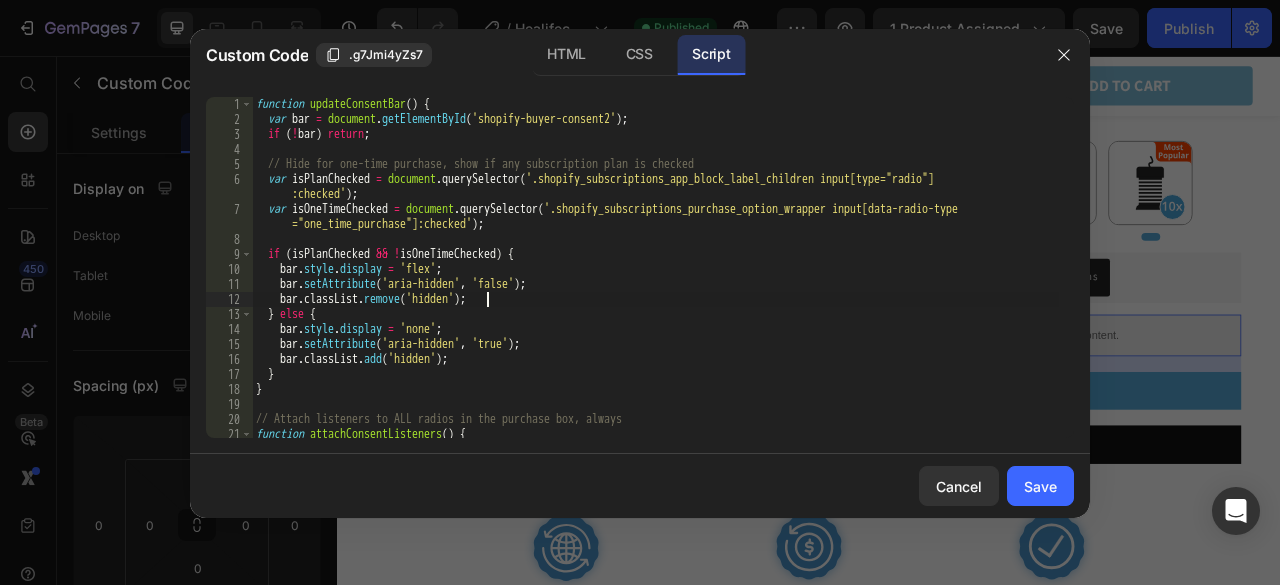 click on "function   updateConsentBar ( )   {    var   bar   =   document . getElementById ( 'shopify-buyer-consent2' ) ;    if   ( ! bar )   return ;    // Hide for one-time purchase, show if any subscription plan is checked    var   isPlanChecked   =   document . querySelector ( '.shopify_subscriptions_app_block_label_children input[type="radio"]        :checked' ) ;    var   isOneTimeChecked   =   document . querySelector ( '.shopify_subscriptions_purchase_option_wrapper input[data-radio-type        ="one_time_purchase"]:checked' ) ;    if   ( isPlanChecked   &&   ! isOneTimeChecked )   {      bar . style . display   =   'flex' ;      bar . setAttribute ( 'aria-hidden' ,   'false' ) ;      bar . classList . remove ( 'hidden' ) ;    }   else   {      bar . style . display   =   'none' ;      bar . setAttribute ( 'aria-hidden' ,   'true' ) ;      bar . classList . add ( 'hidden' ) ;    } } // Attach listeners to ALL radios in the purchase box, always function   attachConsentListeners ( )   {    document ." at bounding box center (655, 282) 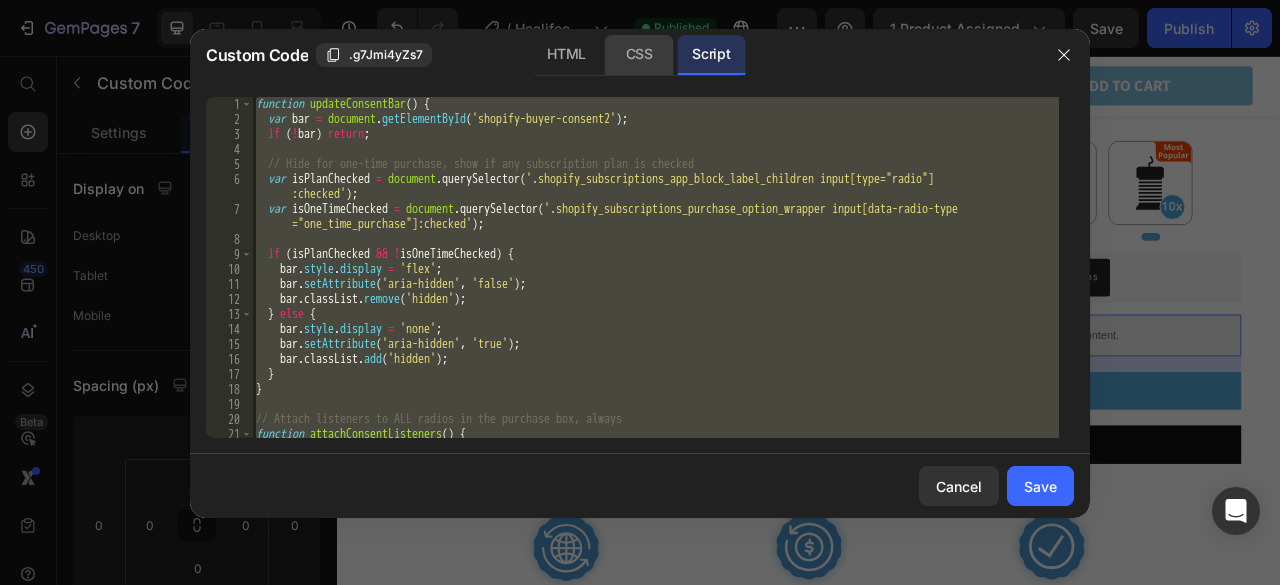 click on "CSS" 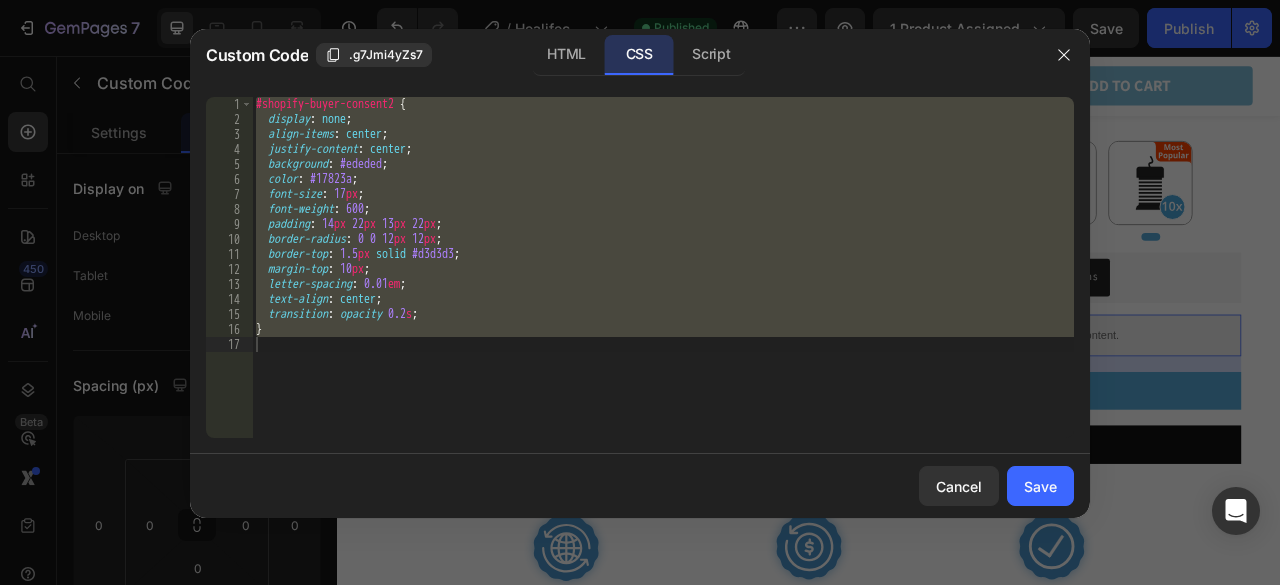 click on "#shopify-buyer-consent2   {    display :   none ;    align-items :   center ;    justify-content :   center ;    background :   #ededed ;    color :   #17823a ;    font-size :   17 px ;    font-weight :   600 ;    padding :   14 px   22 px   13 px   22 px ;    border-radius :   0   0   12 px   12 px ;    border-top :   1.5 px   solid   #d3d3d3 ;    margin-top :   10 px ;    letter-spacing :   0.01 em ;    text-align :   center ;    transition :   opacity   0.2 s ; }" at bounding box center (663, 267) 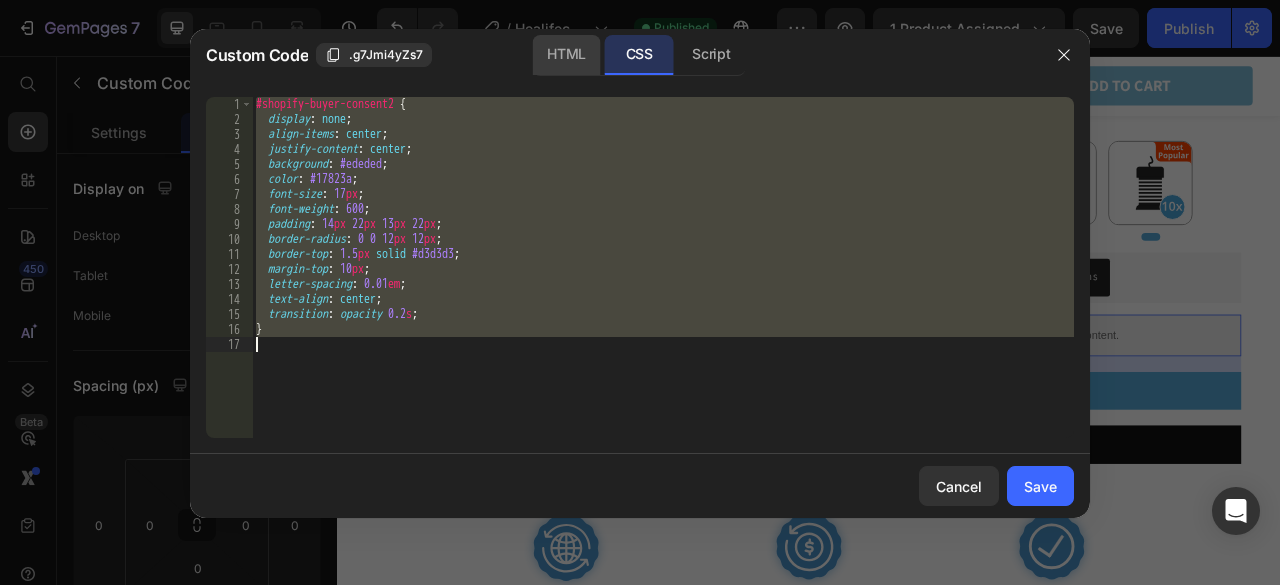 click on "HTML" 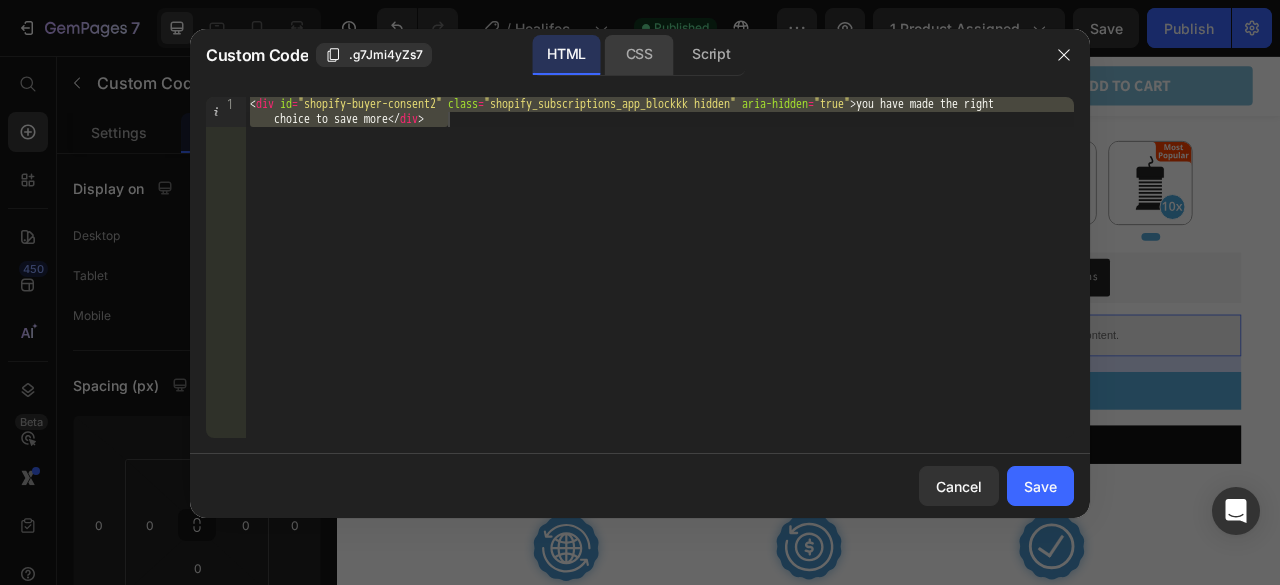 click on "CSS" 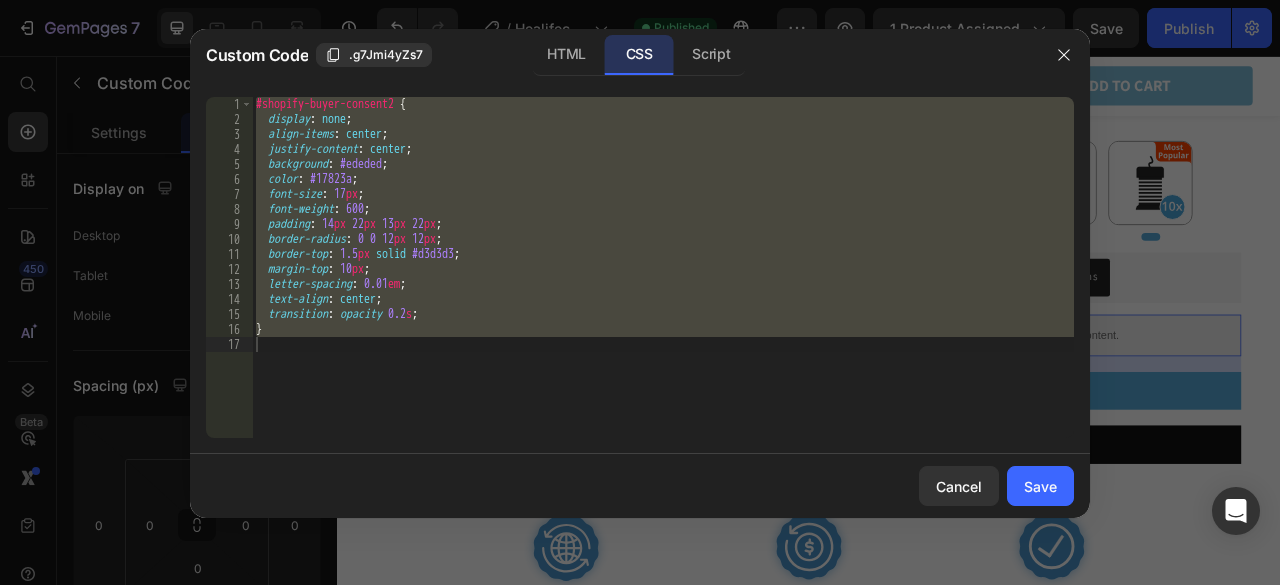 click on "#shopify-buyer-consent2   {    display :   none ;    align-items :   center ;    justify-content :   center ;    background :   #ededed ;    color :   #17823a ;    font-size :   17 px ;    font-weight :   600 ;    padding :   14 px   22 px   13 px   22 px ;    border-radius :   0   0   12 px   12 px ;    border-top :   1.5 px   solid   #d3d3d3 ;    margin-top :   10 px ;    letter-spacing :   0.01 em ;    text-align :   center ;    transition :   opacity   0.2 s ; }" at bounding box center [663, 267] 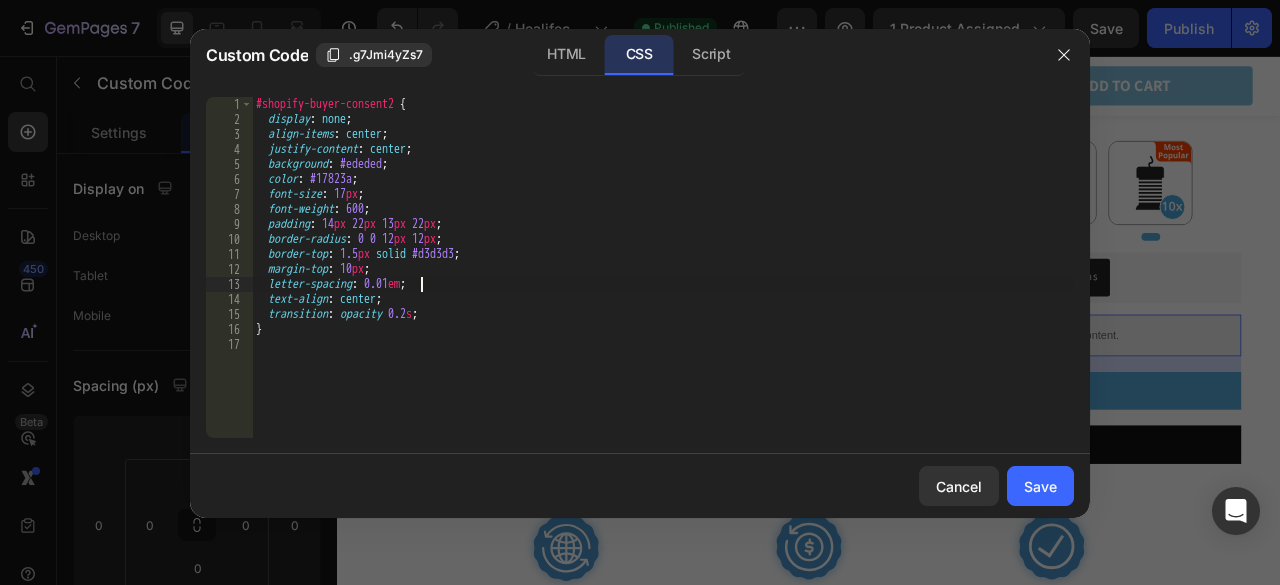 type on "}" 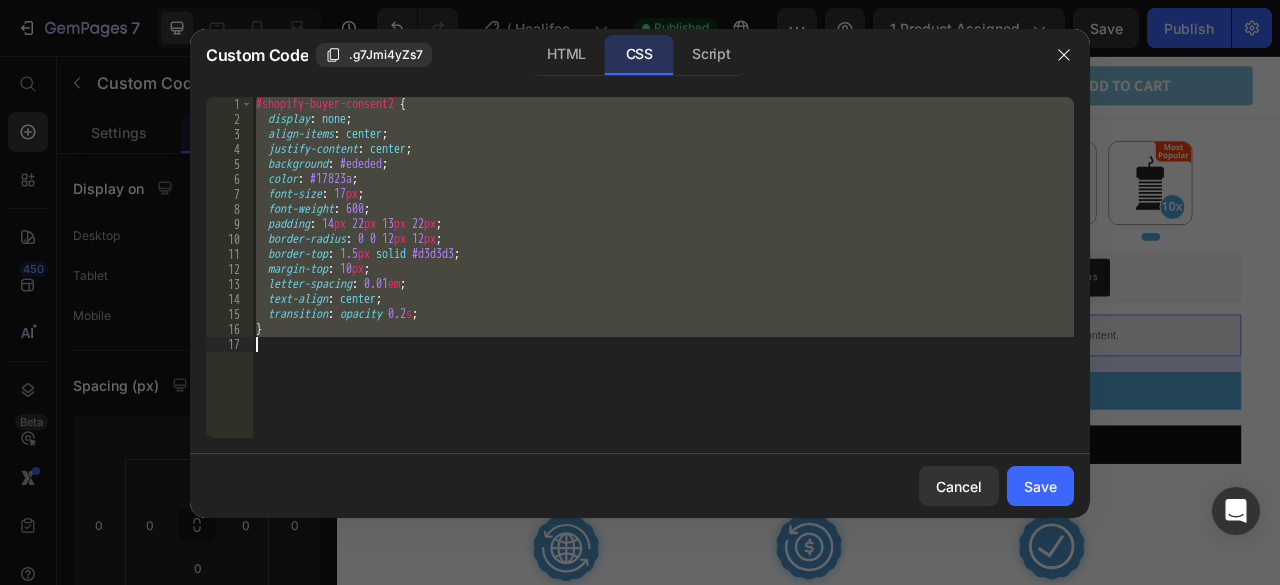 paste 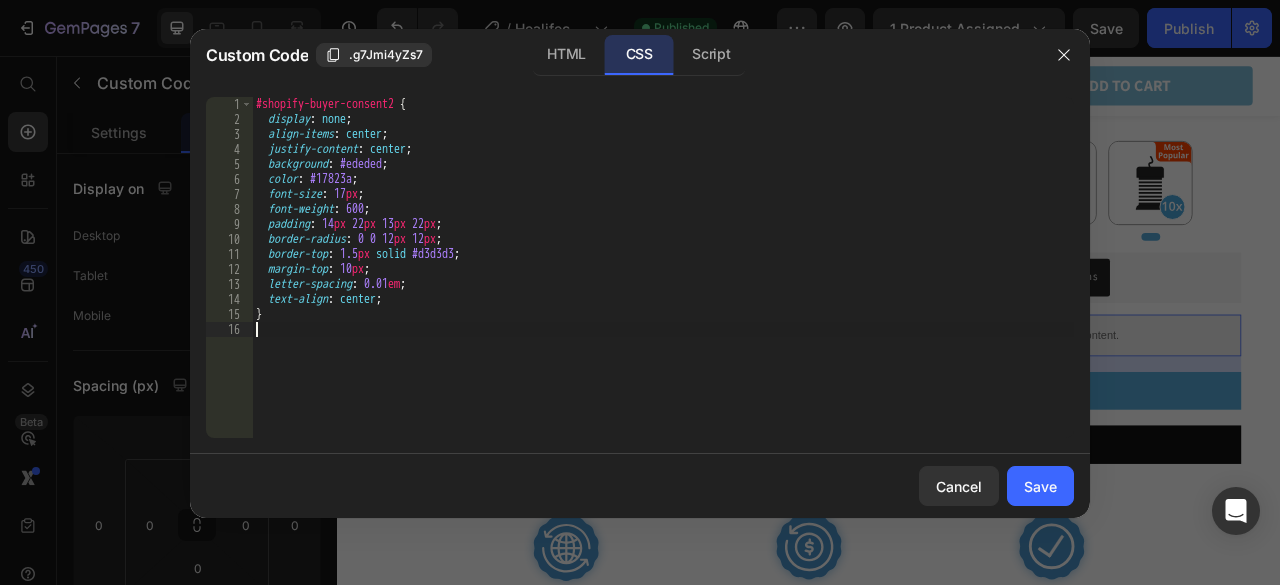 click on "#shopify-buyer-consent2   {    display :   none ;    align-items :   center ;    justify-content :   center ;    background :   #ededed ;    color :   #17823a ;    font-size :   17 px ;    font-weight :   600 ;    padding :   14 px   22 px   13 px   22 px ;    border-radius :   0   0   12 px   12 px ;    border-top :   1.5 px   solid   #d3d3d3 ;    margin-top :   10 px ;    letter-spacing :   0.01 em ;    text-align :   center ; }" at bounding box center (663, 282) 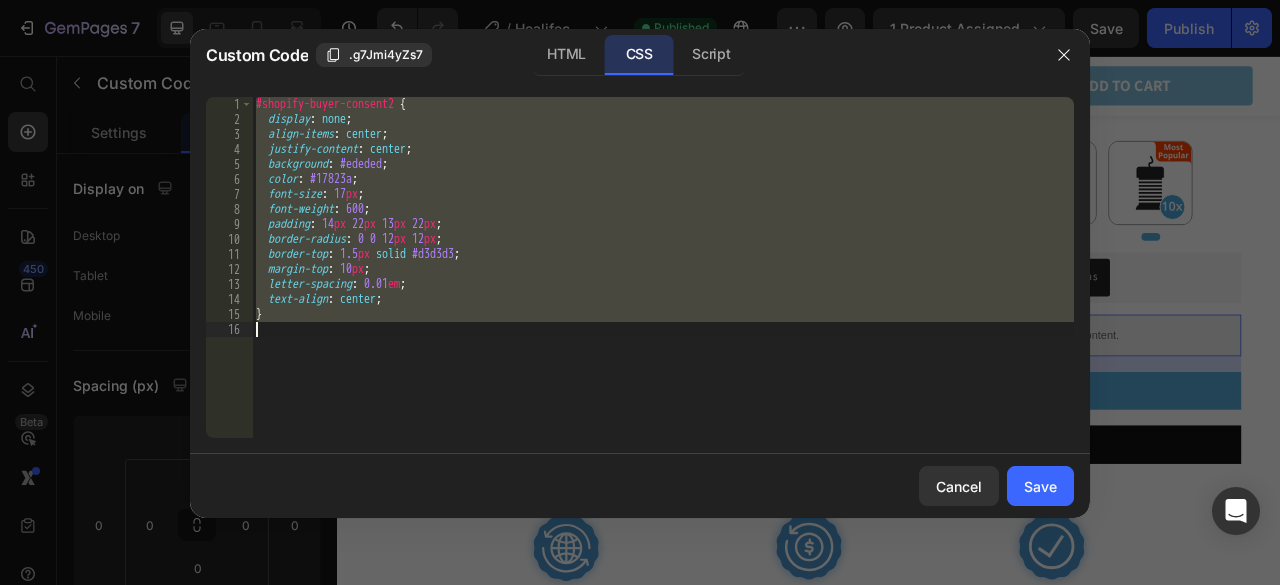 paste 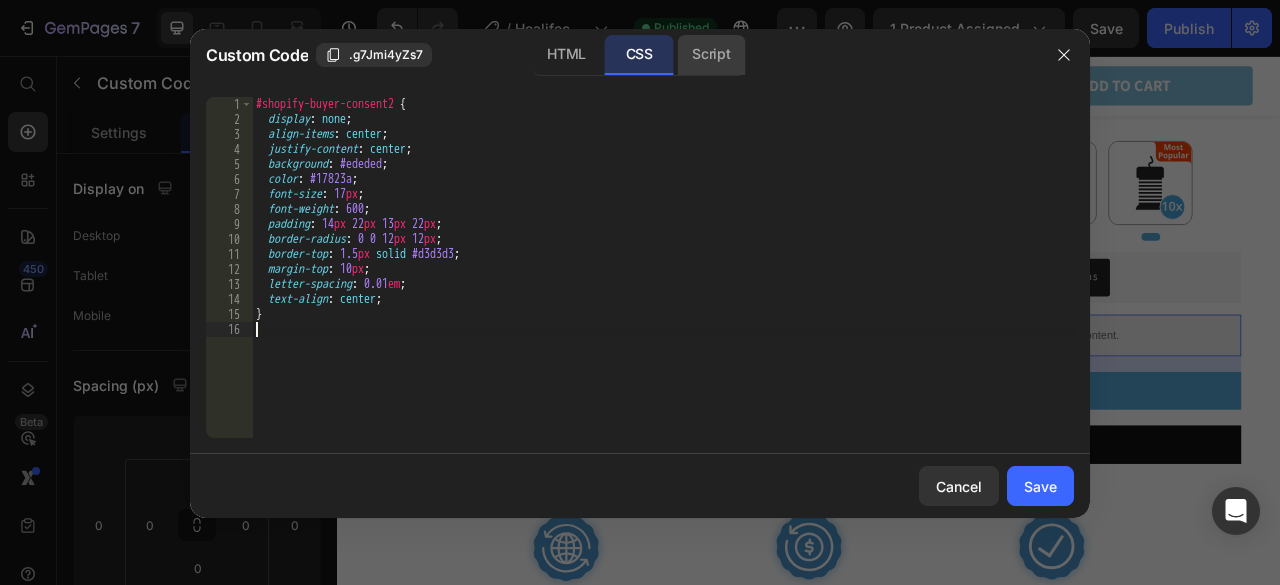 click on "Script" 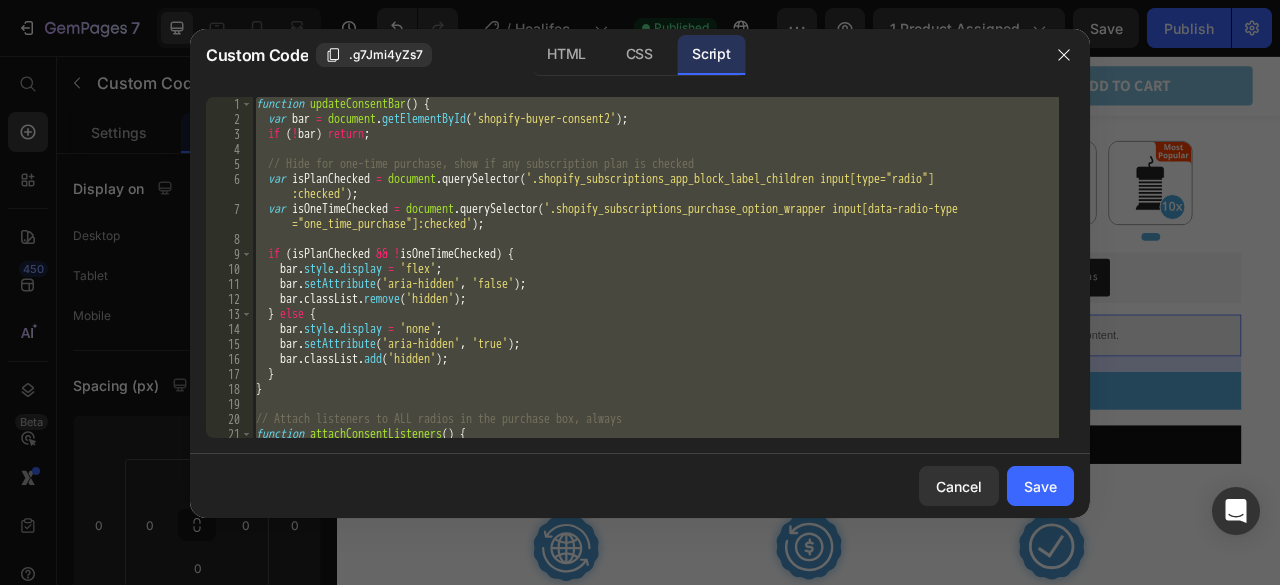 click on "function   updateConsentBar ( )   {    var   bar   =   document . getElementById ( 'shopify-buyer-consent2' ) ;    if   ( ! bar )   return ;    // Hide for one-time purchase, show if any subscription plan is checked    var   isPlanChecked   =   document . querySelector ( '.shopify_subscriptions_app_block_label_children input[type="radio"]        :checked' ) ;    var   isOneTimeChecked   =   document . querySelector ( '.shopify_subscriptions_purchase_option_wrapper input[data-radio-type        ="one_time_purchase"]:checked' ) ;    if   ( isPlanChecked   &&   ! isOneTimeChecked )   {      bar . style . display   =   'flex' ;      bar . setAttribute ( 'aria-hidden' ,   'false' ) ;      bar . classList . remove ( 'hidden' ) ;    }   else   {      bar . style . display   =   'none' ;      bar . setAttribute ( 'aria-hidden' ,   'true' ) ;      bar . classList . add ( 'hidden' ) ;    } } // Attach listeners to ALL radios in the purchase box, always function   attachConsentListeners ( )   {    document ." at bounding box center [655, 267] 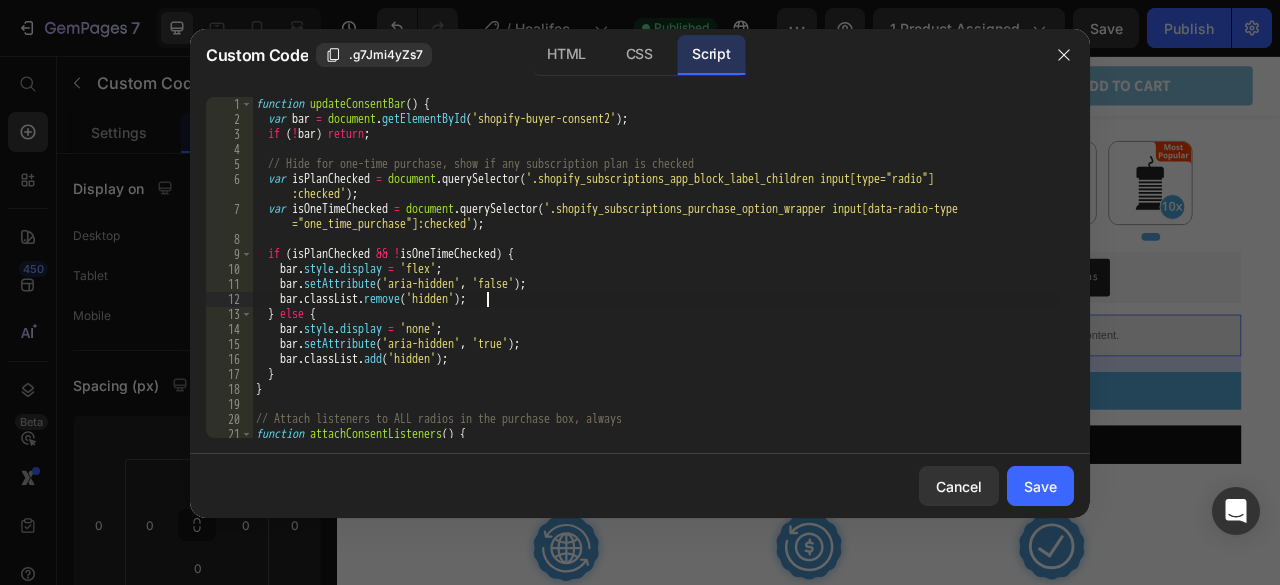 type on "document.addEventListener('DOMContentLoaded', attachConsentListeners);" 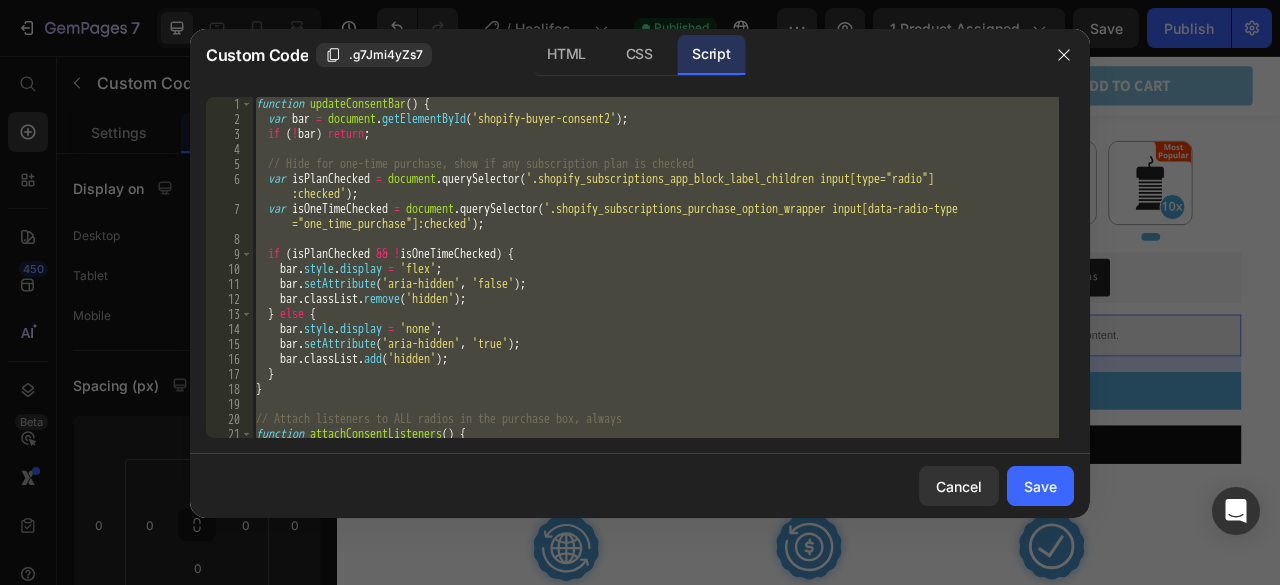 paste 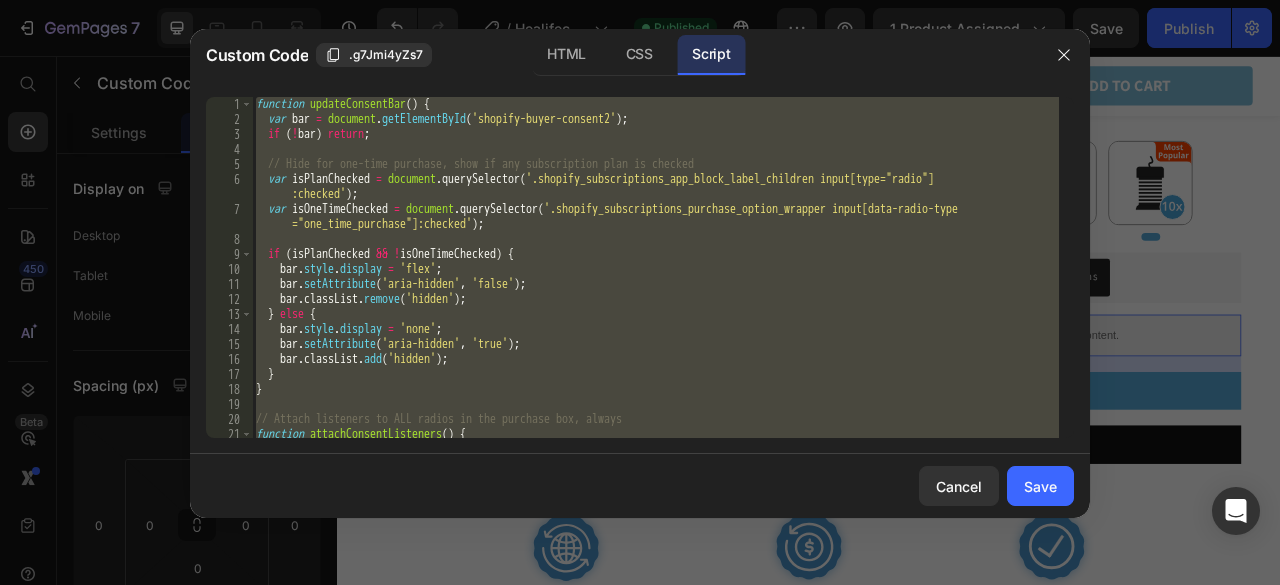 type 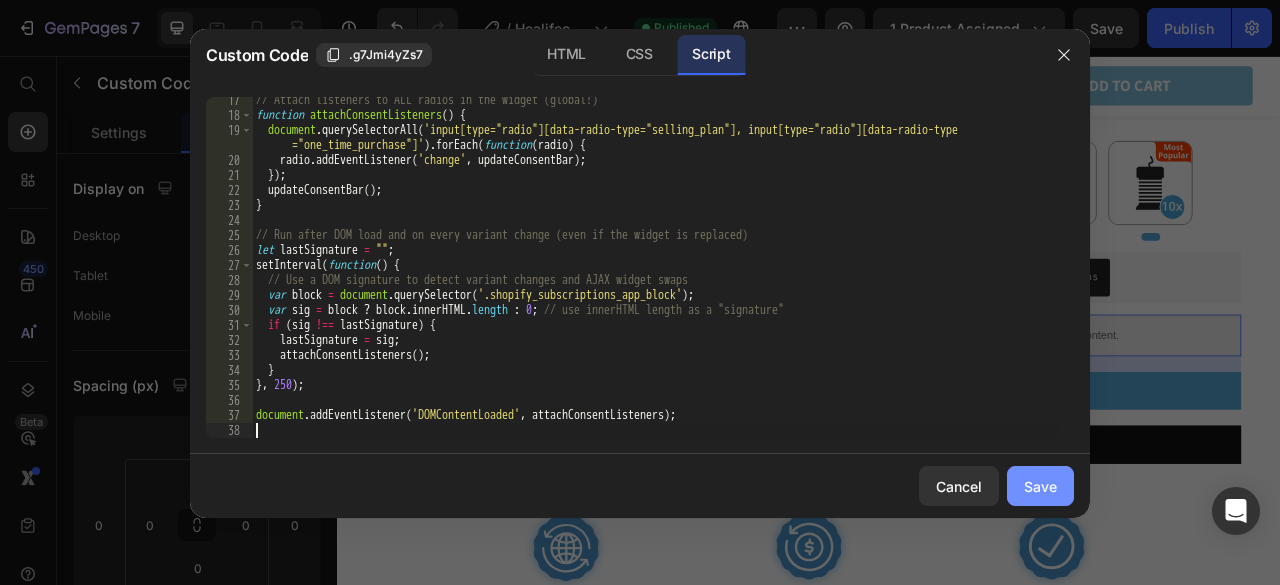 click on "Save" at bounding box center [1040, 486] 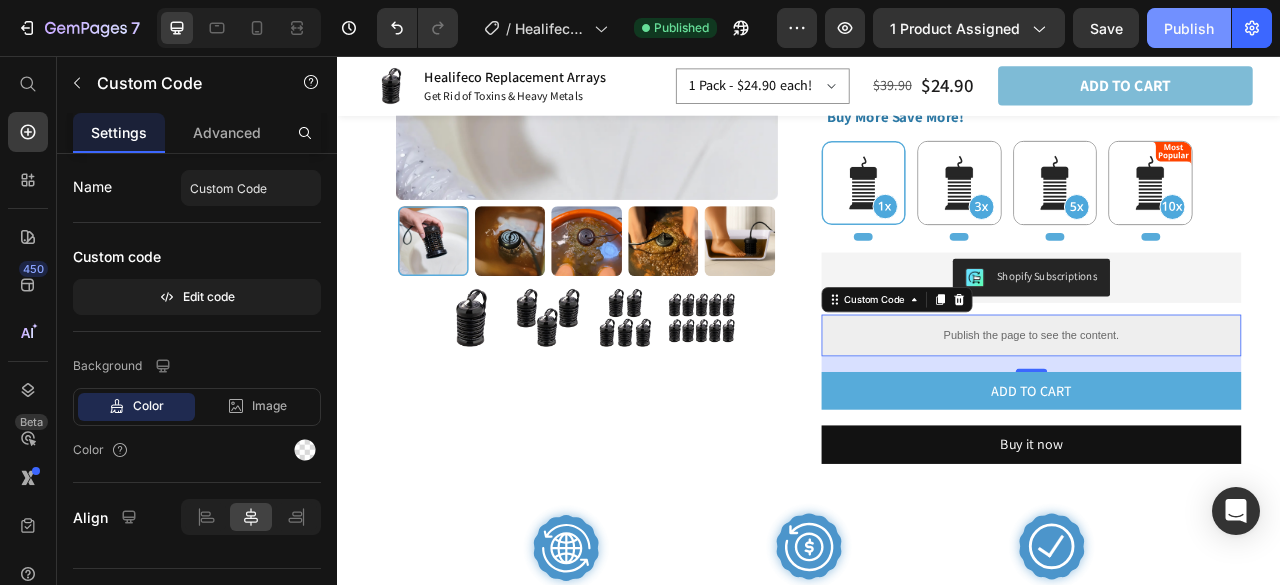 click on "Publish" 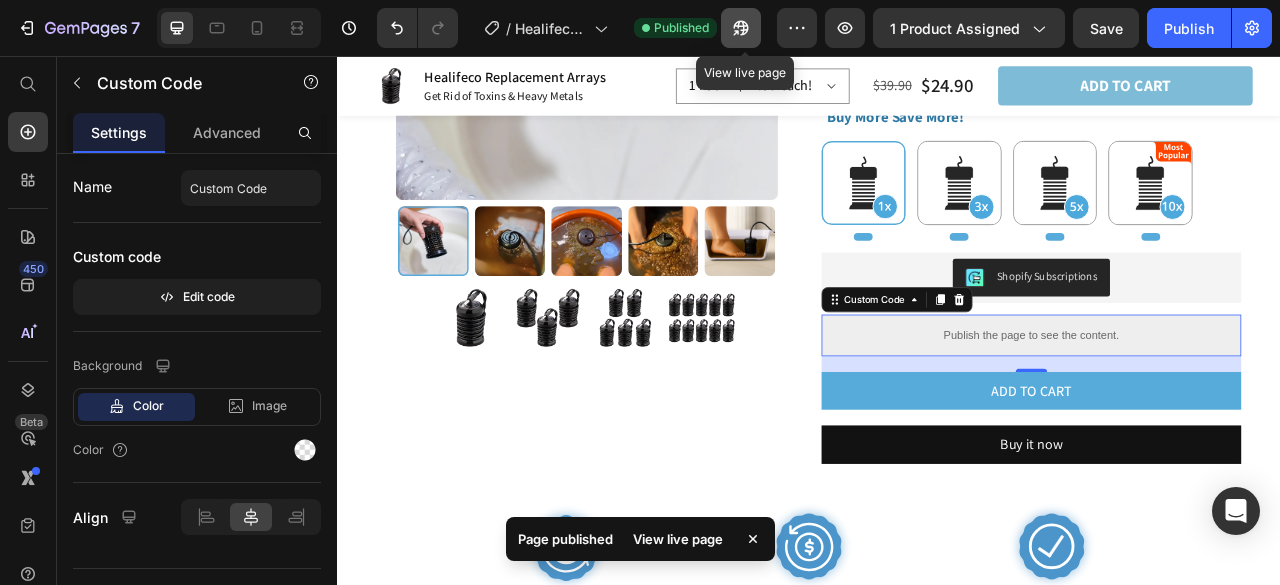 click 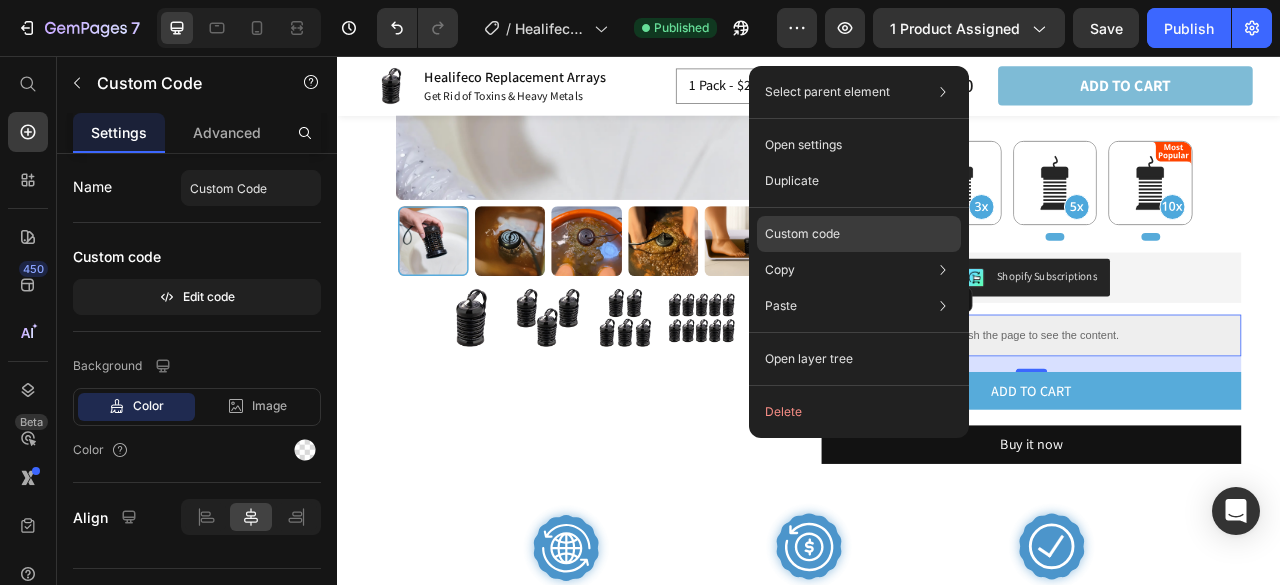 click on "Custom code" at bounding box center [802, 234] 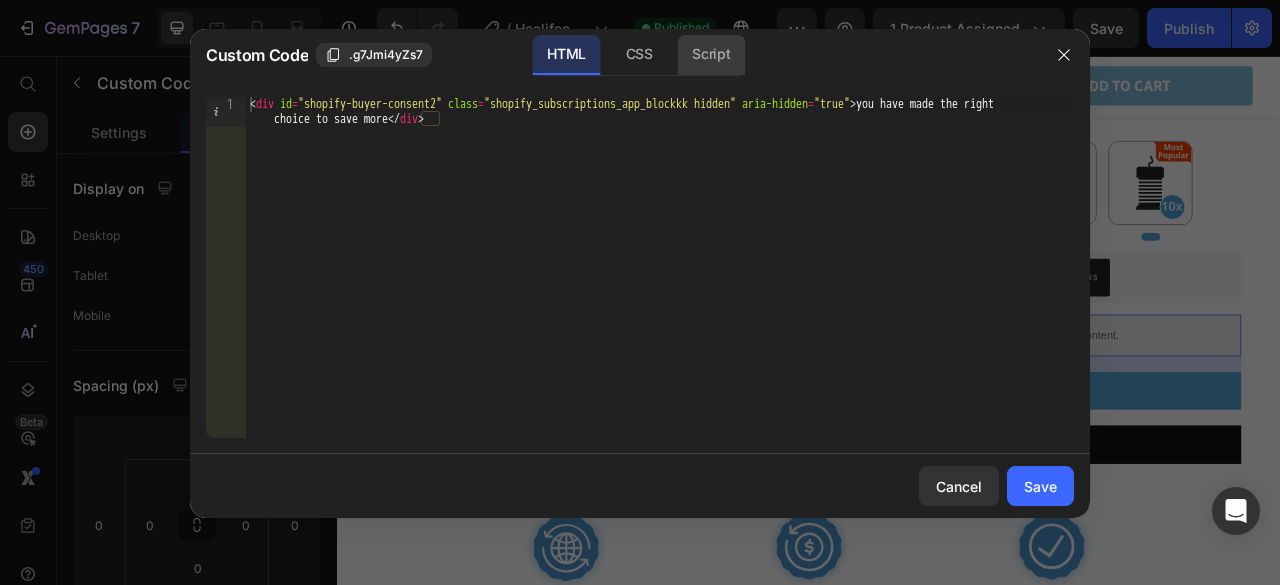 click on "Script" 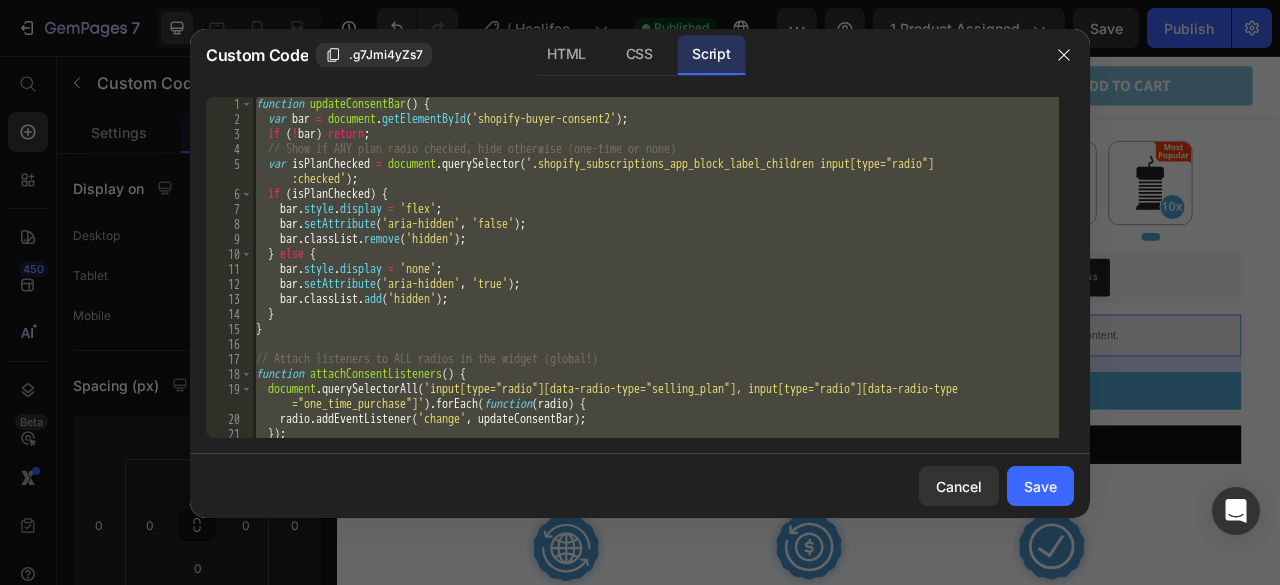 click on "function   updateConsentBar ( )   {    var   bar   =   document . getElementById ( 'shopify-buyer-consent2' ) ;    if   ( ! bar )   return ;    // Show if ANY plan radio checked, hide otherwise (one-time or none)    var   isPlanChecked   =   document . querySelector ( '.shopify_subscriptions_app_block_label_children input[type="radio"]        :checked' ) ;    if   ( isPlanChecked )   {      bar . style . display   =   'flex' ;      bar . setAttribute ( 'aria-hidden' ,   'false' ) ;      bar . classList . remove ( 'hidden' ) ;    }   else   {      bar . style . display   =   'none' ;      bar . setAttribute ( 'aria-hidden' ,   'true' ) ;      bar . classList . add ( 'hidden' ) ;    } } // Attach listeners to ALL radios in the widget (global!) function   attachConsentListeners ( )   {    document . querySelectorAll ( 'input[type="radio"][data-radio-type="selling_plan"], input[type="radio"][data-radio-type        ="one_time_purchase"]' ) . forEach ( function ( radio )   {      radio . ( 'change' ," at bounding box center [655, 267] 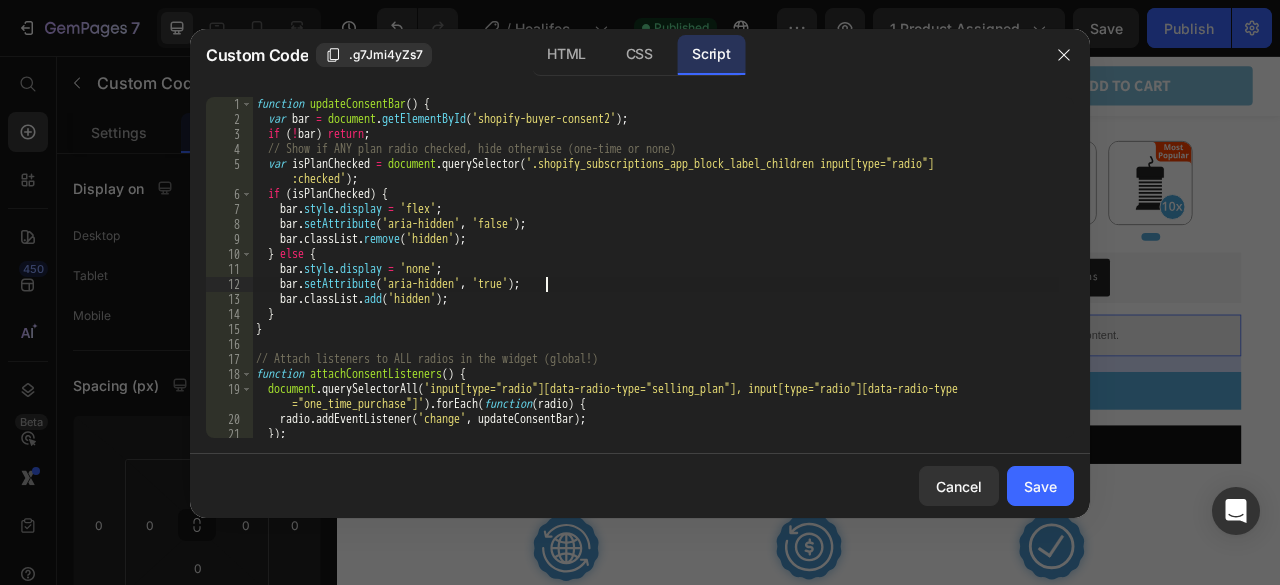 type on "document.addEventListener('DOMContentLoaded', attachConsentListeners);" 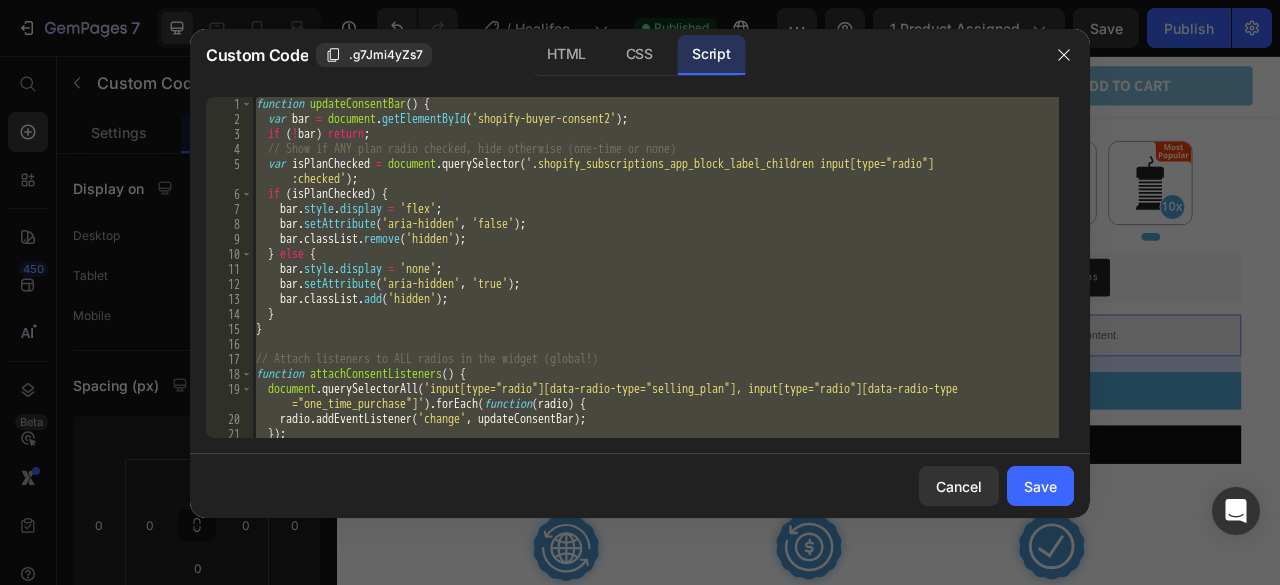 paste 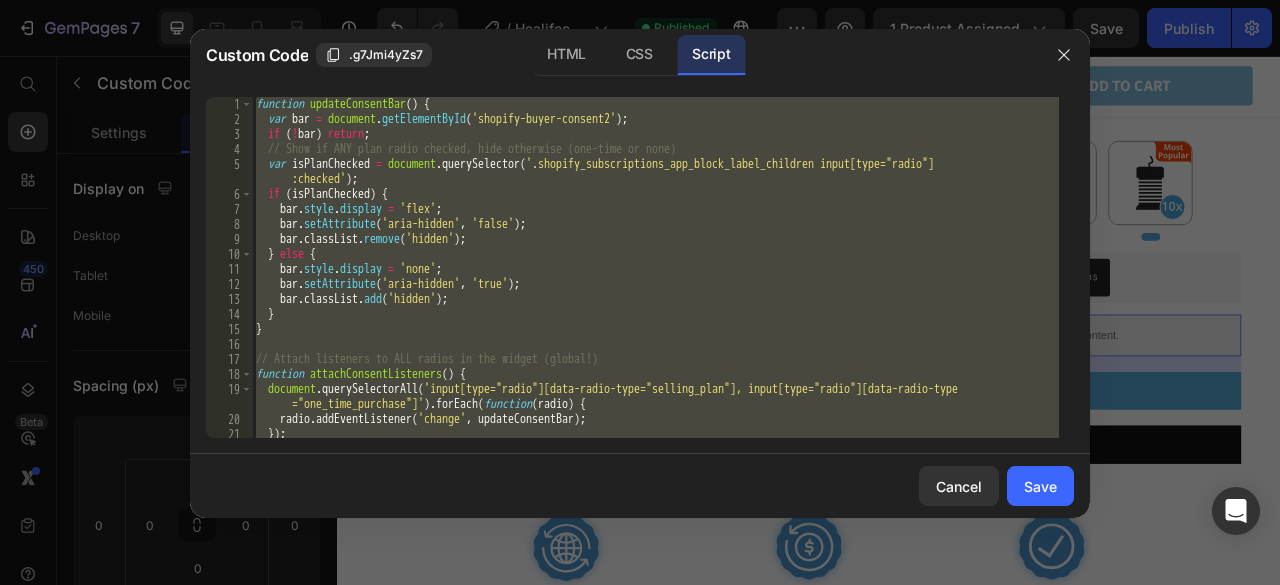 type 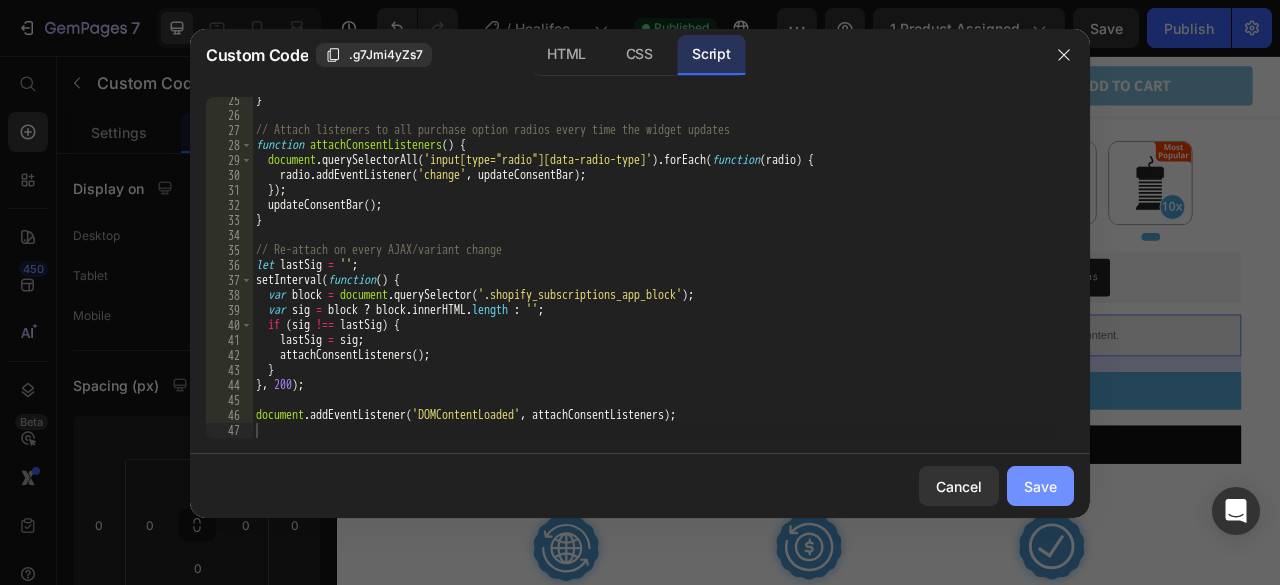 click on "Save" 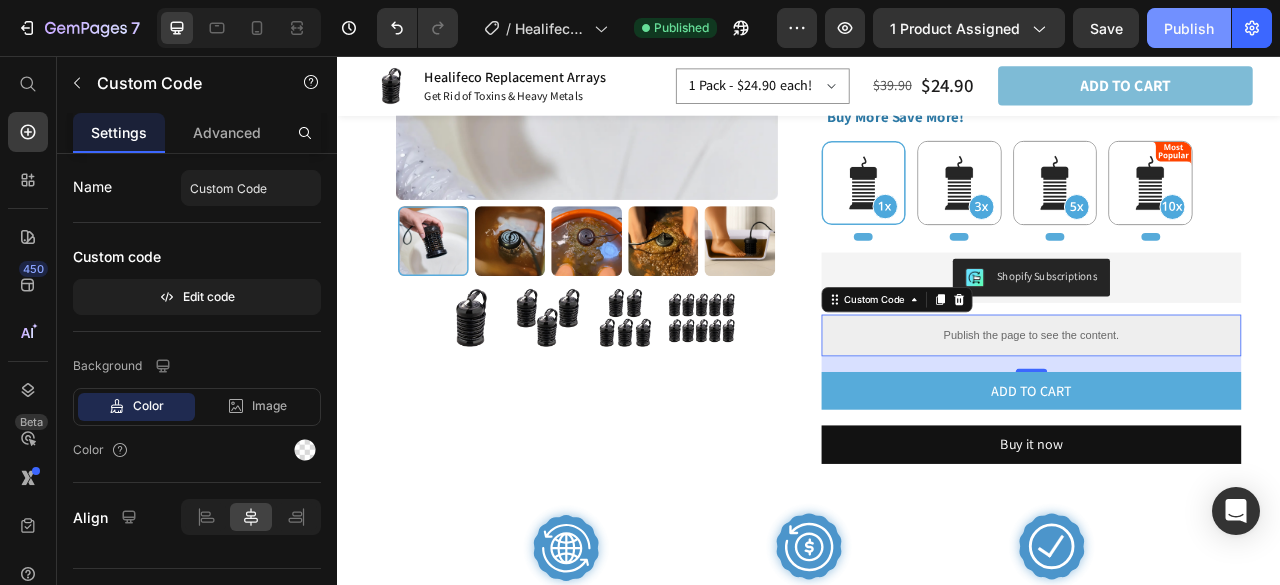 click on "Publish" at bounding box center (1189, 28) 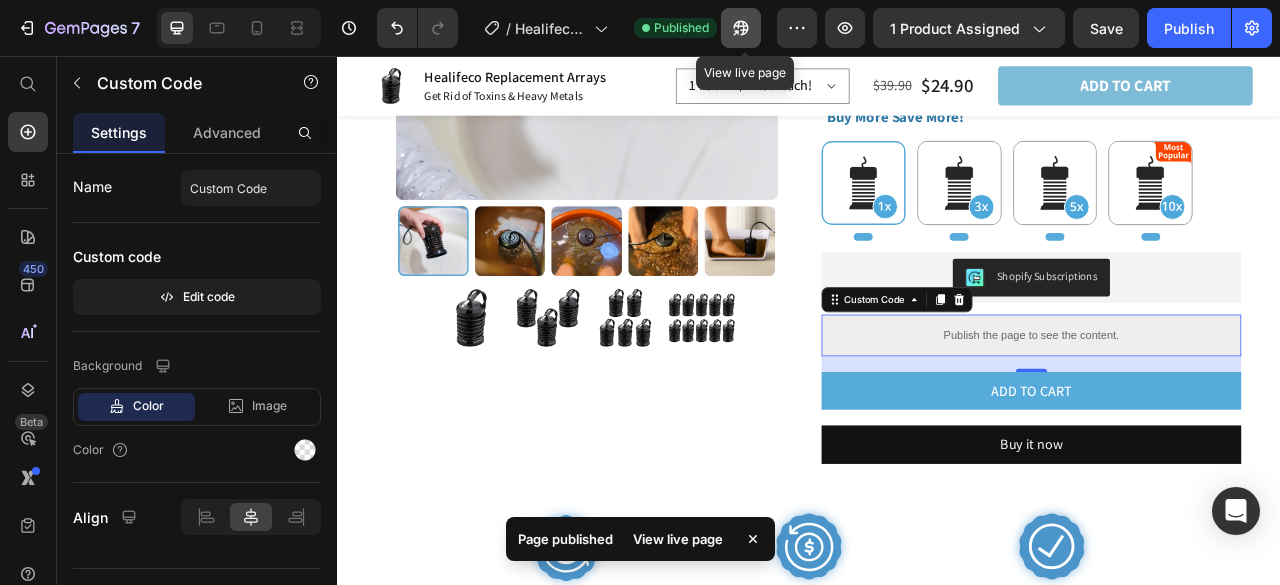 click 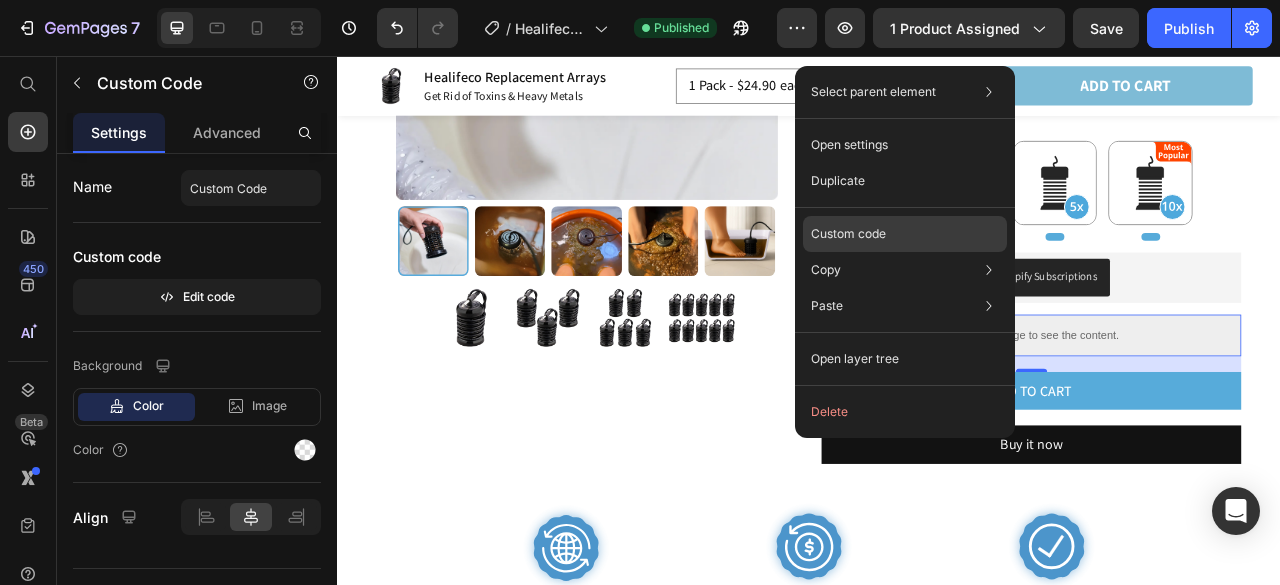 click on "Custom code" at bounding box center (848, 234) 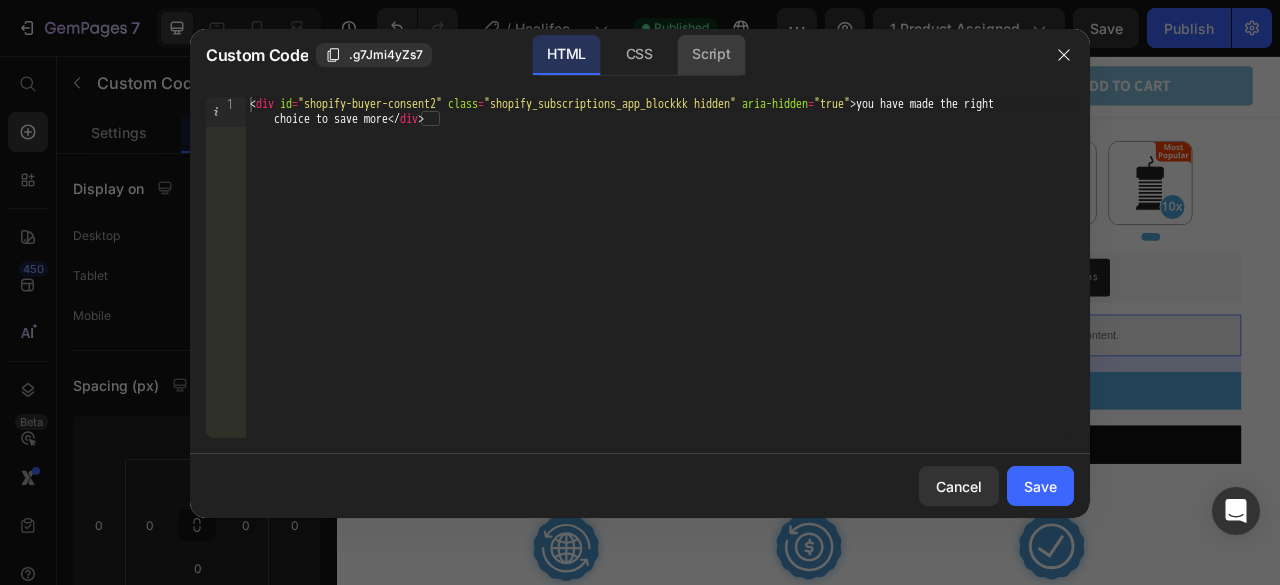 click on "Script" 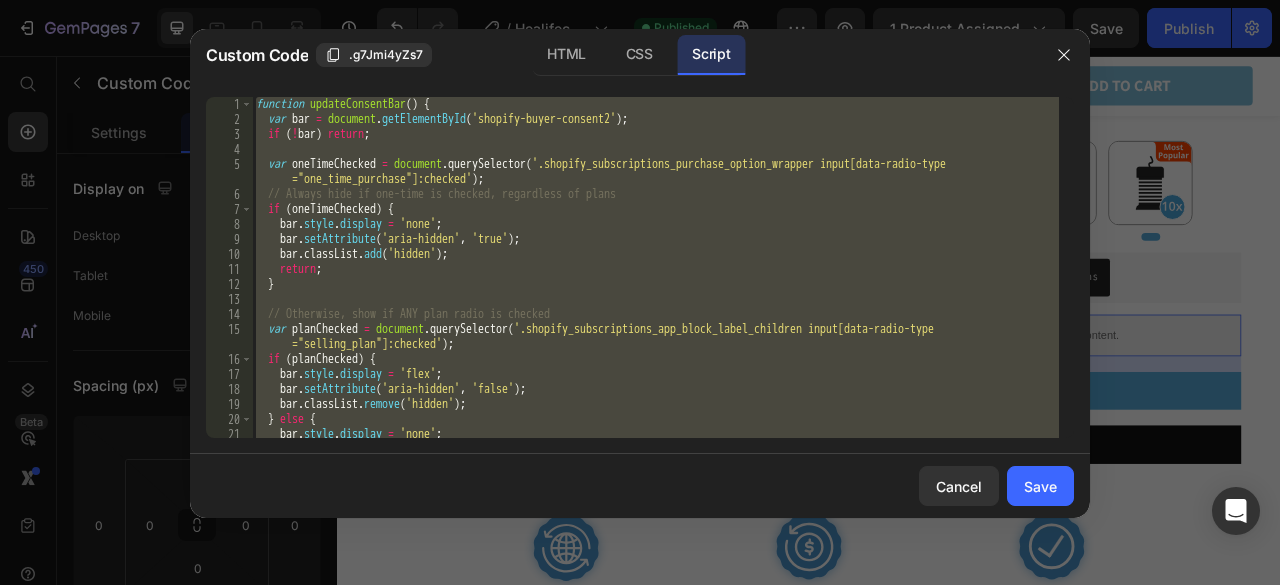 click on "function   updateConsentBar ( )   {    var   bar   =   document . getElementById ( 'shopify-buyer-consent2' ) ;    if   ( ! bar )   return ;    var   oneTimeChecked   =   document . querySelector ( '.shopify_subscriptions_purchase_option_wrapper input[data-radio-type        ="one_time_purchase"]:checked' ) ;    // Always hide if one-time is checked, regardless of plans    if   ( oneTimeChecked )   {      bar . style . display   =   'none' ;      bar . setAttribute ( 'aria-hidden' ,   'true' ) ;      bar . classList . add ( 'hidden' ) ;      return ;    }    // Otherwise, show if ANY plan radio is checked    var   planChecked   =   document . querySelector ( '.shopify_subscriptions_app_block_label_children input[data-radio-type        ="selling_plan"]:checked' ) ;    if   ( planChecked )   {      bar . style . display   =   'flex' ;      bar . setAttribute ( 'aria-hidden' ,   'false' ) ;      bar . classList . remove ( 'hidden' ) ;    }   else   {      bar . style . display   =   'none' ;      bar" at bounding box center [655, 267] 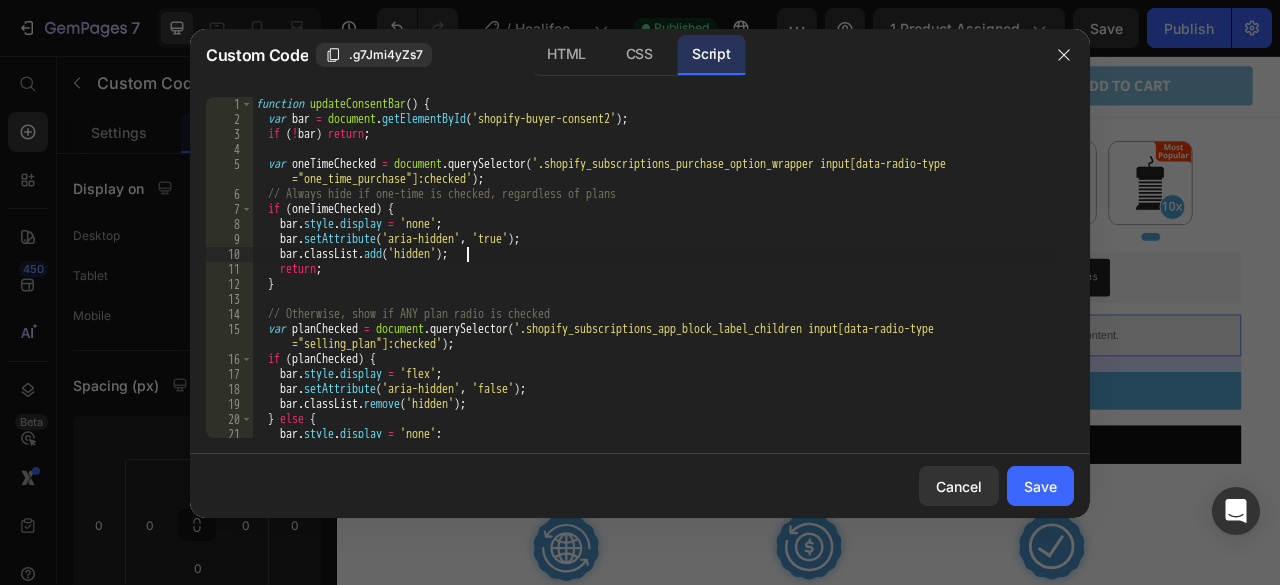 type on "document.addEventListener('DOMContentLoaded', attachConsentListeners);" 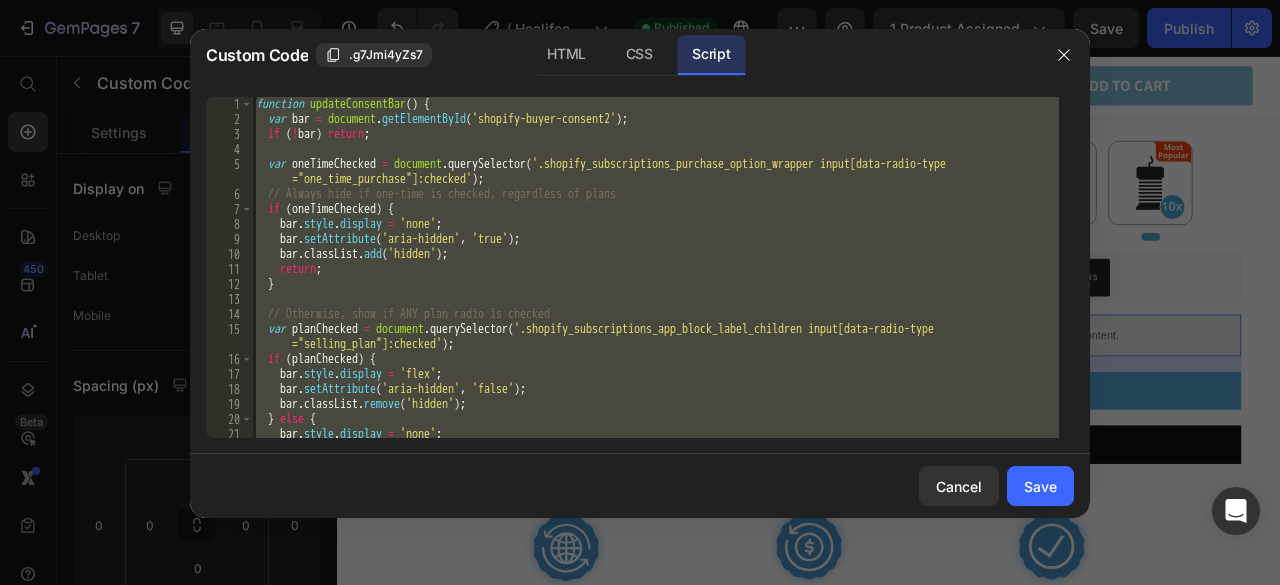 paste 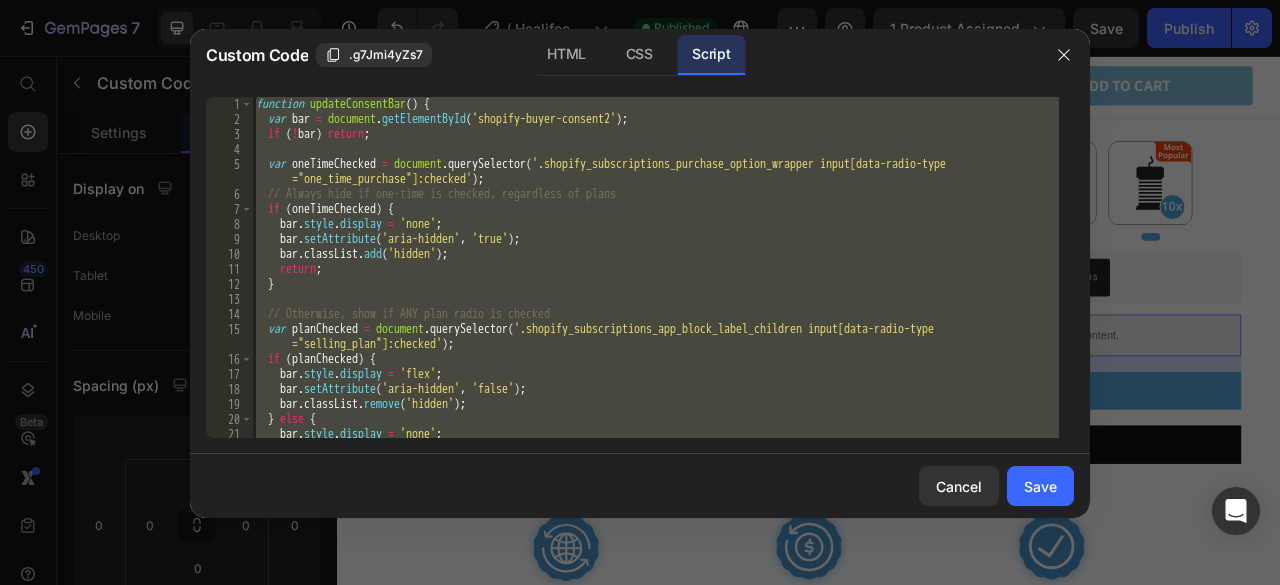 type 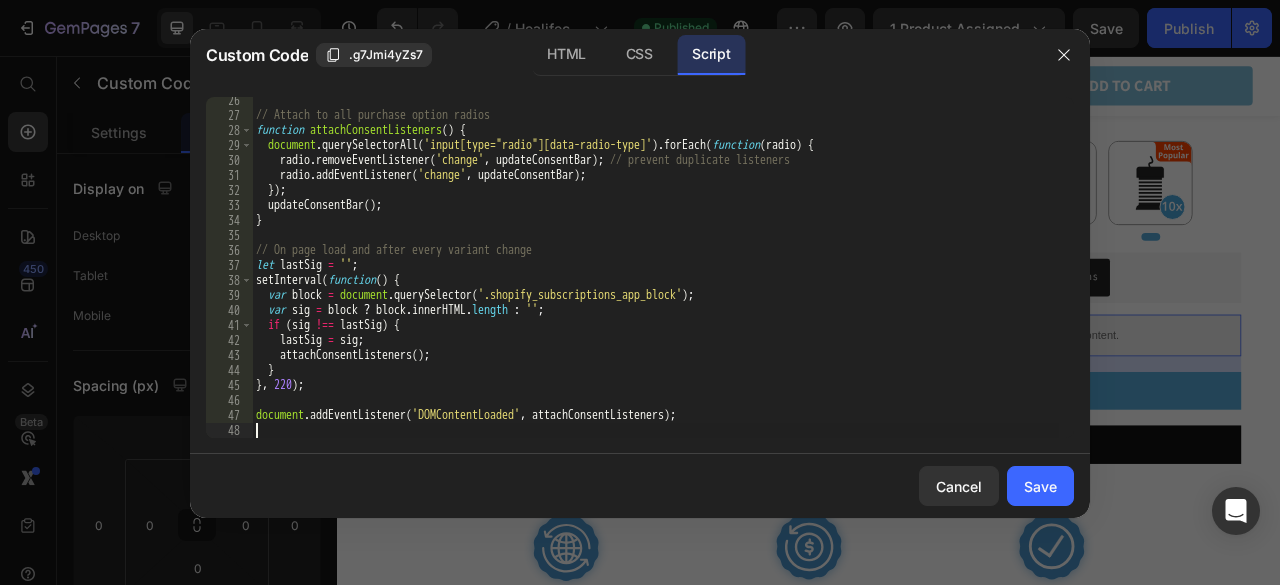 scroll, scrollTop: 378, scrollLeft: 0, axis: vertical 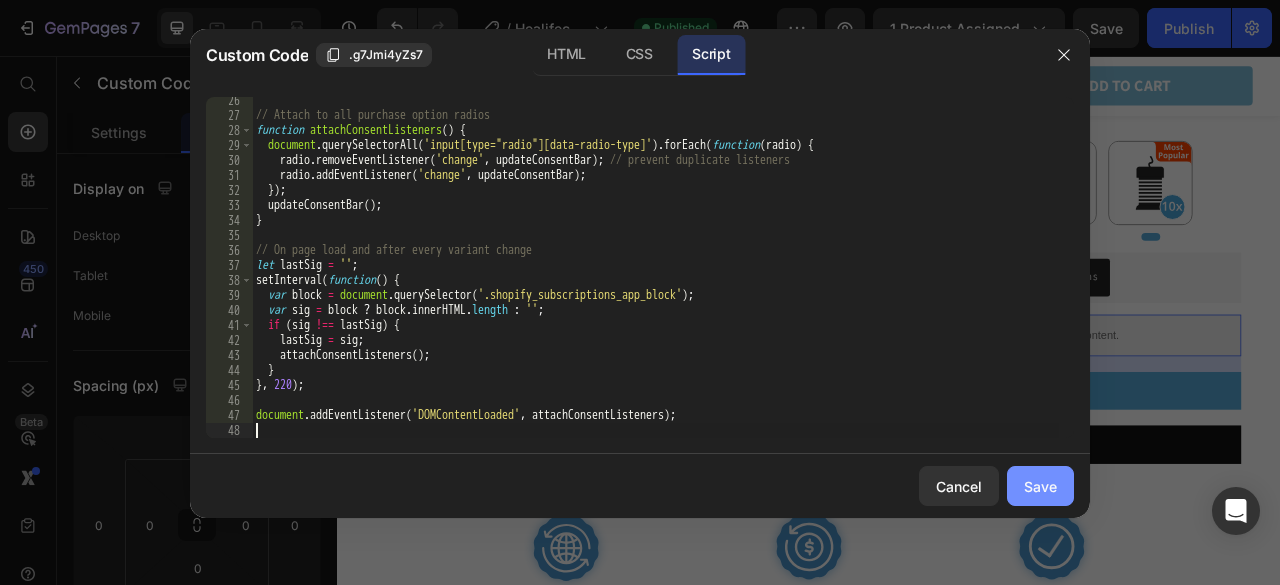 click on "Save" at bounding box center [1040, 486] 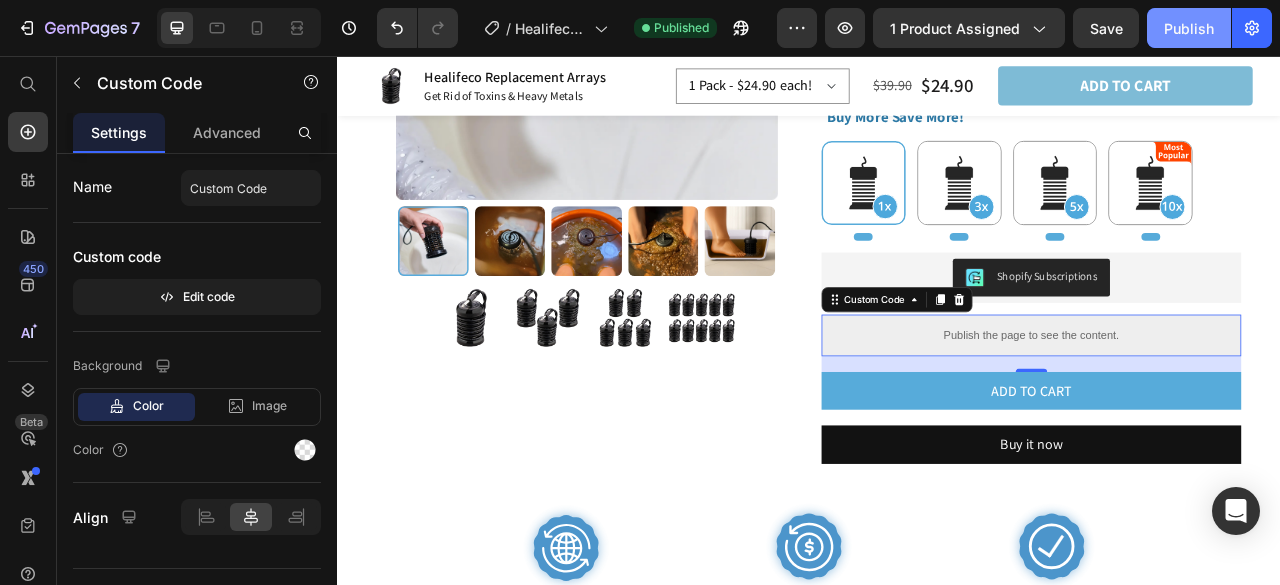 click on "Publish" at bounding box center (1189, 28) 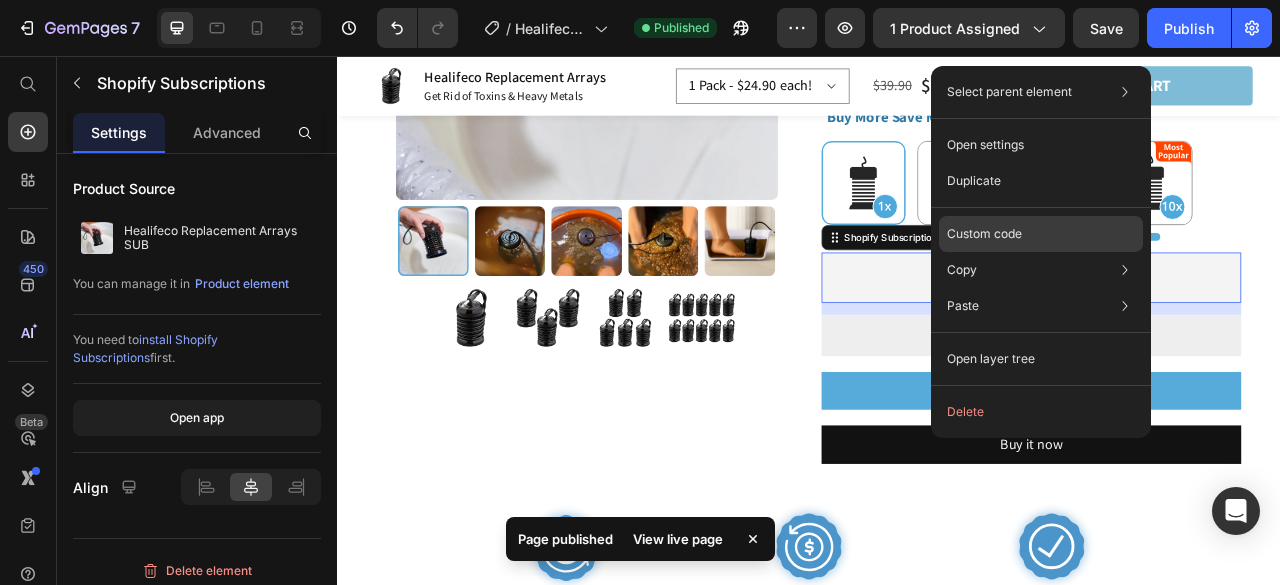click on "Custom code" 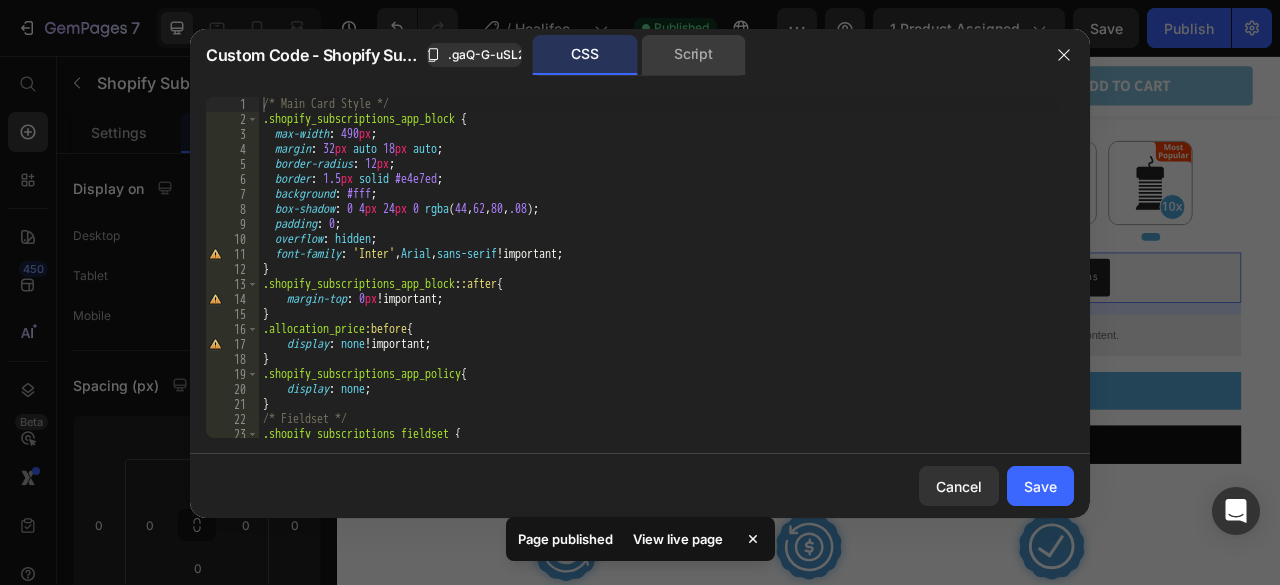 click on "Script" 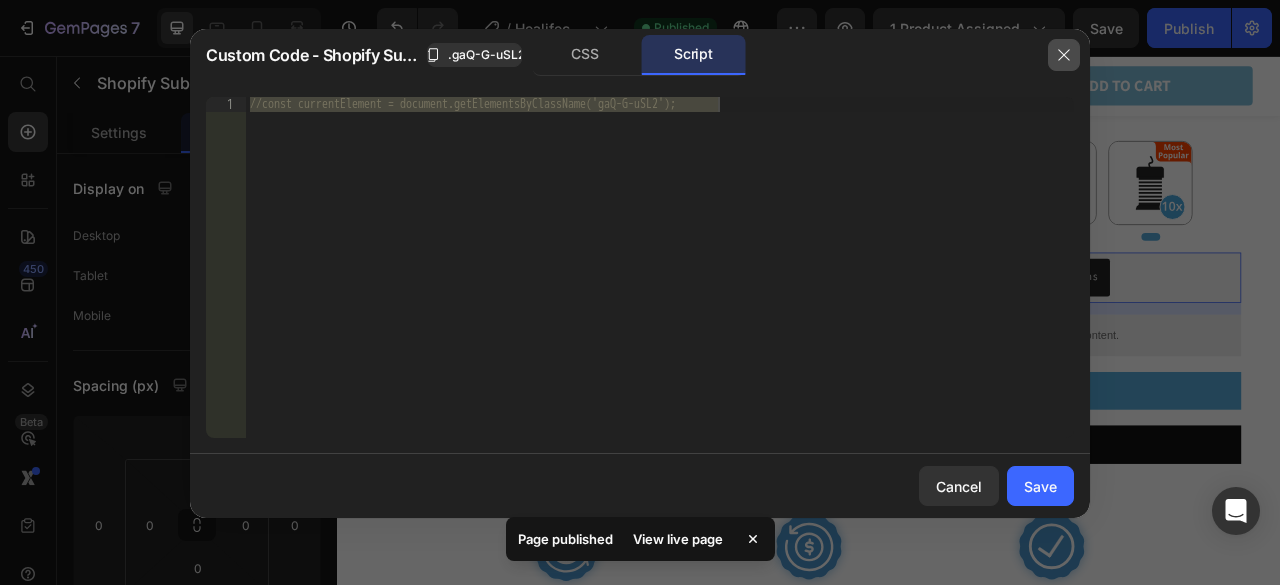 click at bounding box center (1064, 55) 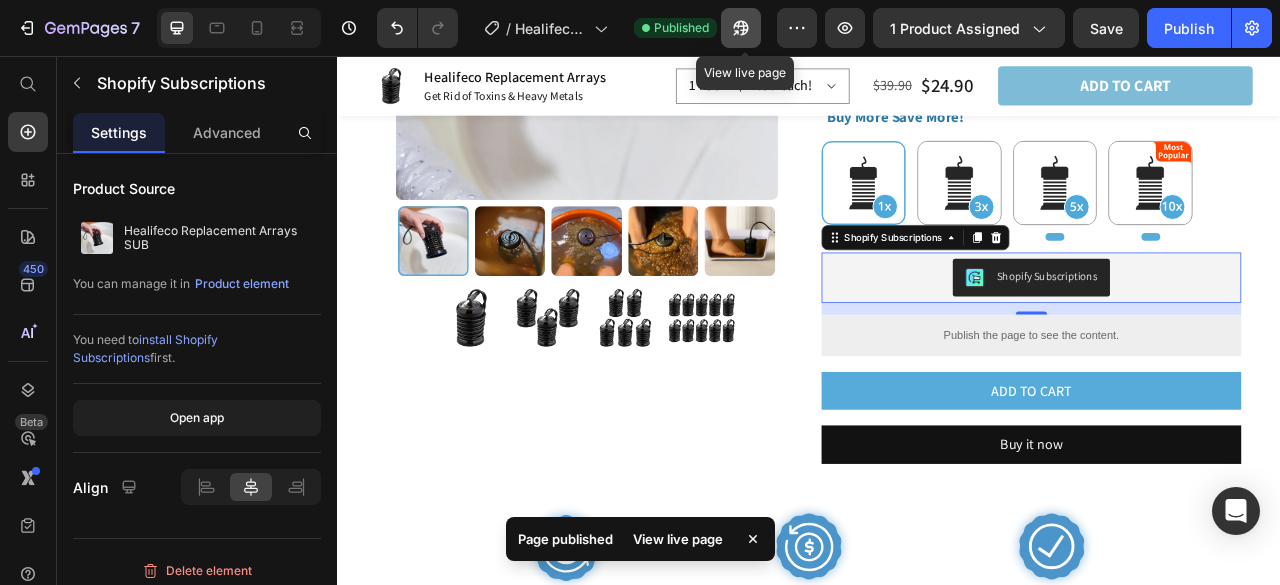 click 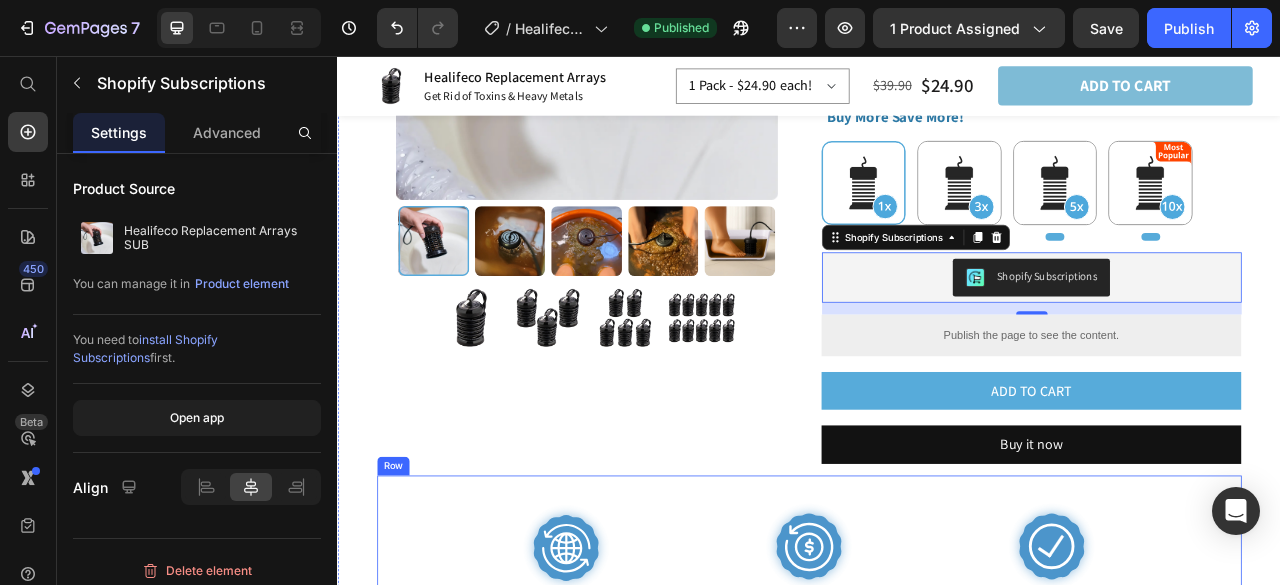 click on "Image 90-Day Money Back Guarantee Text Block Image Free Worldwide Shipping Text Block Image Fulfilled in 24 Hours Text Block Row" at bounding box center [937, 689] 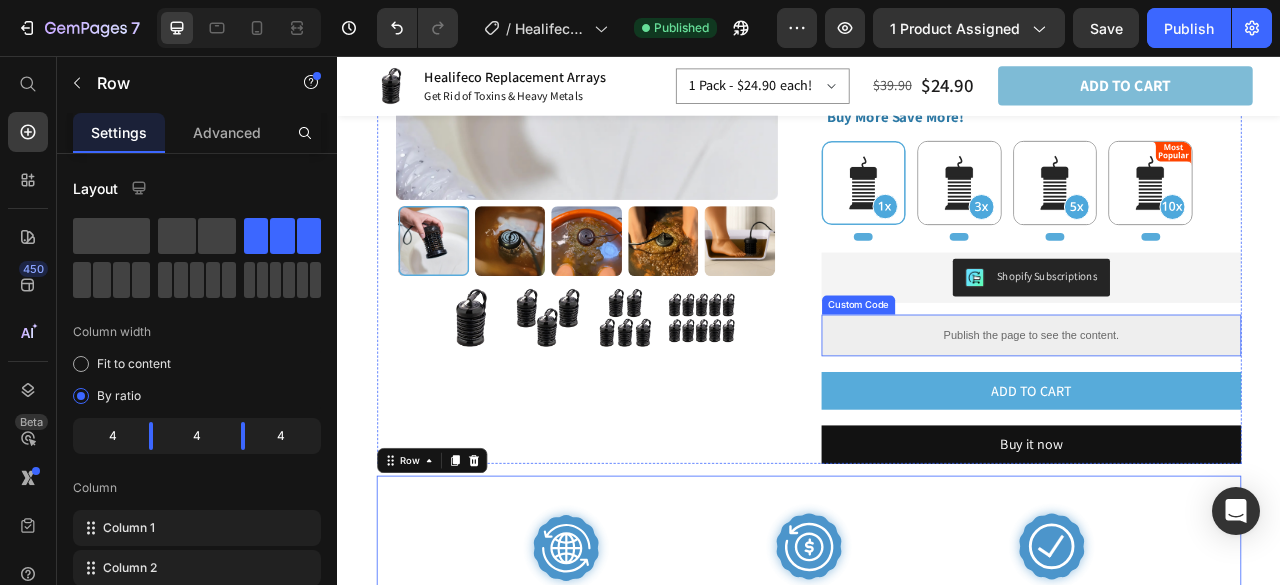 click on "Publish the page to see the content." at bounding box center (1220, 411) 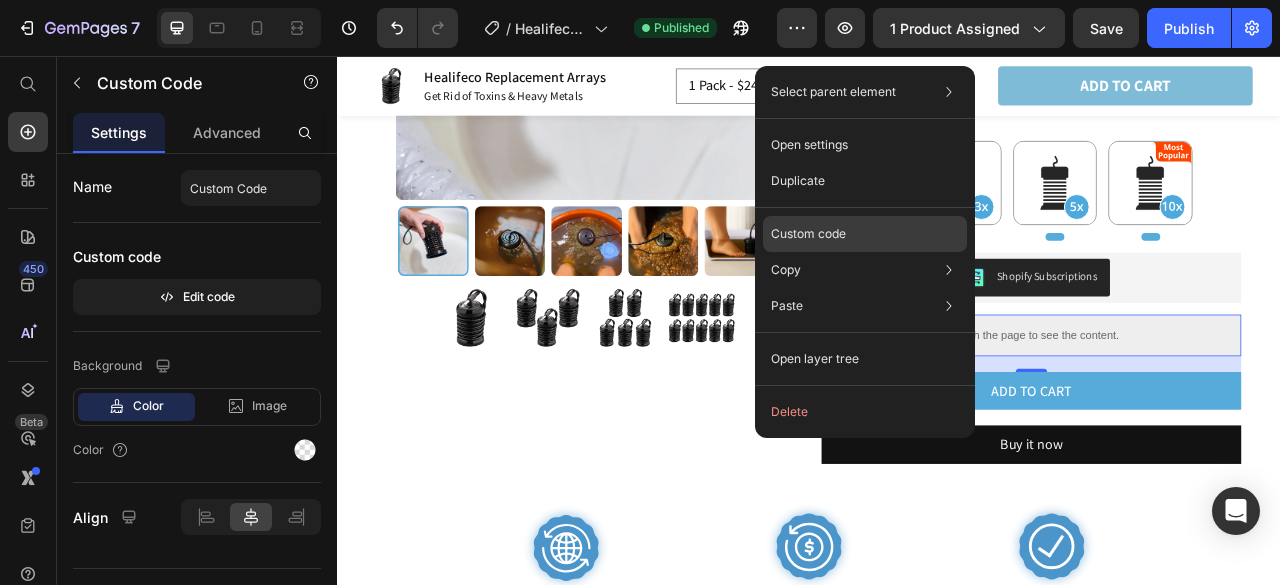 click on "Custom code" at bounding box center (808, 234) 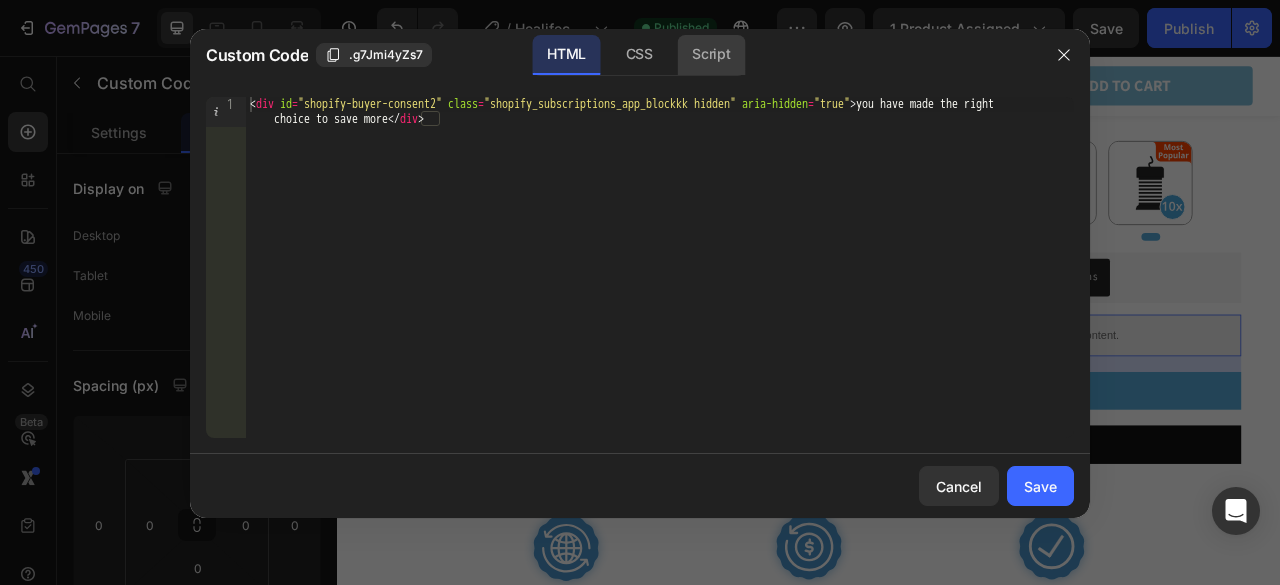 click on "Script" 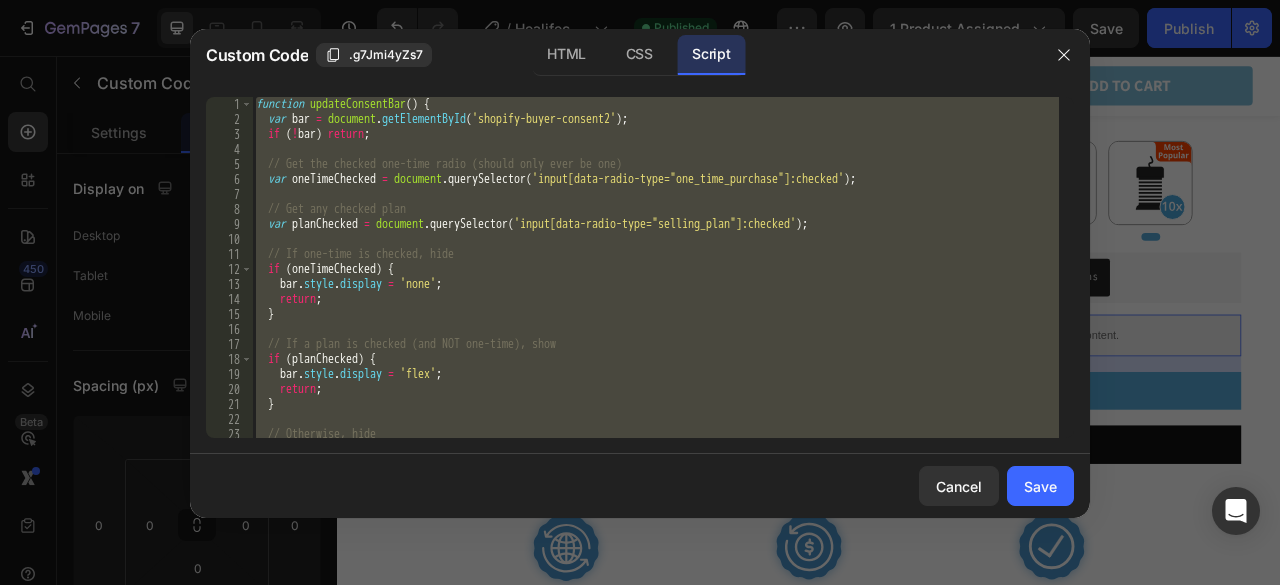 type on "document.addEventListener('DOMContentLoaded', attachConsentListeners);" 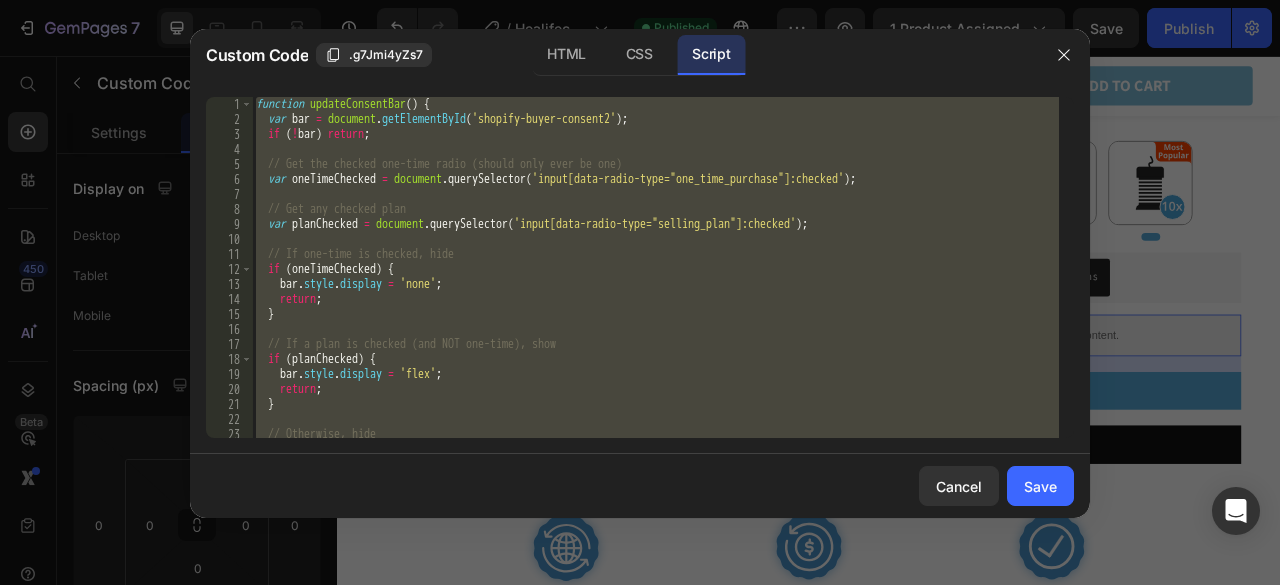 click on "function   updateConsentBar ( )   {    var   bar   =   document . getElementById ( 'shopify-buyer-consent2' ) ;    if   ( ! bar )   return ;    // Get the checked one-time radio (should only ever be one)    var   oneTimeChecked   =   document . querySelector ( 'input[data-radio-type="one_time_purchase"]:checked' ) ;    // Get any checked plan    var   planChecked   =   document . querySelector ( 'input[data-radio-type="selling_plan"]:checked' ) ;    // If one-time is checked, hide    if   ( oneTimeChecked )   {      bar . style . display   =   'none' ;      return ;    }    // If a plan is checked (and NOT one-time), show    if   ( planChecked )   {      bar . style . display   =   'flex' ;      return ;    }    // Otherwise, hide    bar . style . display   =   'none' ;" at bounding box center [655, 267] 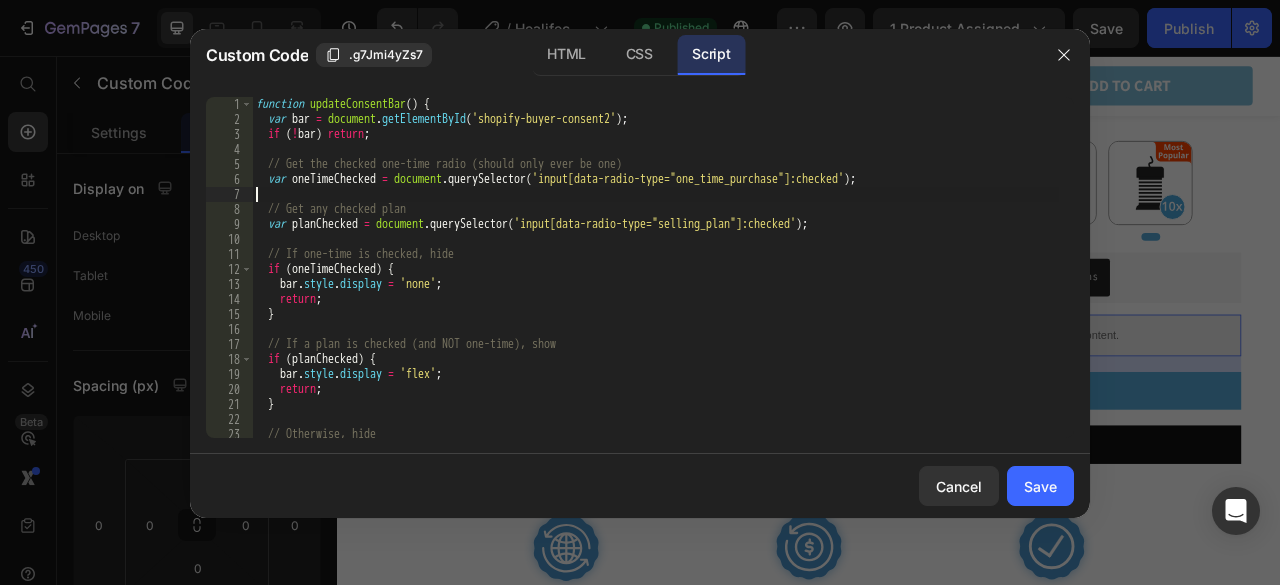 type on "document.addEventListener('DOMContentLoaded', attachConsentListeners);" 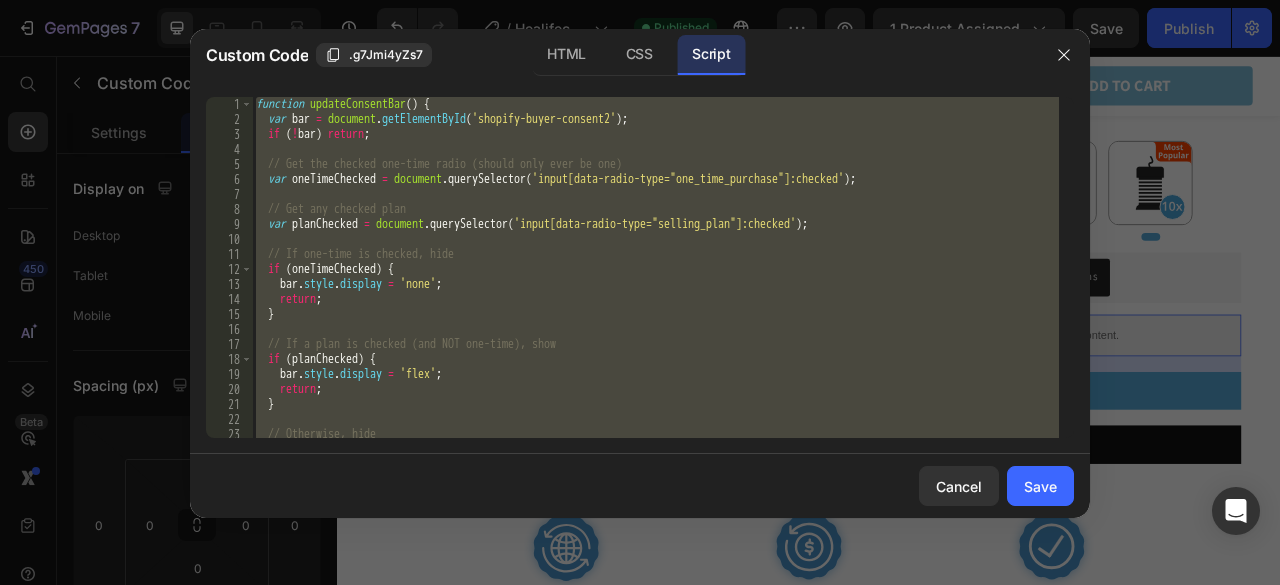 paste 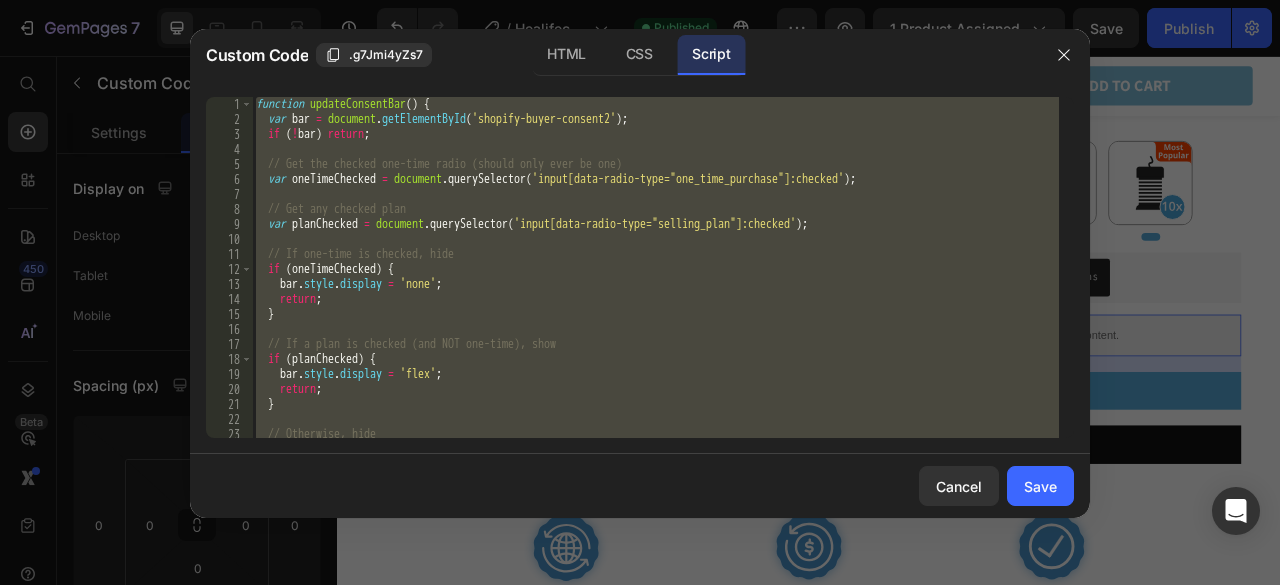 type 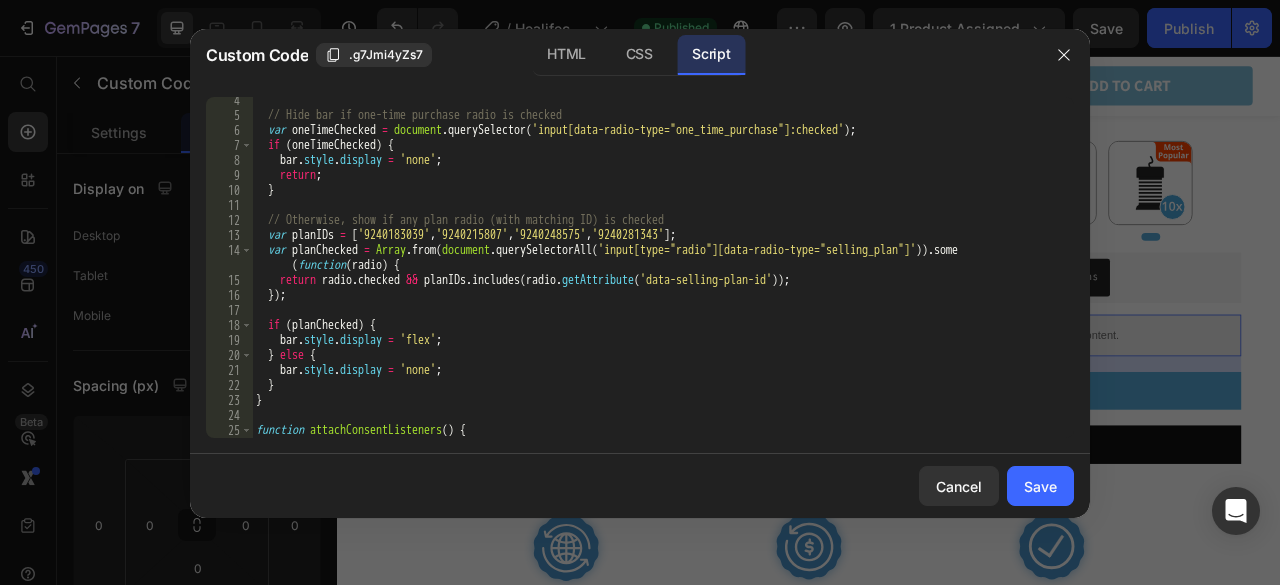 scroll, scrollTop: 0, scrollLeft: 0, axis: both 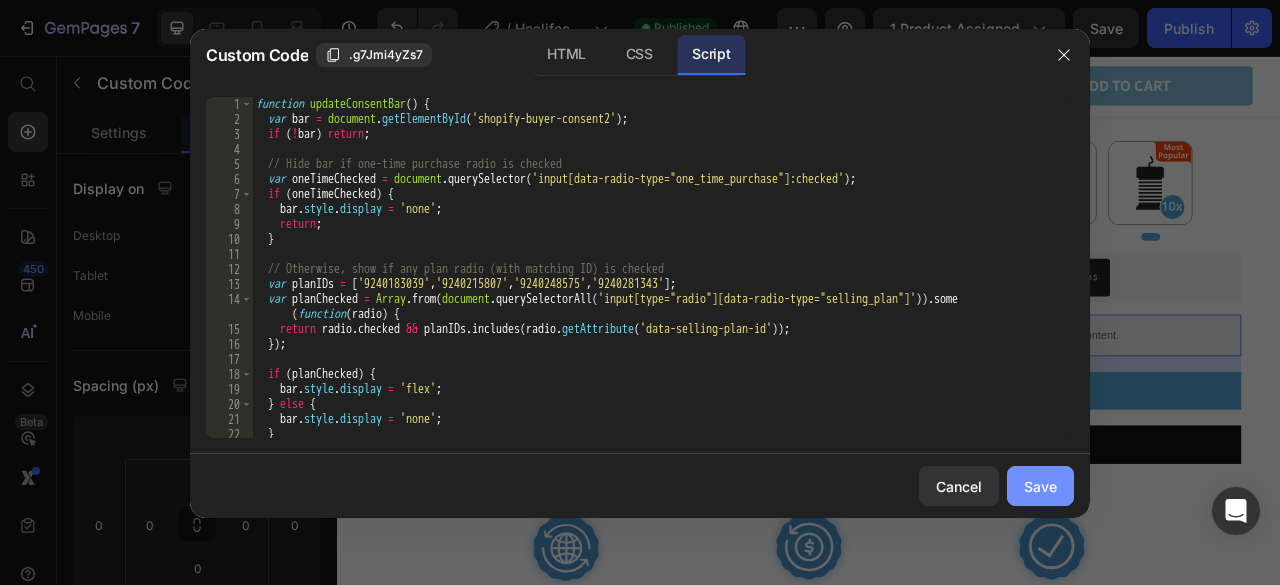 click on "Save" at bounding box center [1040, 486] 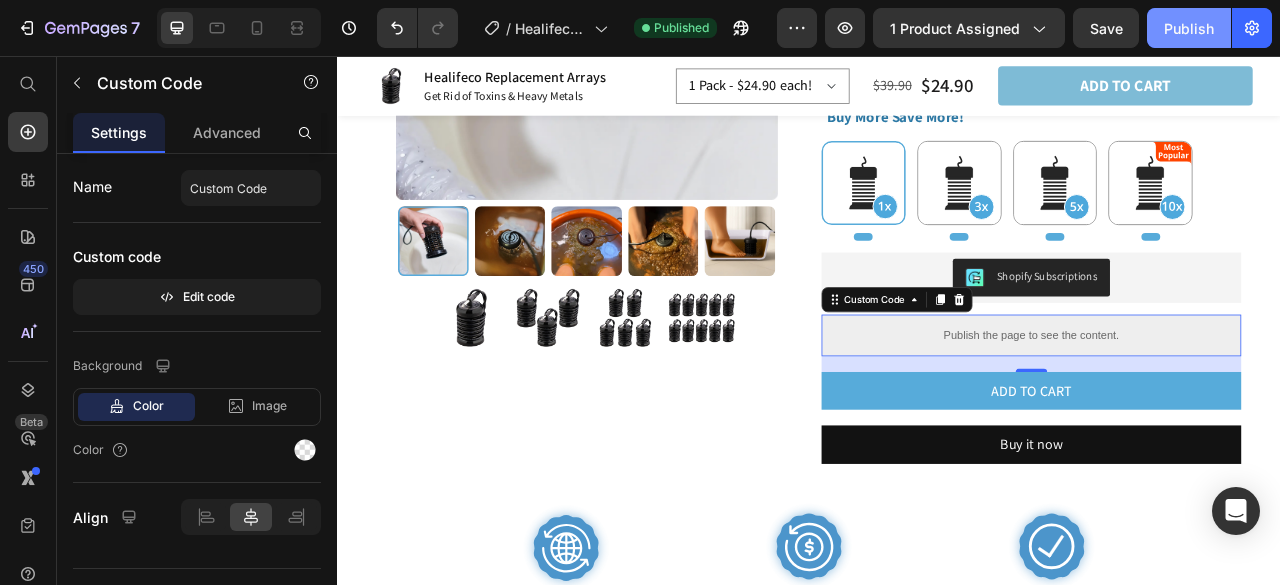 click on "Publish" at bounding box center (1189, 28) 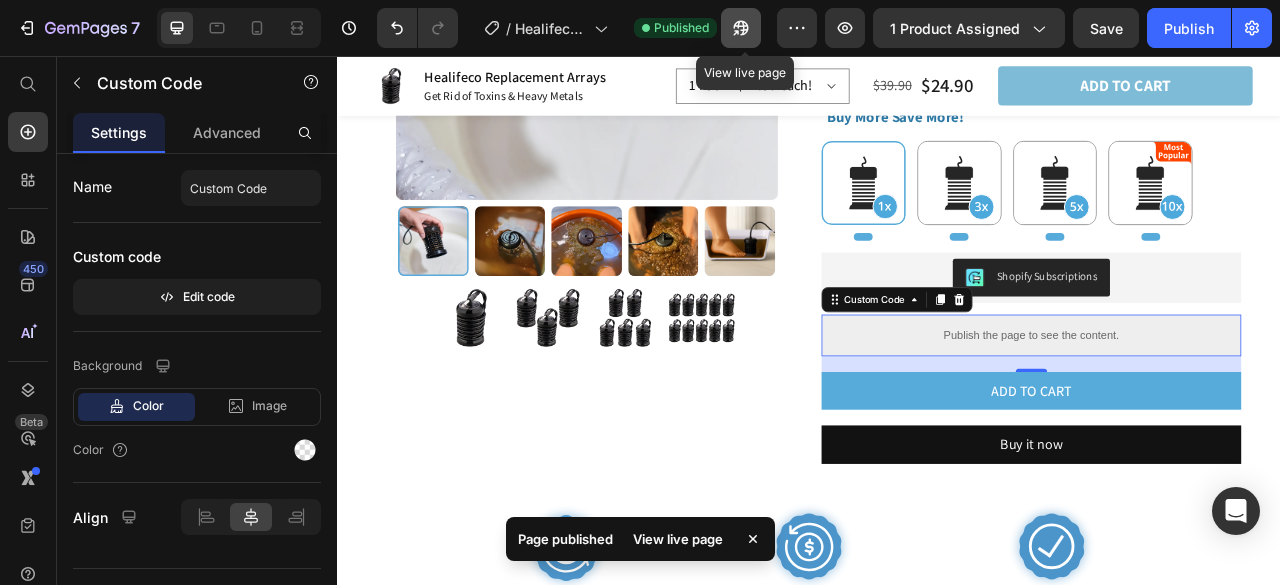 click 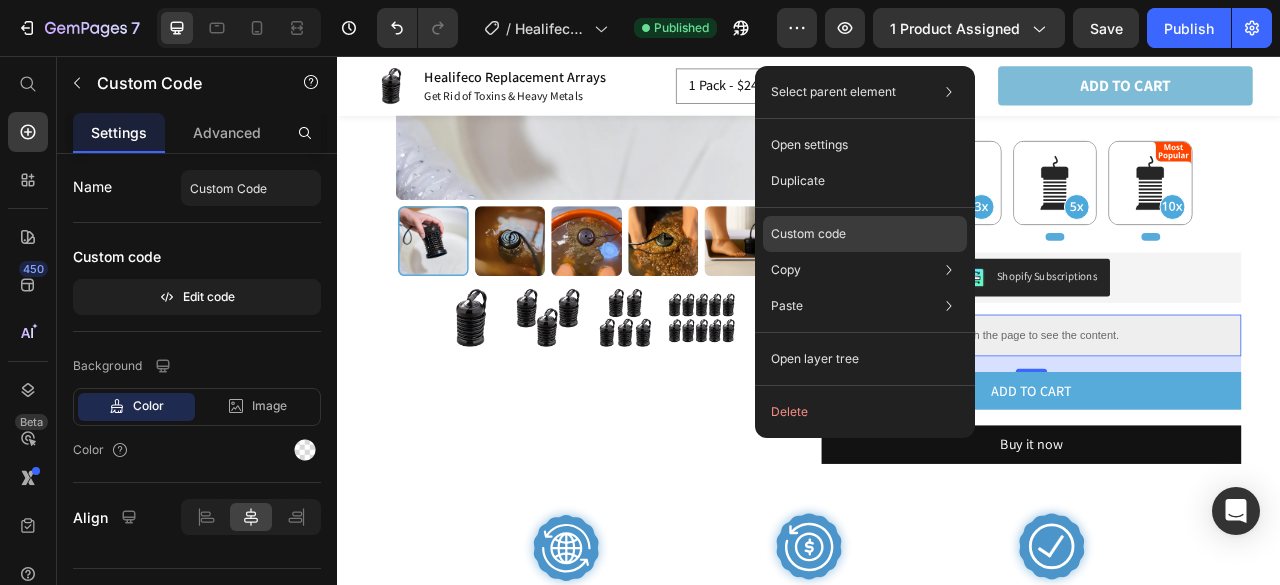 click on "Custom code" at bounding box center [808, 234] 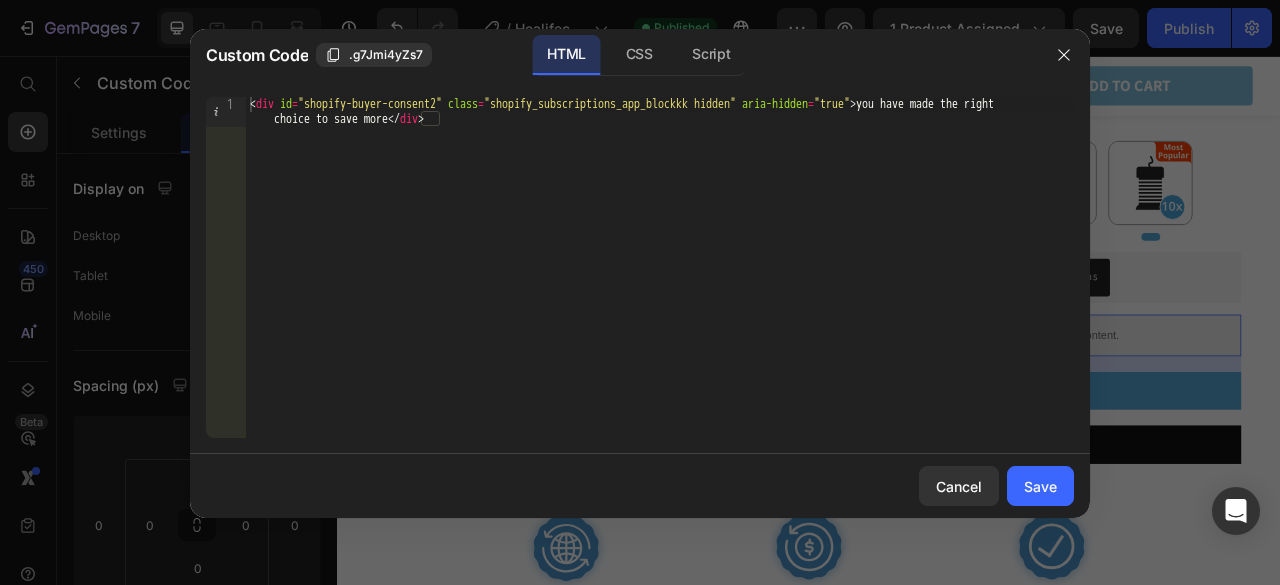 click on "< div   id = "shopify-buyer-consent2"   class = "shopify_subscriptions_app_blockkk hidden"   aria-hidden = "true" > you have made the right       choice to save more  </ div >" at bounding box center (660, 297) 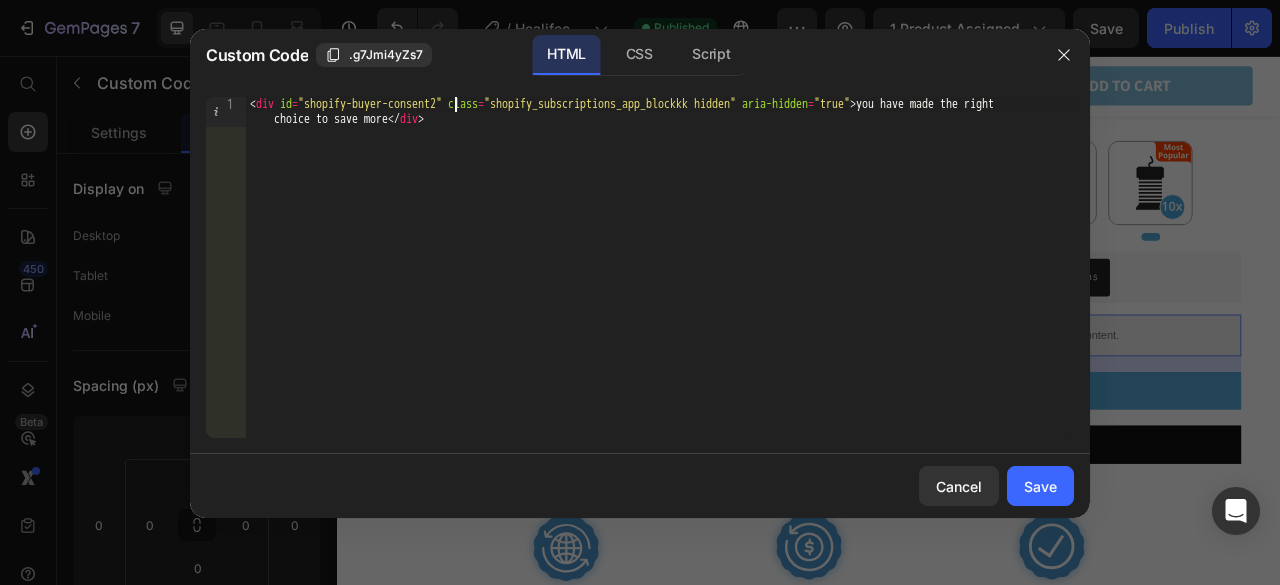 type on "<div id="shopify-buyer-consent" class="shopify_subscriptions_app_blockkk hidden" aria-hidden="true">you have made the right choice to save more </div>" 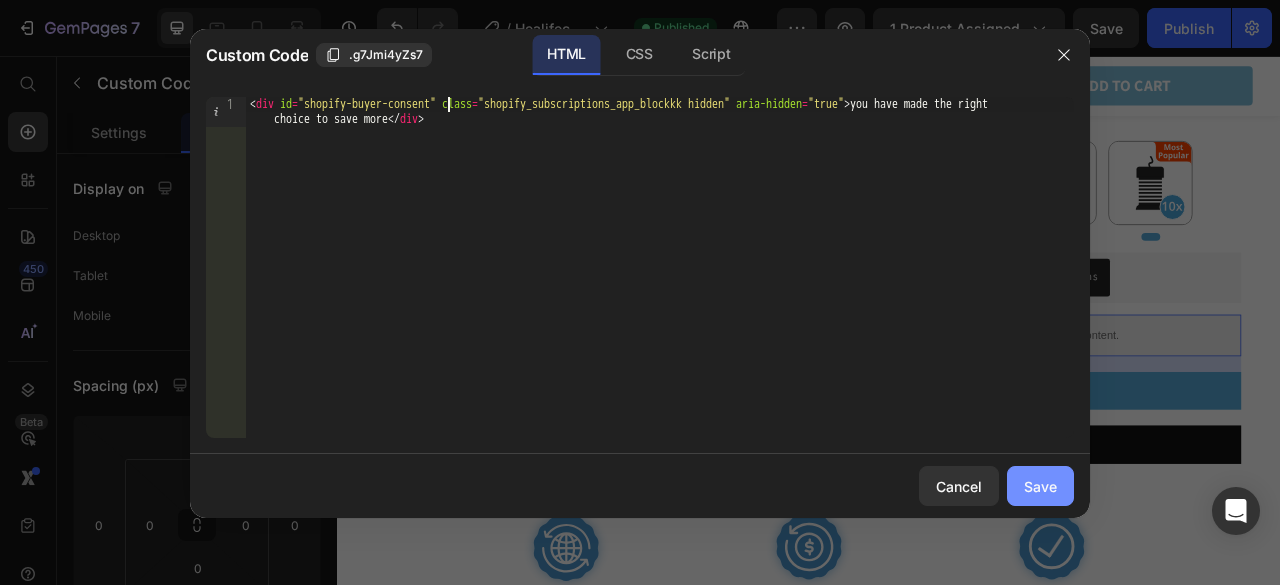 drag, startPoint x: 1060, startPoint y: 481, endPoint x: 916, endPoint y: 539, distance: 155.24174 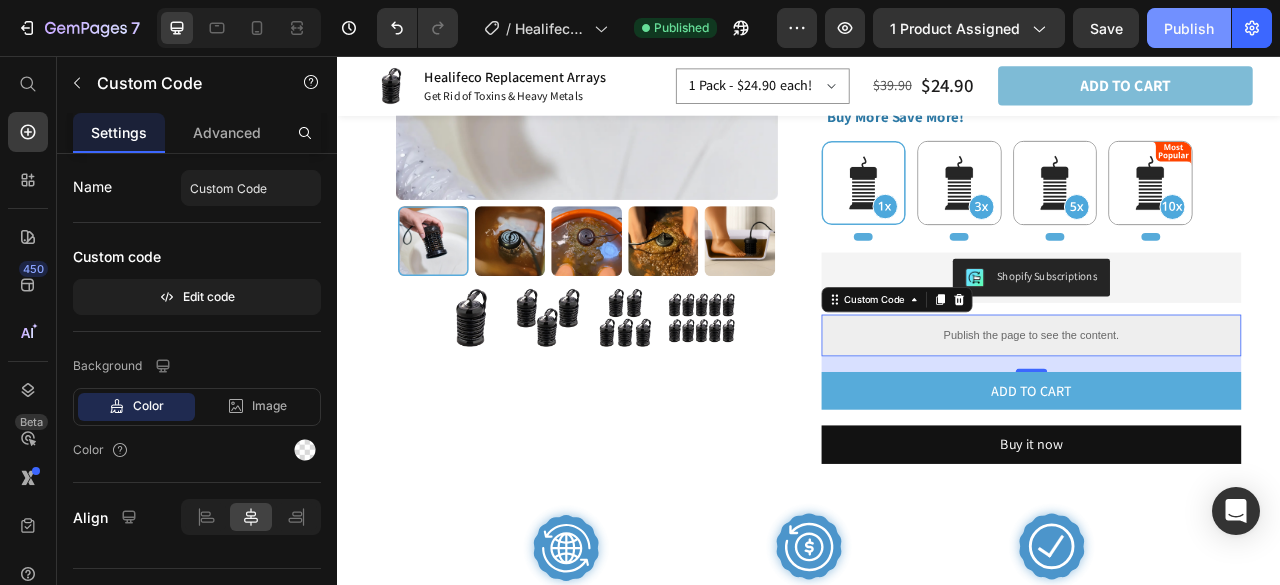 click on "Publish" at bounding box center [1189, 28] 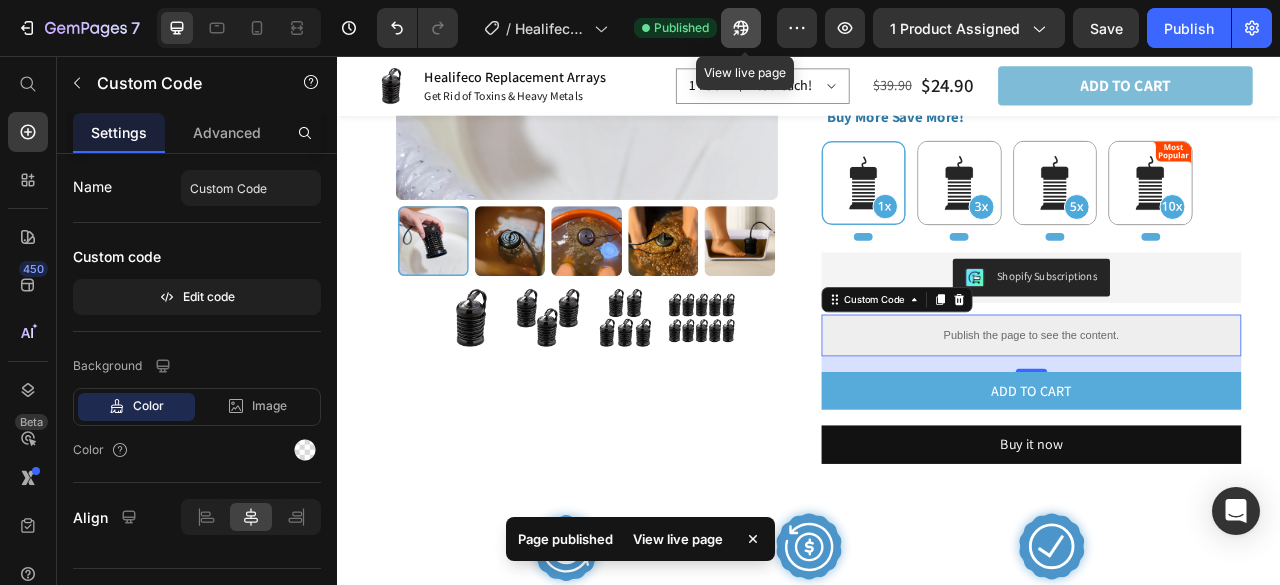 click 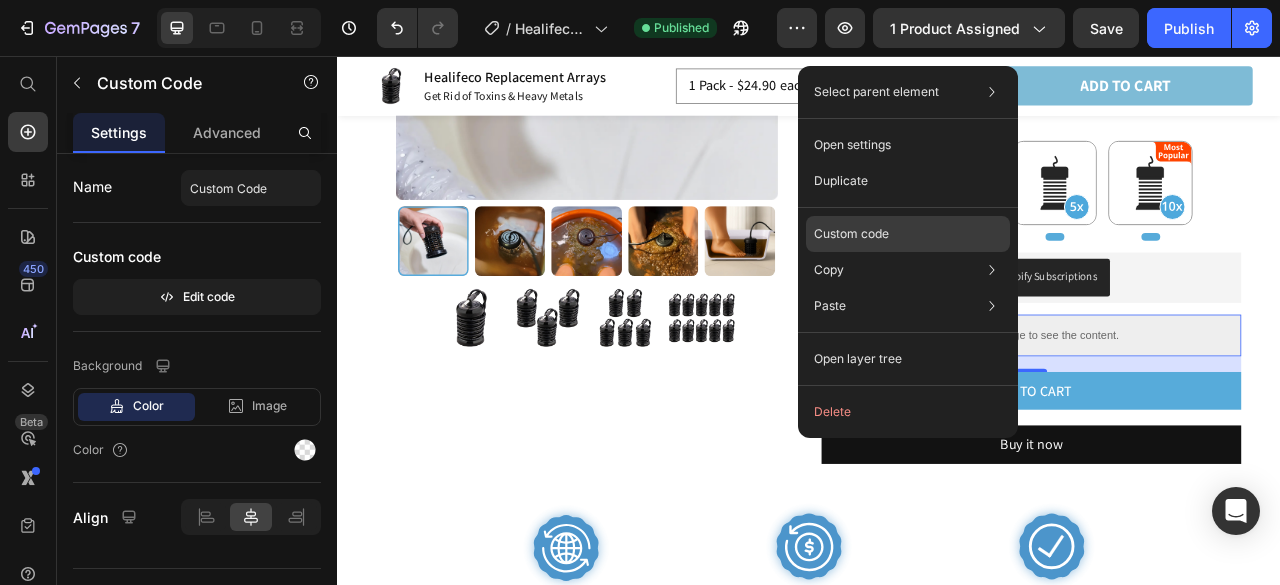 click on "Custom code" at bounding box center (851, 234) 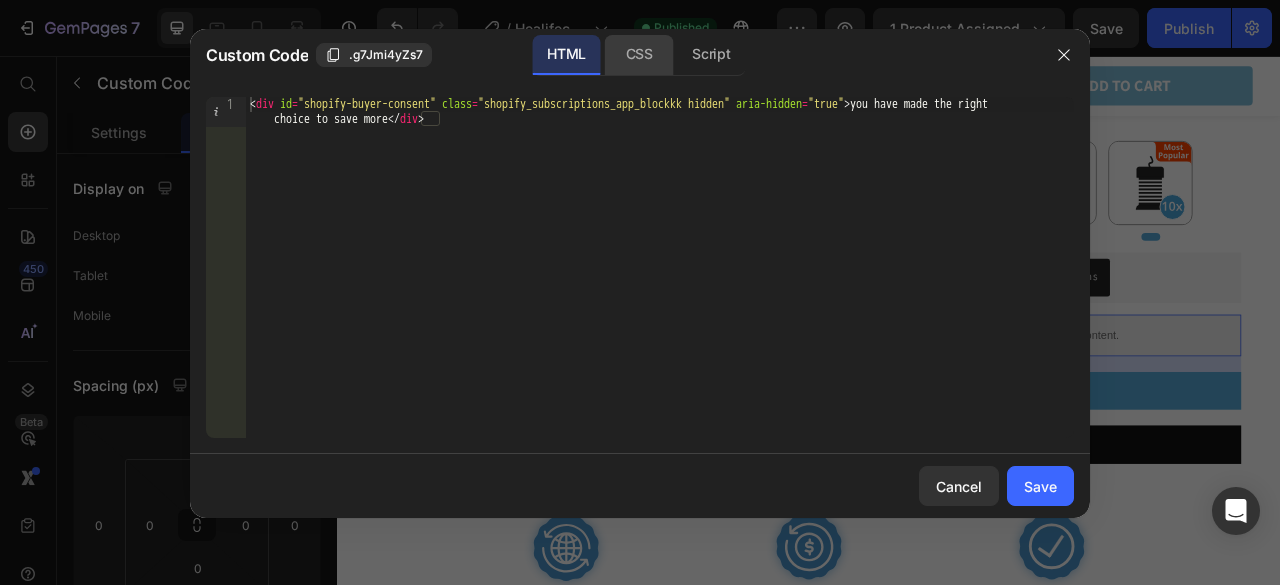 click on "CSS" 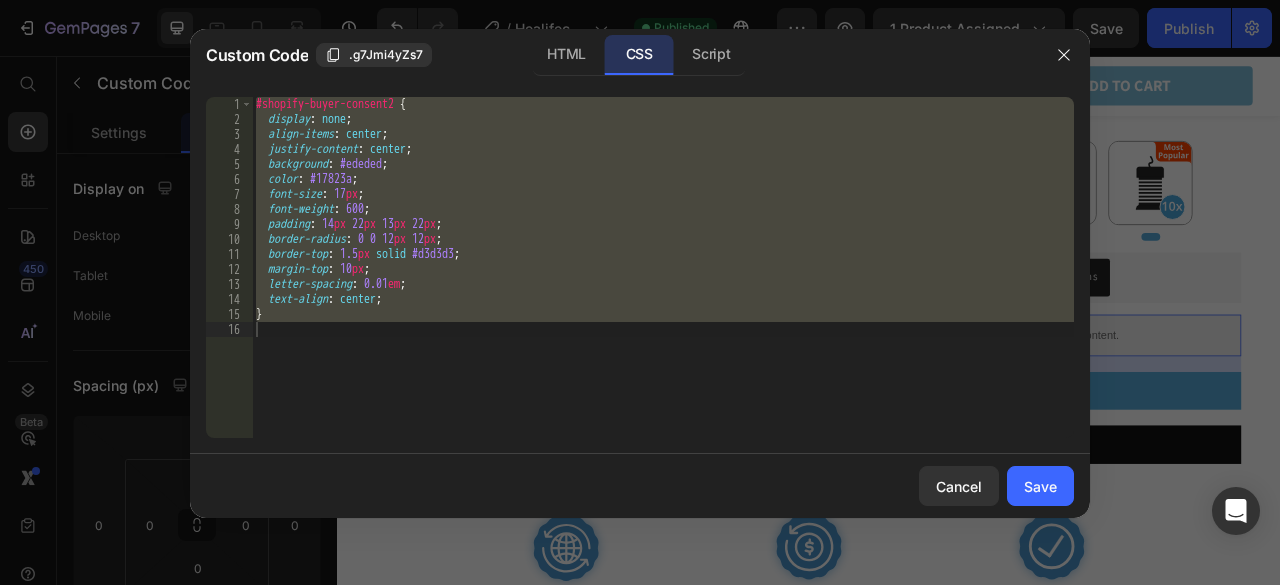 click on "#shopify-buyer-consent2   {    display :   none ;    align-items :   center ;    justify-content :   center ;    background :   #ededed ;    color :   #17823a ;    font-size :   17 px ;    font-weight :   600 ;    padding :   14 px   22 px   13 px   22 px ;    border-radius :   0   0   12 px   12 px ;    border-top :   1.5 px   solid   #d3d3d3 ;    margin-top :   10 px ;    letter-spacing :   0.01 em ;    text-align :   center ; }" at bounding box center (663, 267) 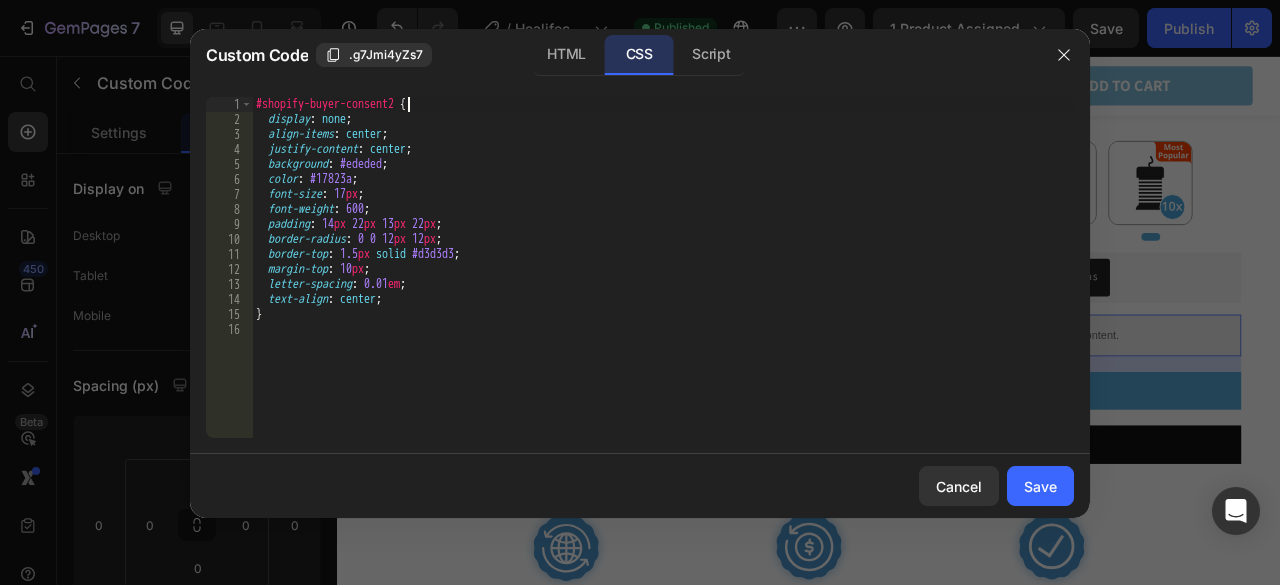 drag, startPoint x: 408, startPoint y: 105, endPoint x: 468, endPoint y: 159, distance: 80.72174 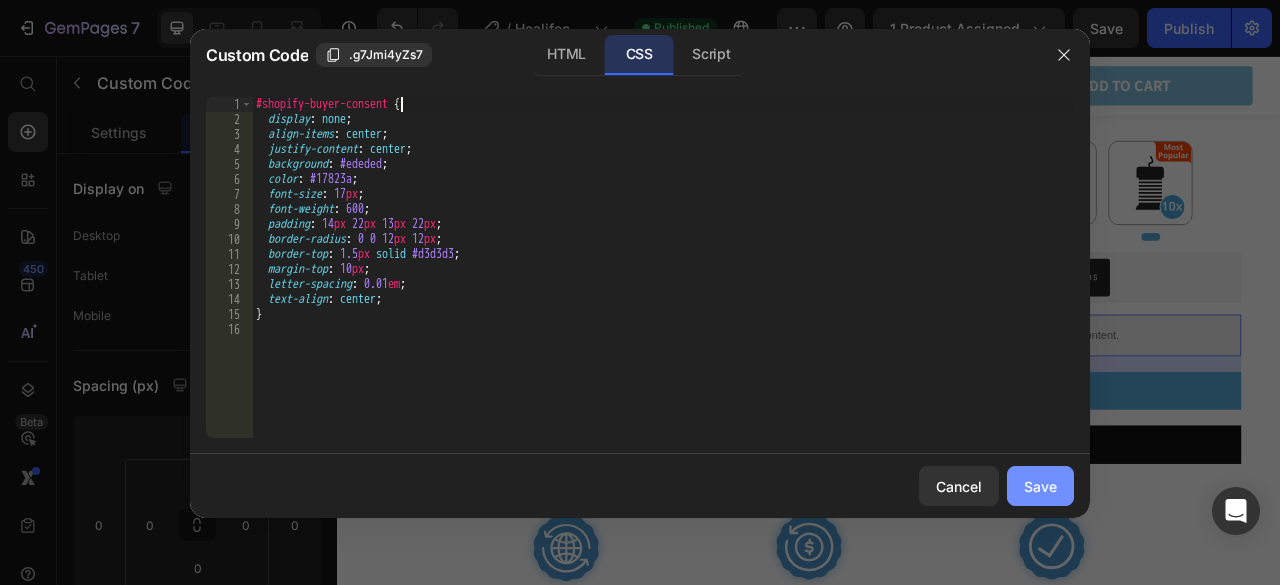 click on "Save" 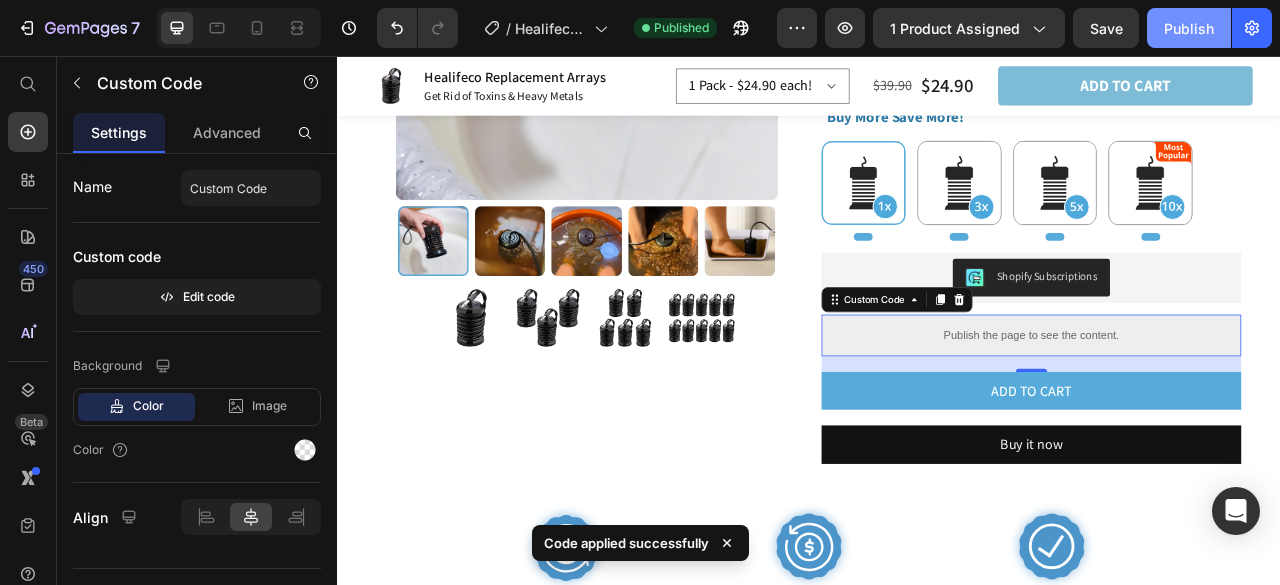 click on "Publish" at bounding box center [1189, 28] 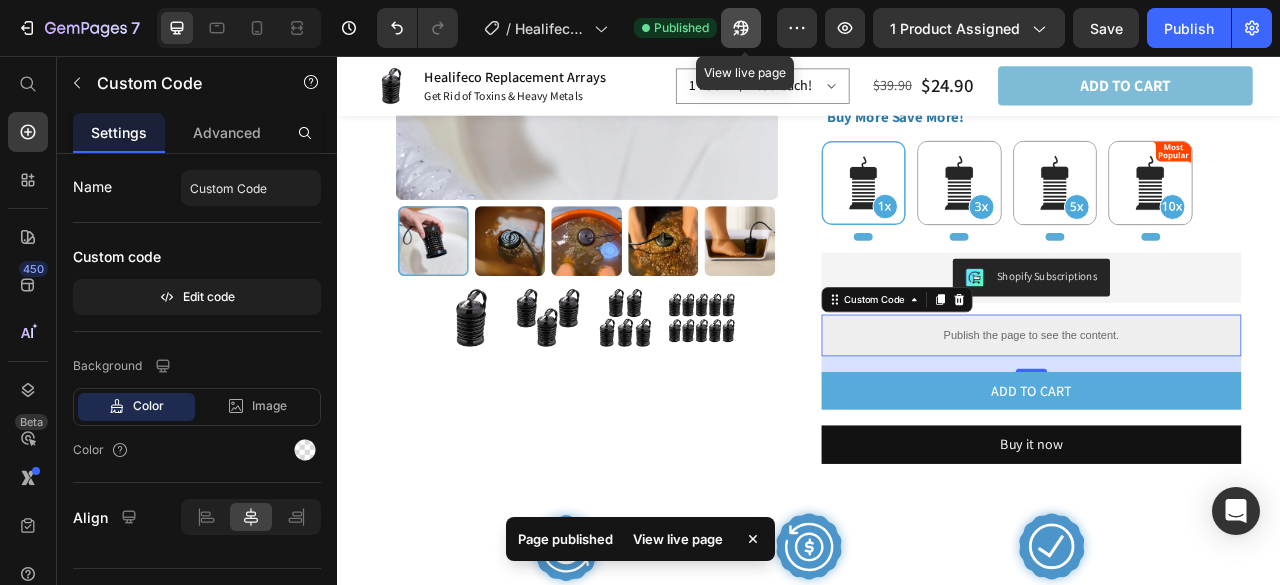 click 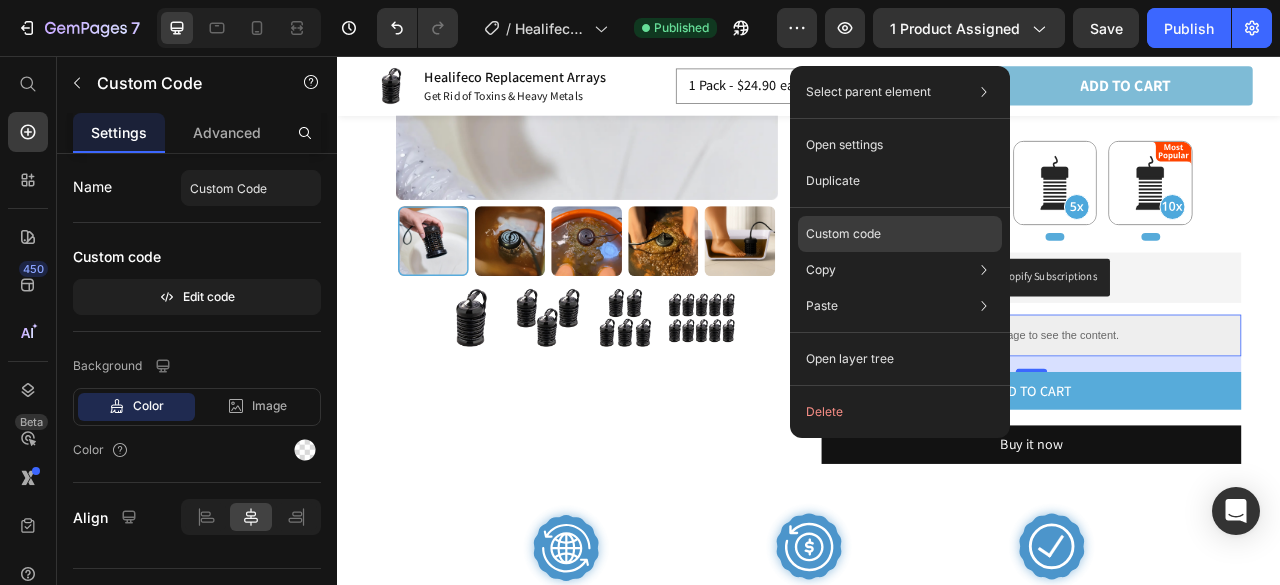 click on "Custom code" at bounding box center (843, 234) 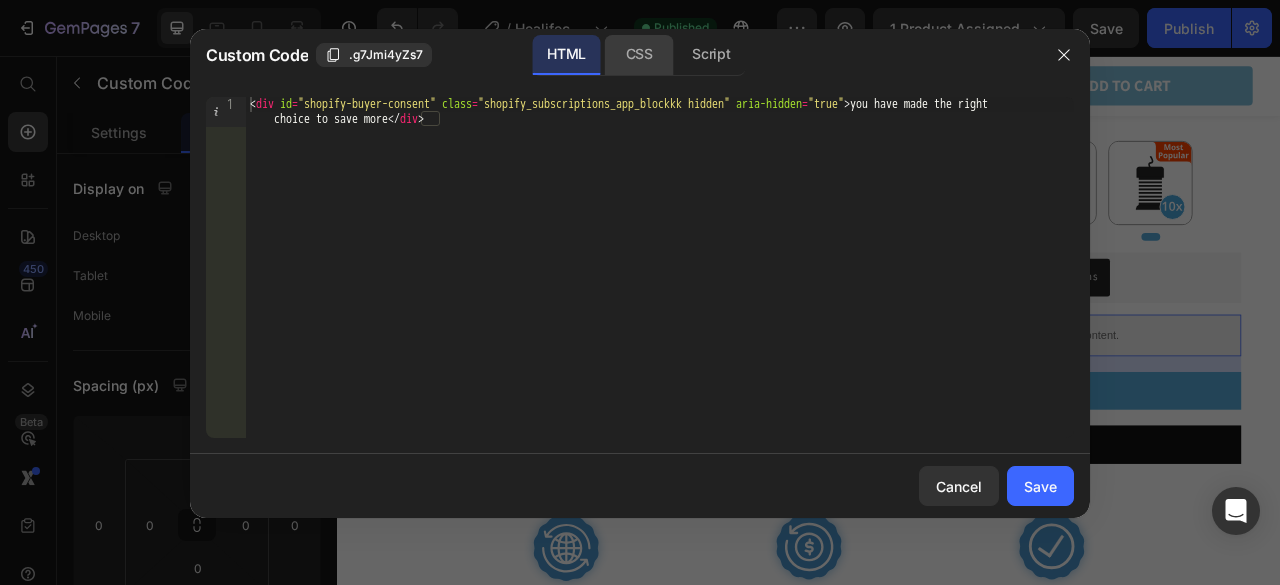 click on "CSS" 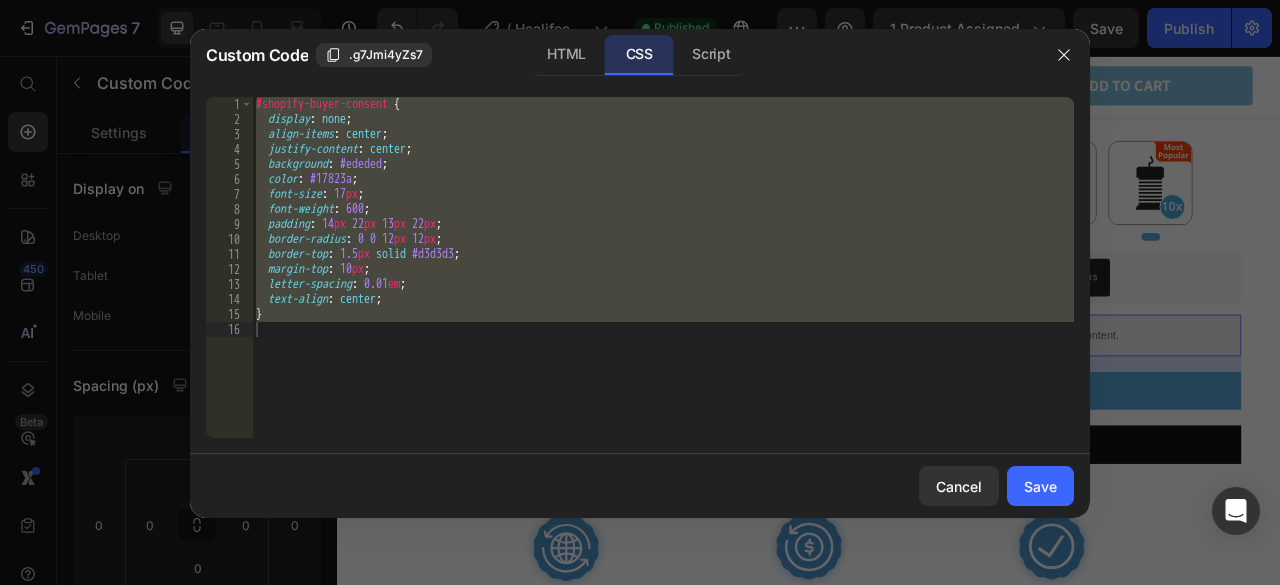 click on "#shopify-buyer-consent   {    display :   none ;    align-items :   center ;    justify-content :   center ;    background :   #ededed ;    color :   #17823a ;    font-size :   17 px ;    font-weight :   600 ;    padding :   14 px   22 px   13 px   22 px ;    border-radius :   0   0   12 px   12 px ;    border-top :   1.5 px   solid   #d3d3d3 ;    margin-top :   10 px ;    letter-spacing :   0.01 em ;    text-align :   center ; }" at bounding box center [663, 267] 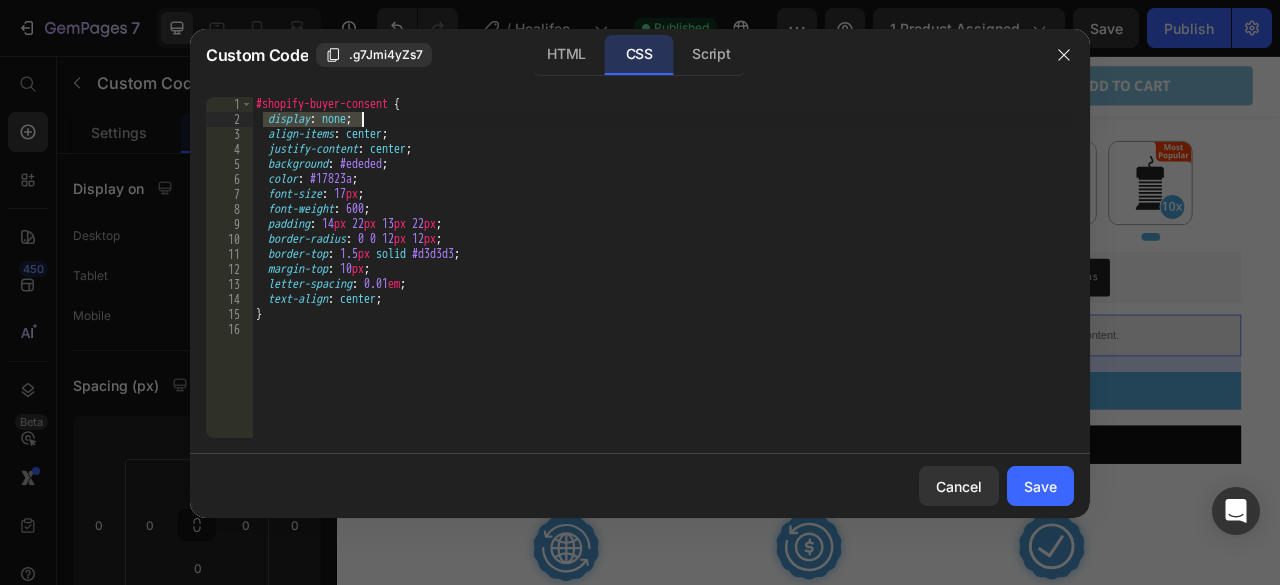 drag, startPoint x: 266, startPoint y: 119, endPoint x: 380, endPoint y: 122, distance: 114.03947 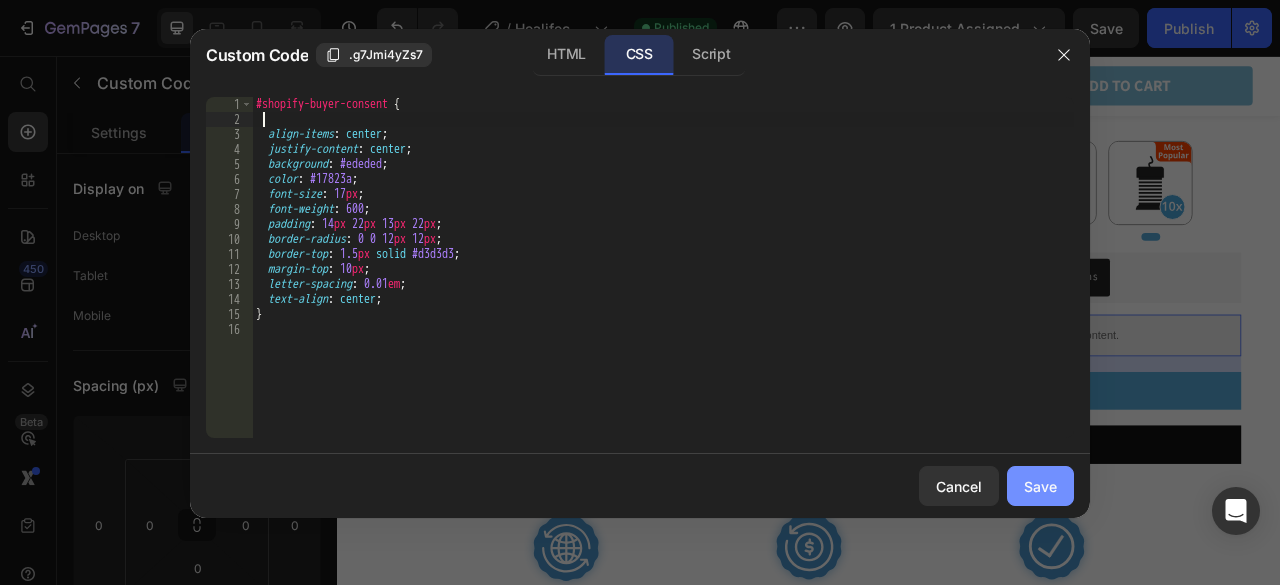 click on "Save" 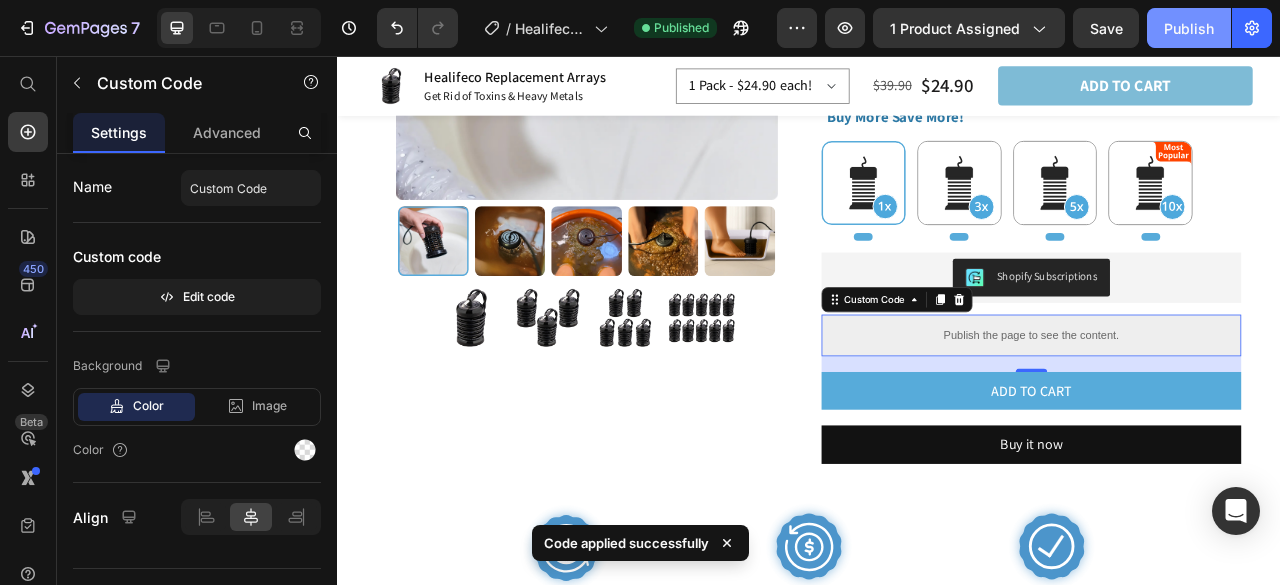click on "Publish" at bounding box center (1189, 28) 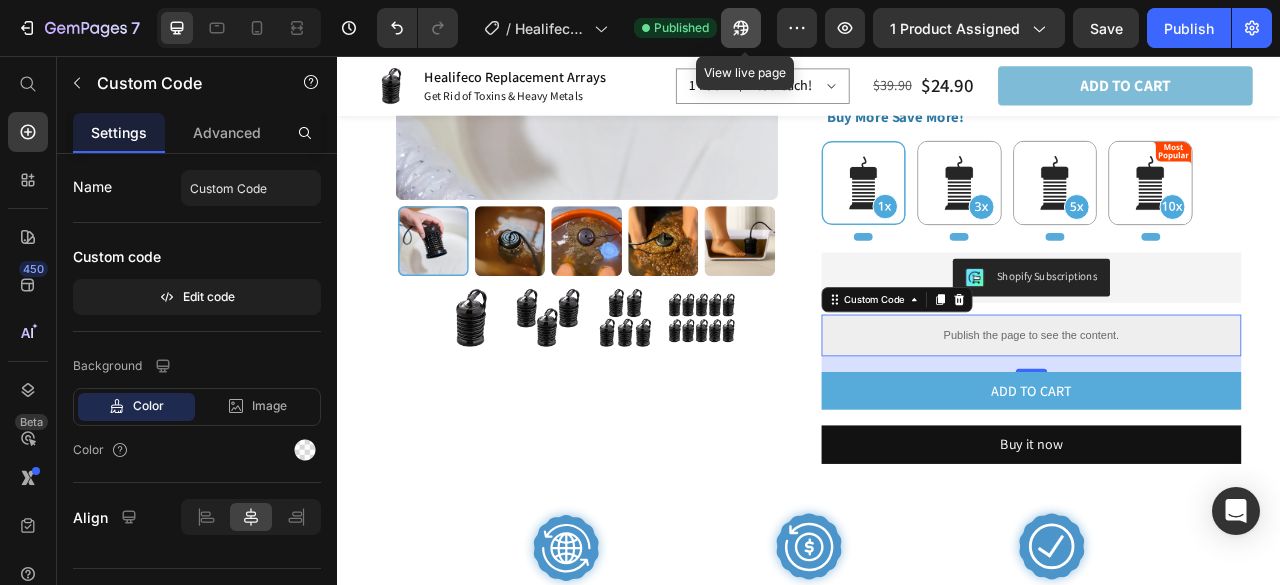 click 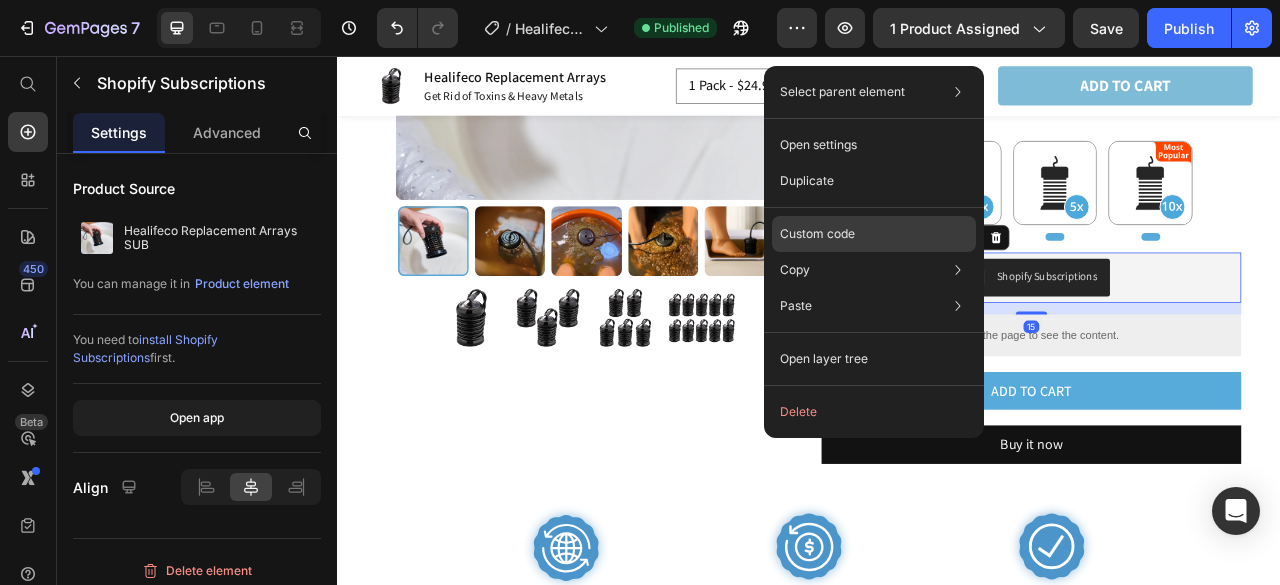 click on "Custom code" at bounding box center [817, 234] 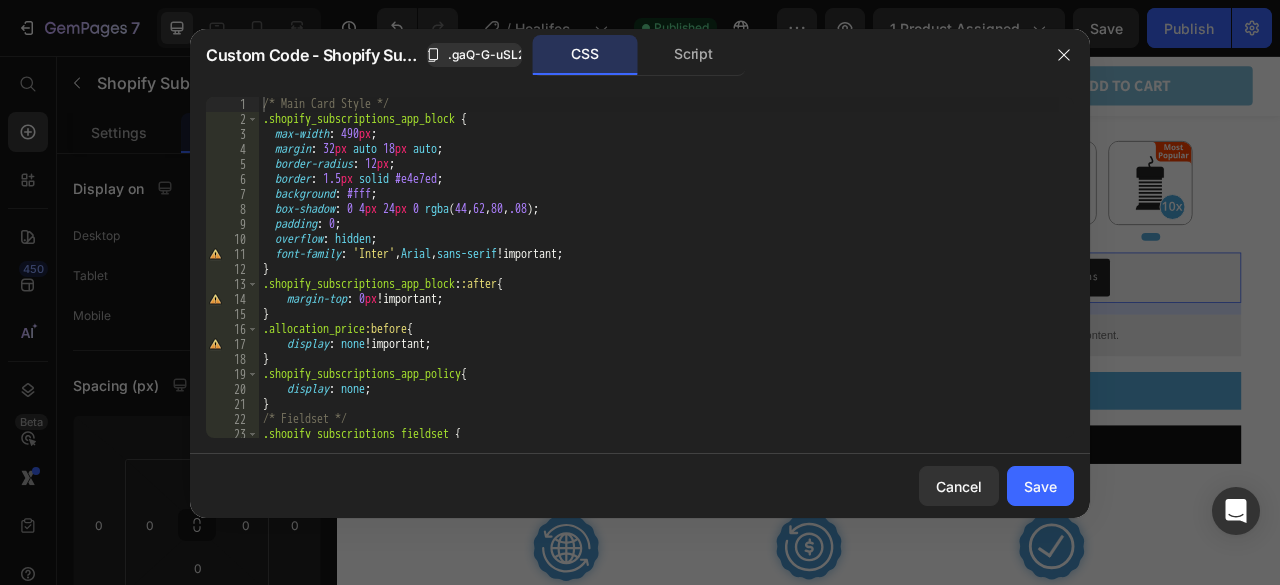 scroll, scrollTop: 4218, scrollLeft: 0, axis: vertical 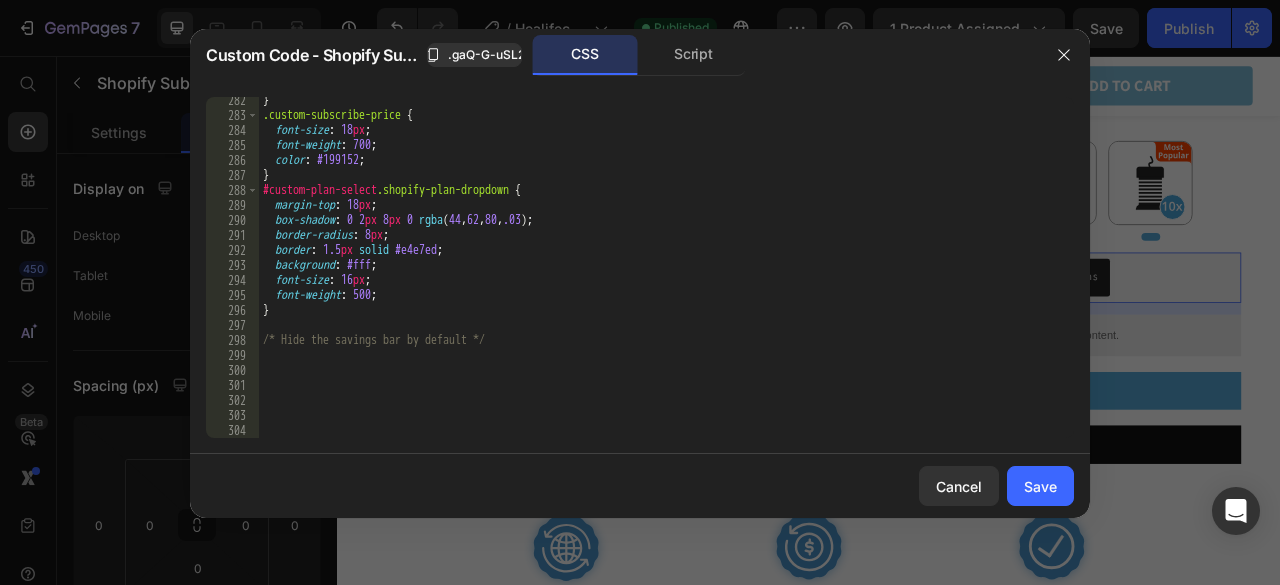 click on "} .custom-subscribe-price   {    font-size :   18 px ;    font-weight :   700 ;    color :   #199152 ; } #custom-plan-select .shopify-plan-dropdown   {    margin-top :   18 px ;    box-shadow :   0   2 px   8 px   0   rgba ( 44 , 62 , 80 , .03 ) ;    border-radius :   8 px ;    border :   1.5 px   solid   #e4e7ed ;    background :   #fff ;    font-size :   16 px ;    font-weight :   500 ; } /* Hide the savings bar by default */" at bounding box center [659, 278] 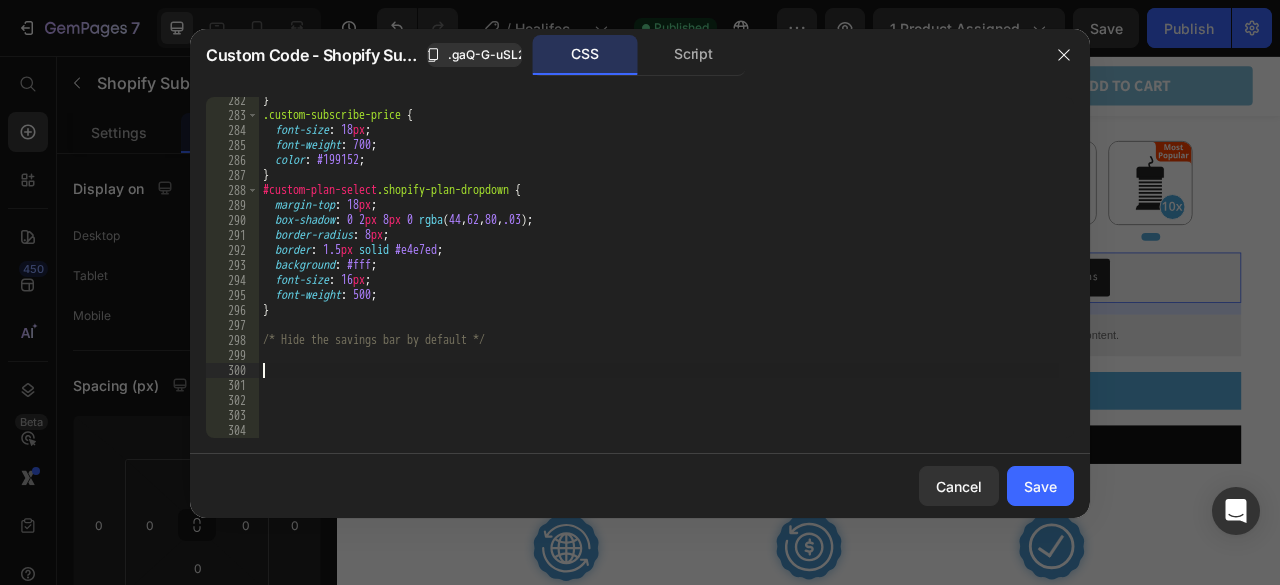 paste on "#g549_oKKgp > div.gX1SBIx43H.gp-relative.gp-flex.gp-flex-col > div.gaQ-G-uSL2" 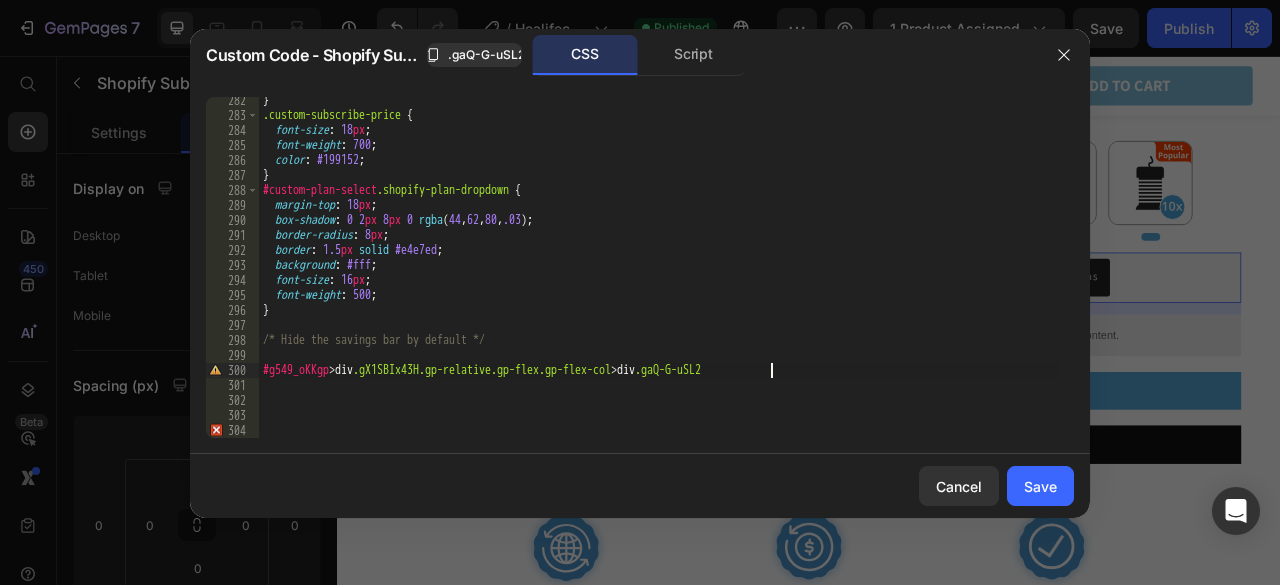 type on "#g549_oKKgp > div.gX1SBIx43H.gp-relative.gp-flex.gp-flex-col > div.gaQ-G-uSL2{" 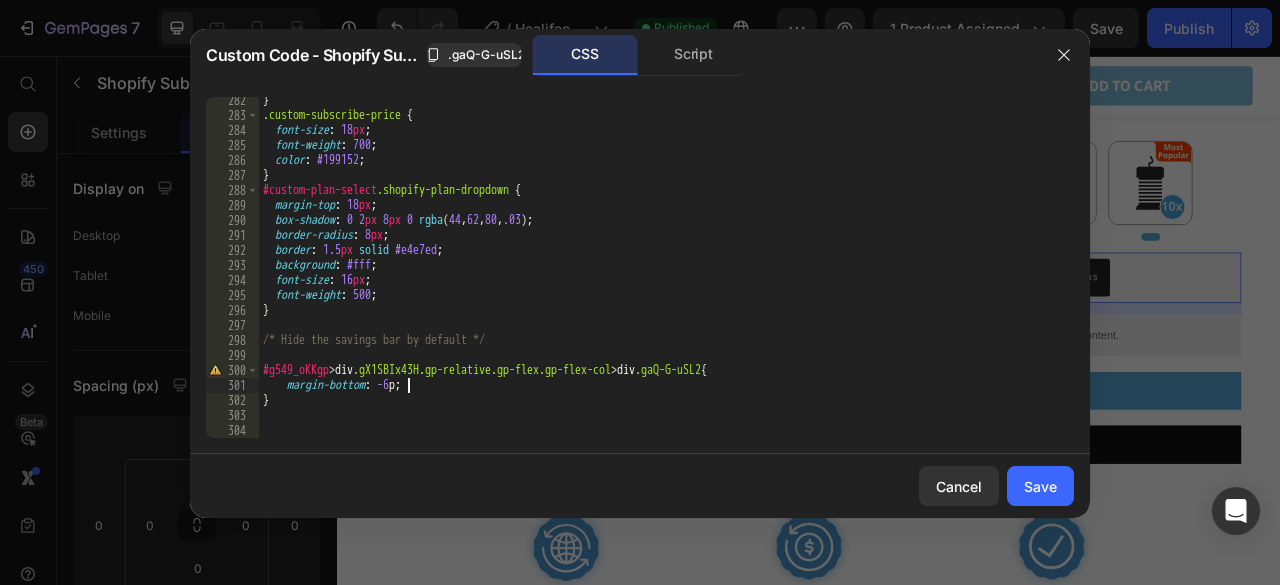 scroll, scrollTop: 0, scrollLeft: 12, axis: horizontal 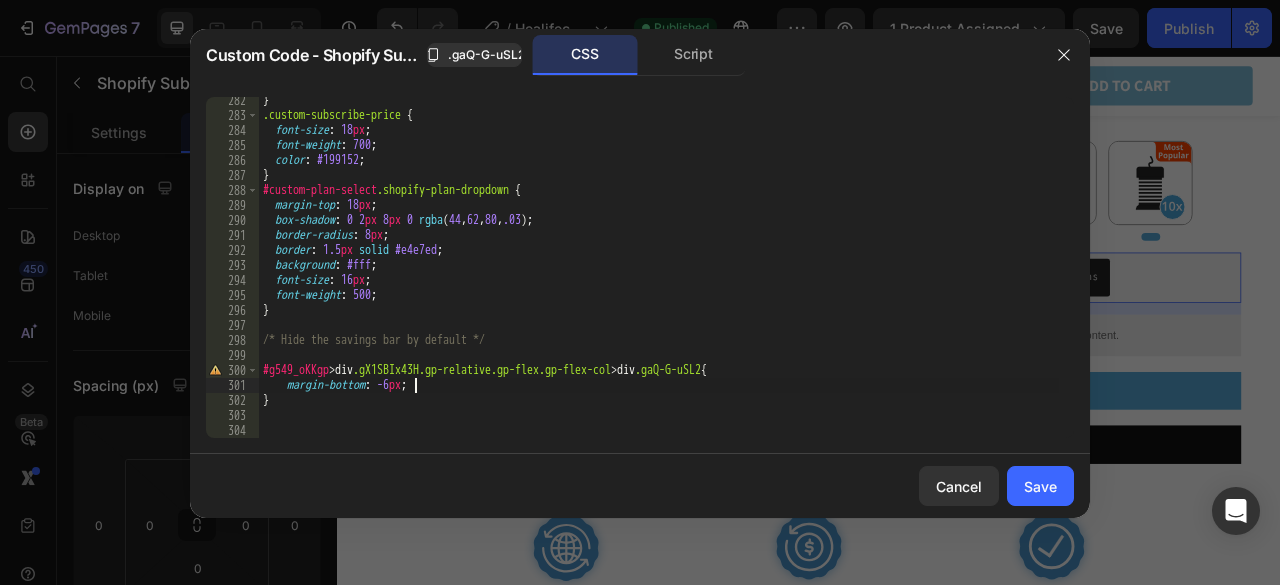 type on "margin-bottom: -6px;" 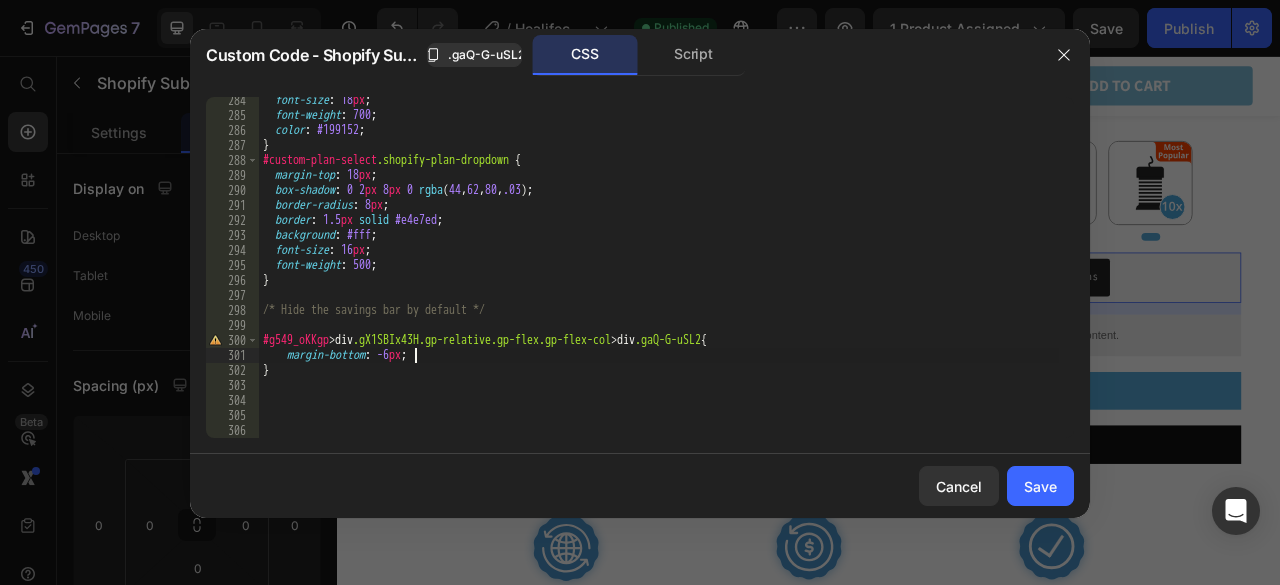 scroll, scrollTop: 4248, scrollLeft: 0, axis: vertical 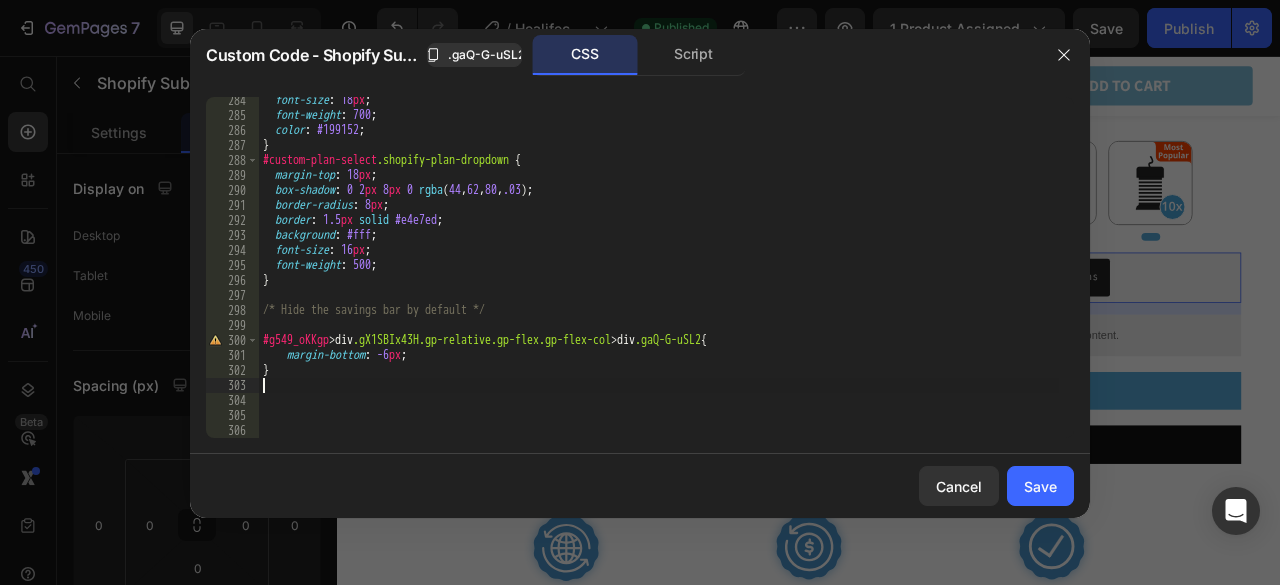 click on "font-size :   18 px ;    font-weight :   700 ;    color :   #199152 ; } #custom-plan-select .shopify-plan-dropdown   {    margin-top :   18 px ;    box-shadow :   0   2 px   8 px   0   rgba ( 44 , 62 , 80 , .03 ) ;    border-radius :   8 px ;    border :   1.5 px   solid   #e4e7ed ;    background :   #fff ;    font-size :   16 px ;    font-weight :   500 ; } /* Hide the savings bar by default */ #g549_oKKgp  >  div .gX1SBIx43H.gp-relative.gp-flex.gp-flex-col  >  div .gaQ-G-uSL2 {      margin-bottom :   -6 px ; }" at bounding box center [659, 278] 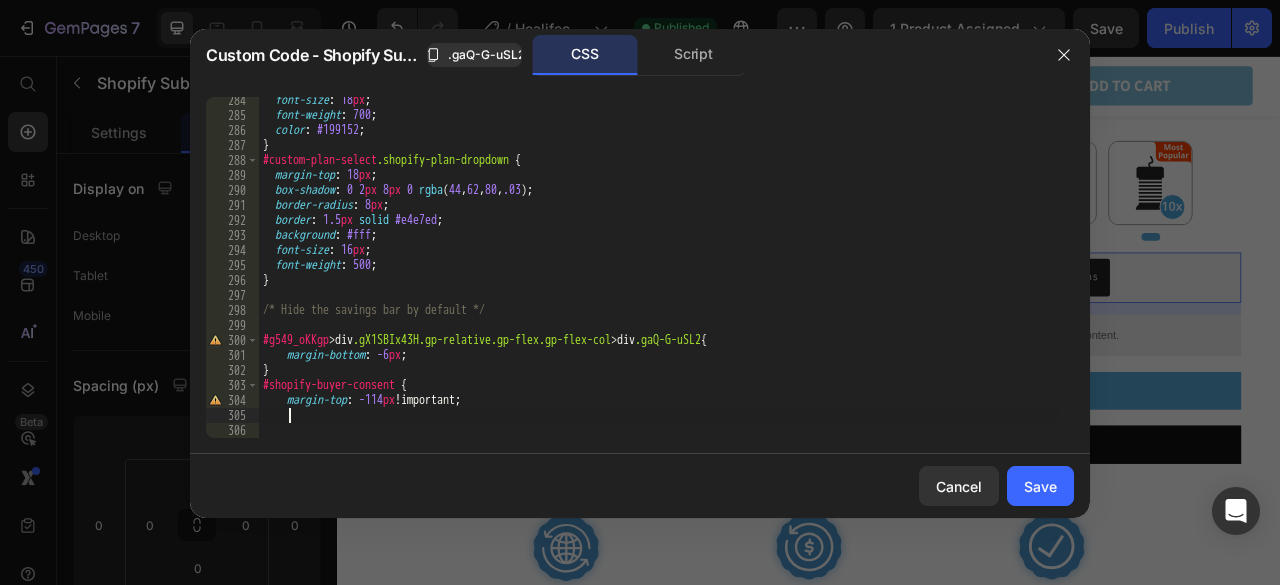 scroll, scrollTop: 0, scrollLeft: 1, axis: horizontal 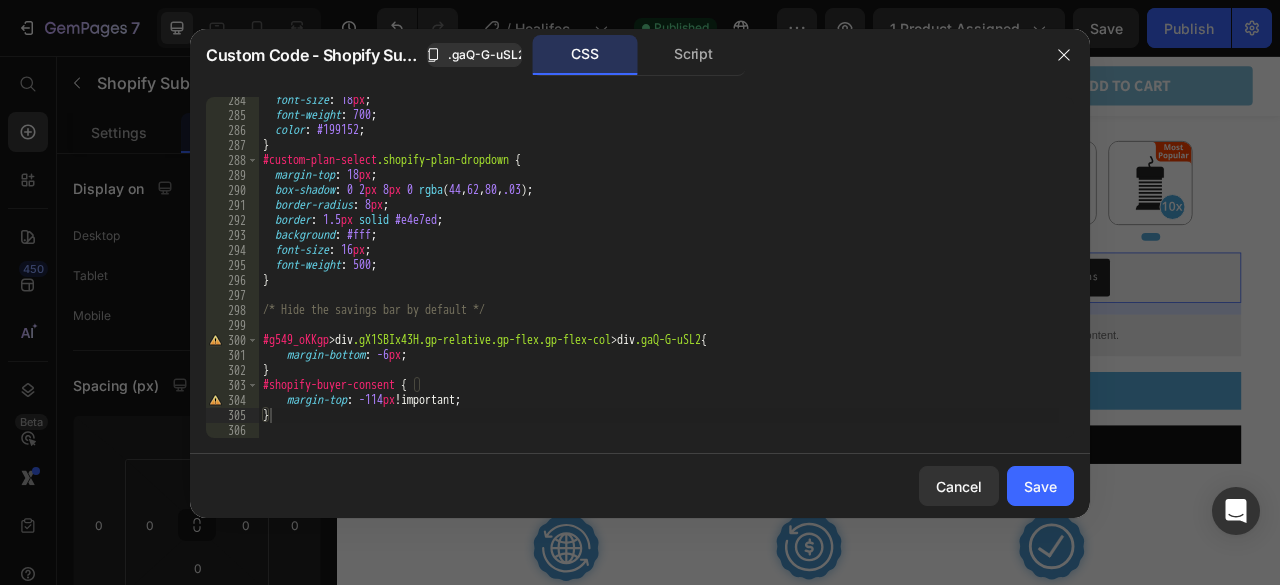 type on "}" 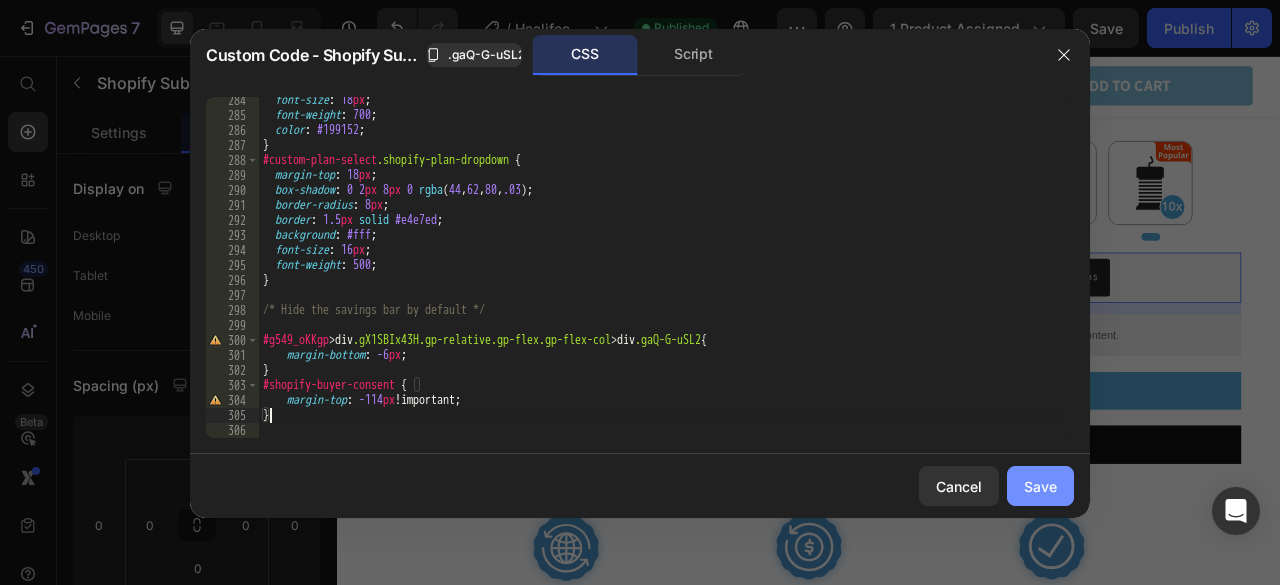 click on "Save" at bounding box center (1040, 486) 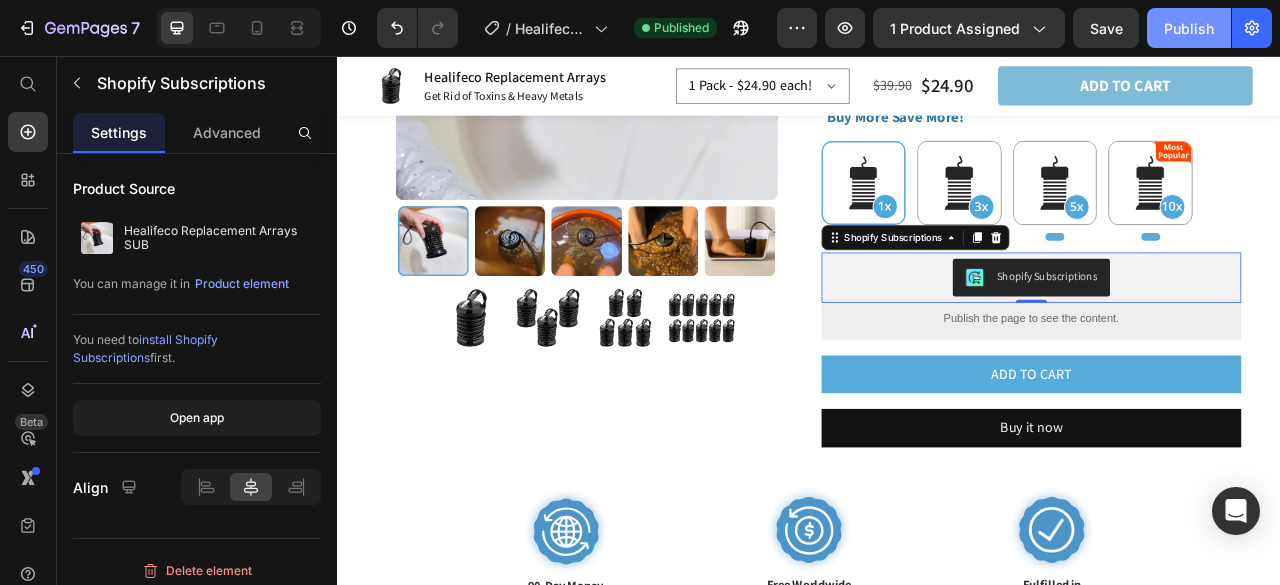 click on "Publish" 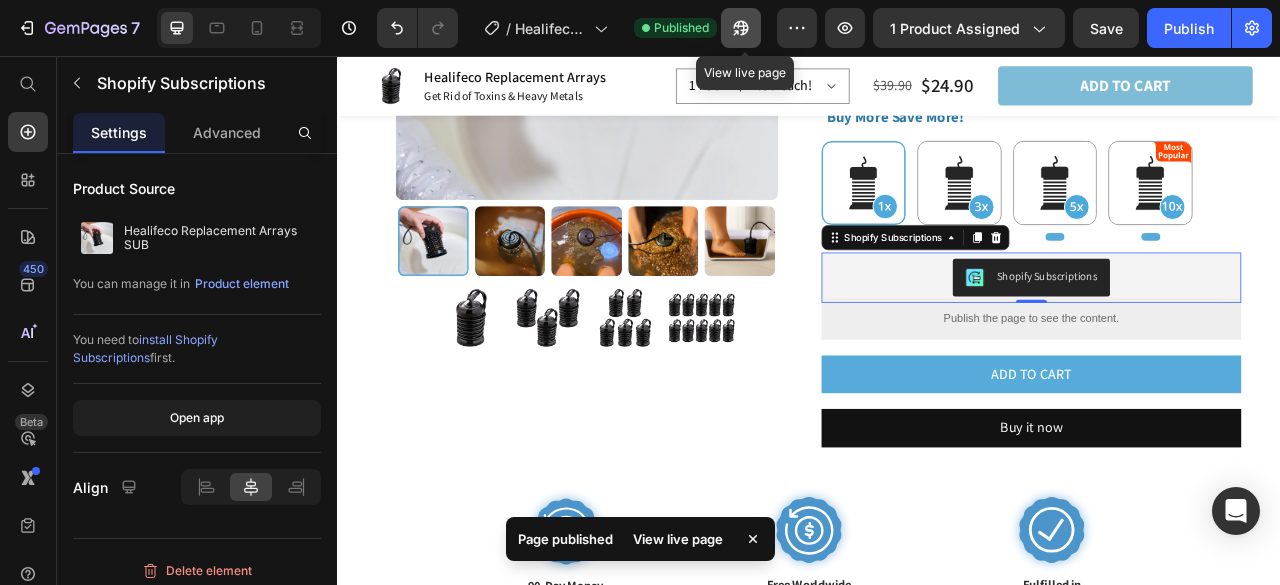 click 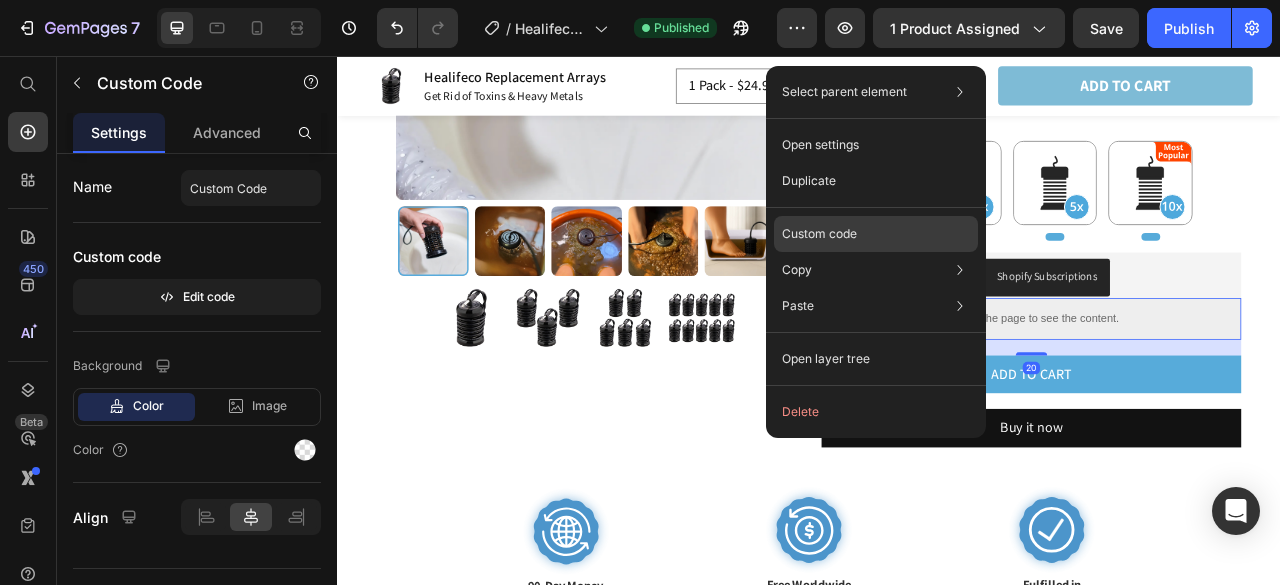 click on "Custom code" at bounding box center (819, 234) 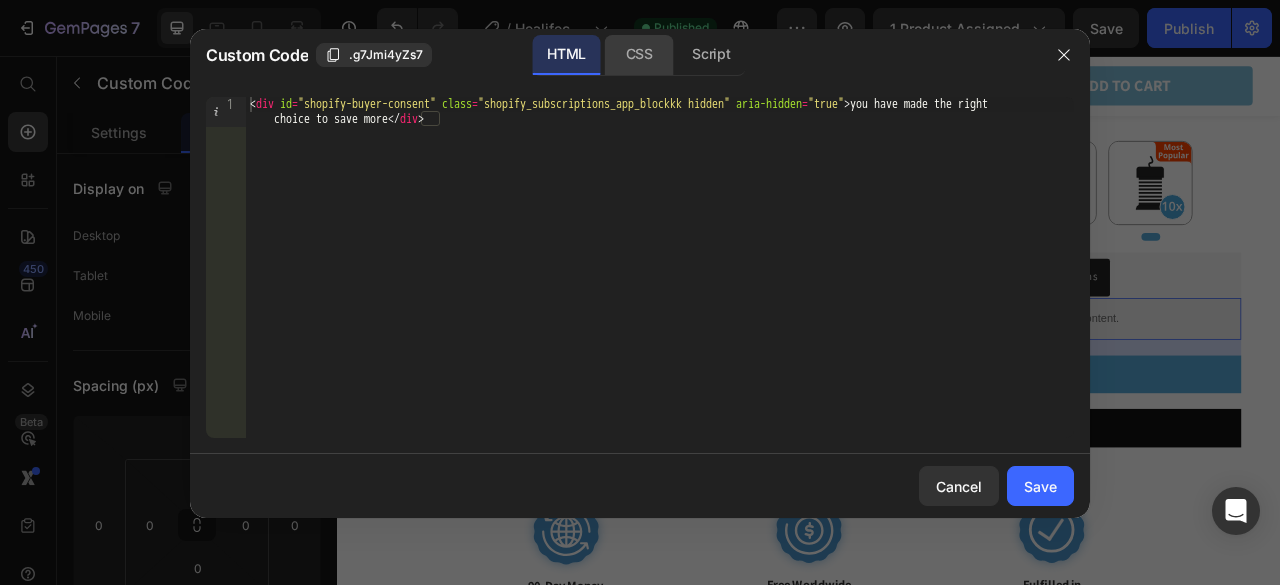 click on "CSS" 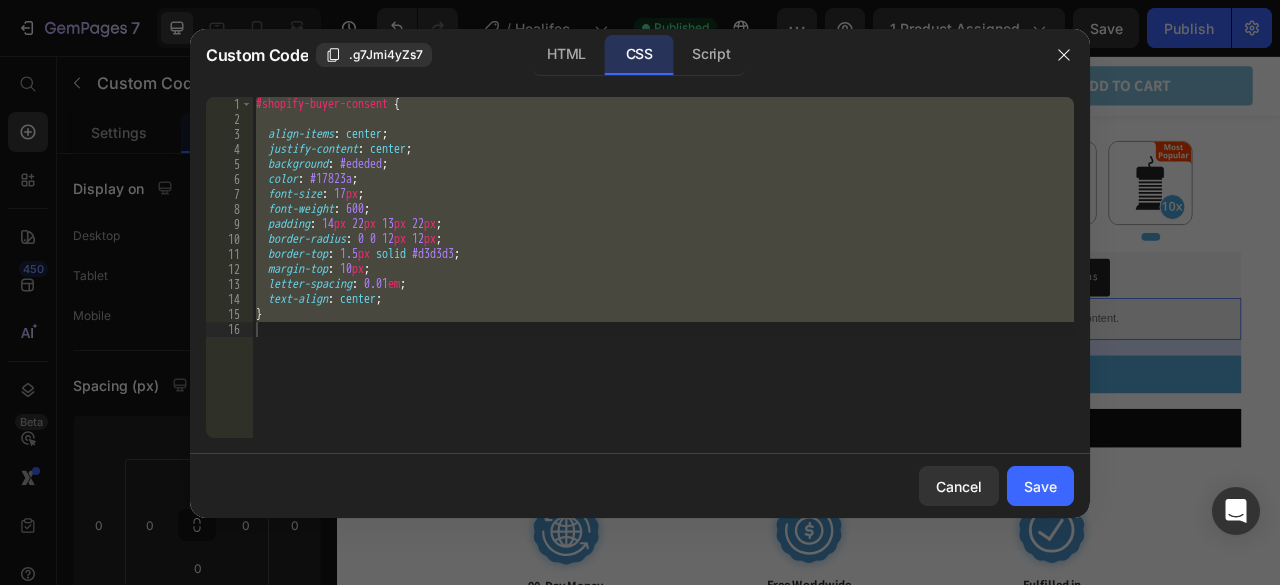 type on "}" 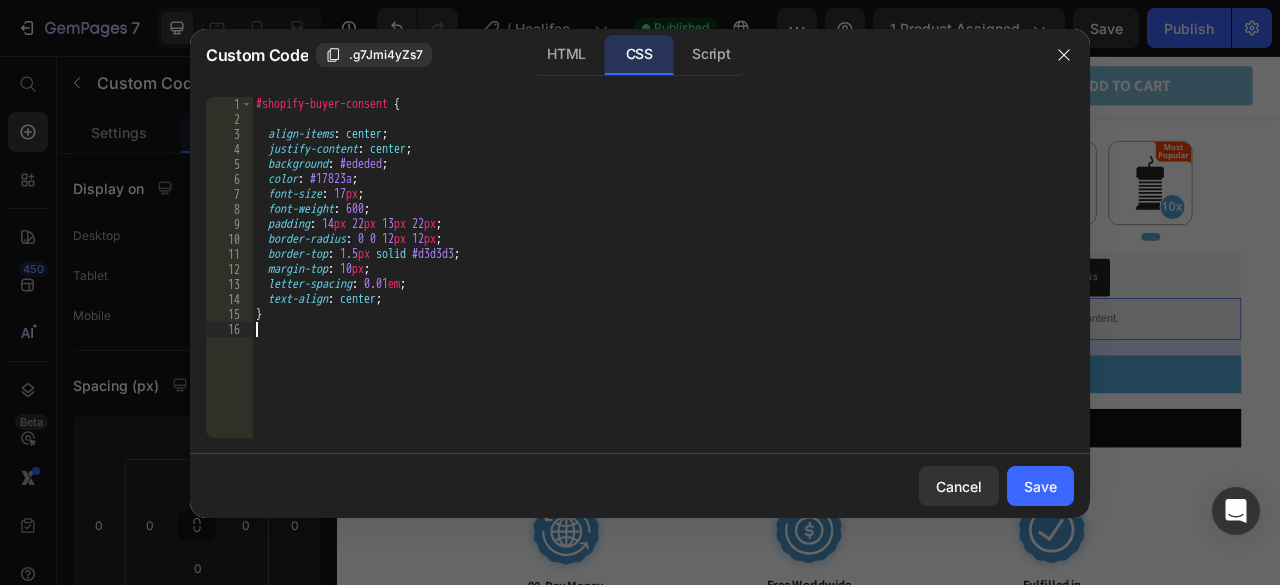 paste on "#shopify-buyer-consent" 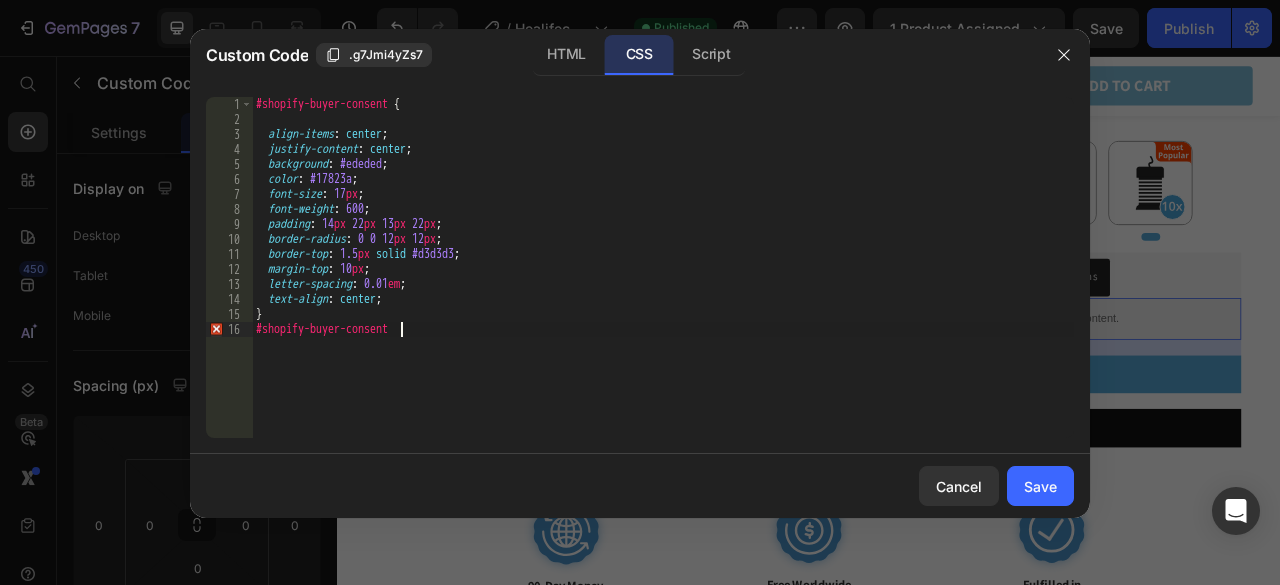 type on "#shopify-buyer-consent{" 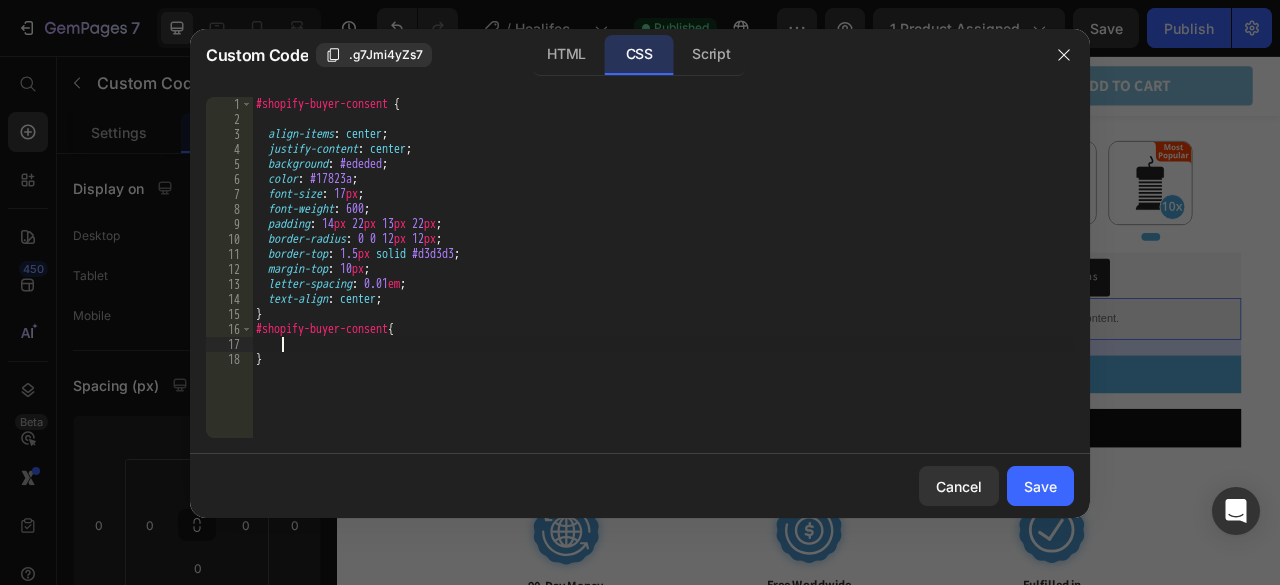 scroll, scrollTop: 0, scrollLeft: 1, axis: horizontal 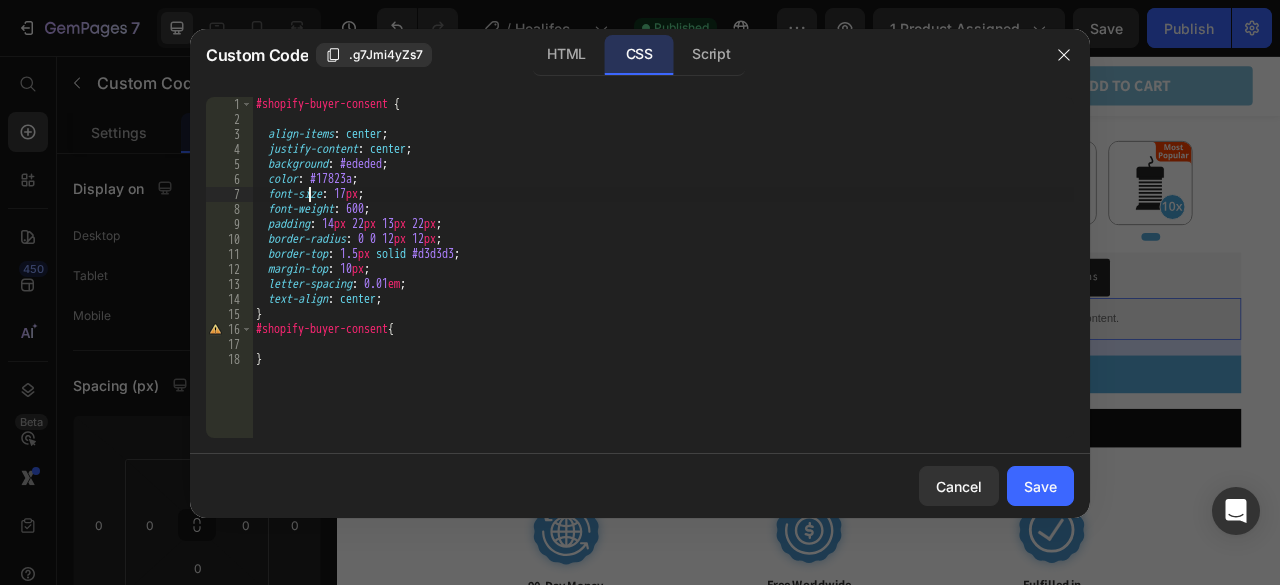 click on "#shopify-buyer-consent   {      align-items :   center ;    justify-content :   center ;    background :   #ededed ;    color :   #17823a ;    font-size :   17 px ;    font-weight :   600 ;    padding :   14 px   22 px   13 px   22 px ;    border-radius :   0   0   12 px   12 px ;    border-top :   1.5 px   solid   #d3d3d3 ;    margin-top :   10 px ;    letter-spacing :   0.01 em ;    text-align :   center ; } #shopify-buyer-consent {      }" at bounding box center (663, 282) 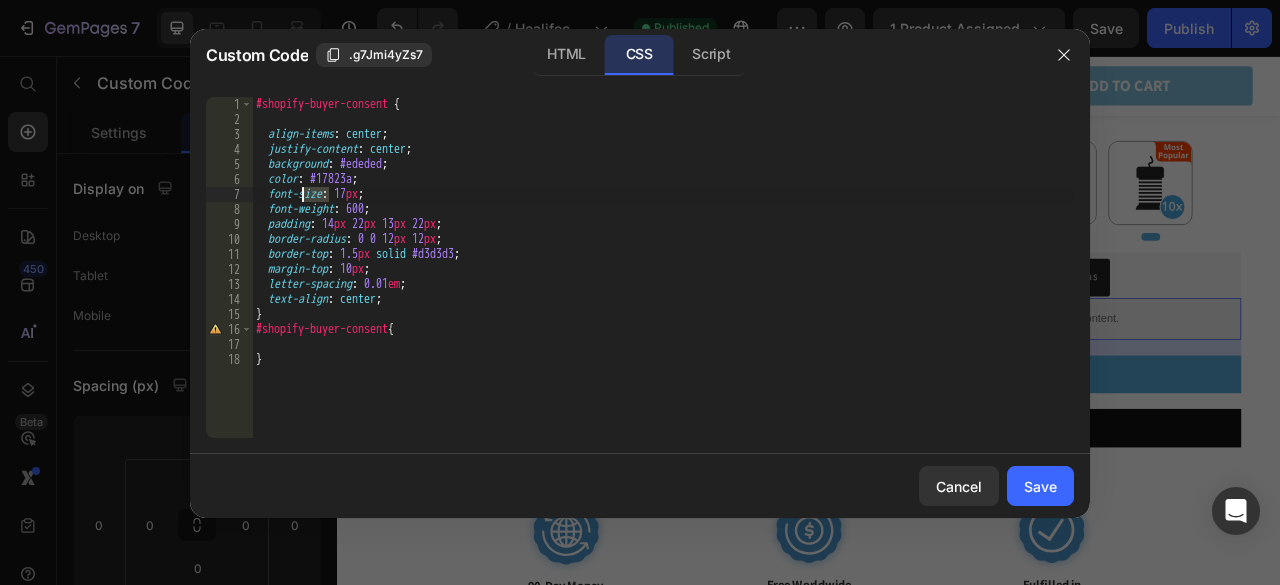click on "#shopify-buyer-consent   {      align-items :   center ;    justify-content :   center ;    background :   #ededed ;    color :   #17823a ;    font-size :   17 px ;    font-weight :   600 ;    padding :   14 px   22 px   13 px   22 px ;    border-radius :   0   0   12 px   12 px ;    border-top :   1.5 px   solid   #d3d3d3 ;    margin-top :   10 px ;    letter-spacing :   0.01 em ;    text-align :   center ; } #shopify-buyer-consent {      }" at bounding box center (663, 282) 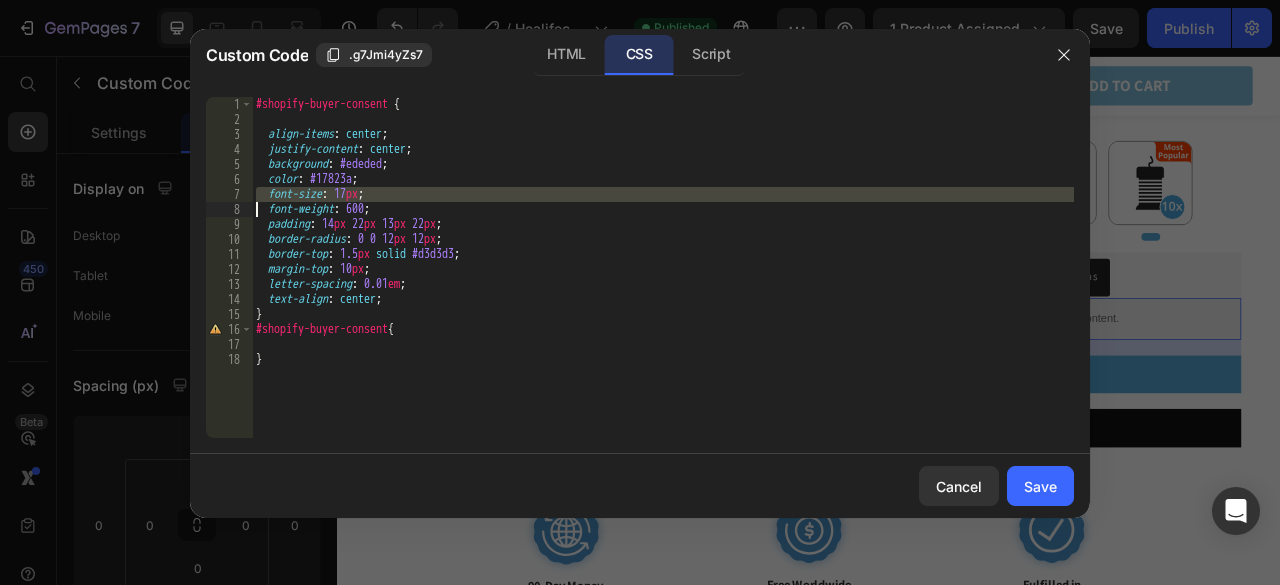 click on "#shopify-buyer-consent   {      align-items :   center ;    justify-content :   center ;    background :   #ededed ;    color :   #17823a ;    font-size :   17 px ;    font-weight :   600 ;    padding :   14 px   22 px   13 px   22 px ;    border-radius :   0   0   12 px   12 px ;    border-top :   1.5 px   solid   #d3d3d3 ;    margin-top :   10 px ;    letter-spacing :   0.01 em ;    text-align :   center ; } #shopify-buyer-consent {      }" at bounding box center [663, 282] 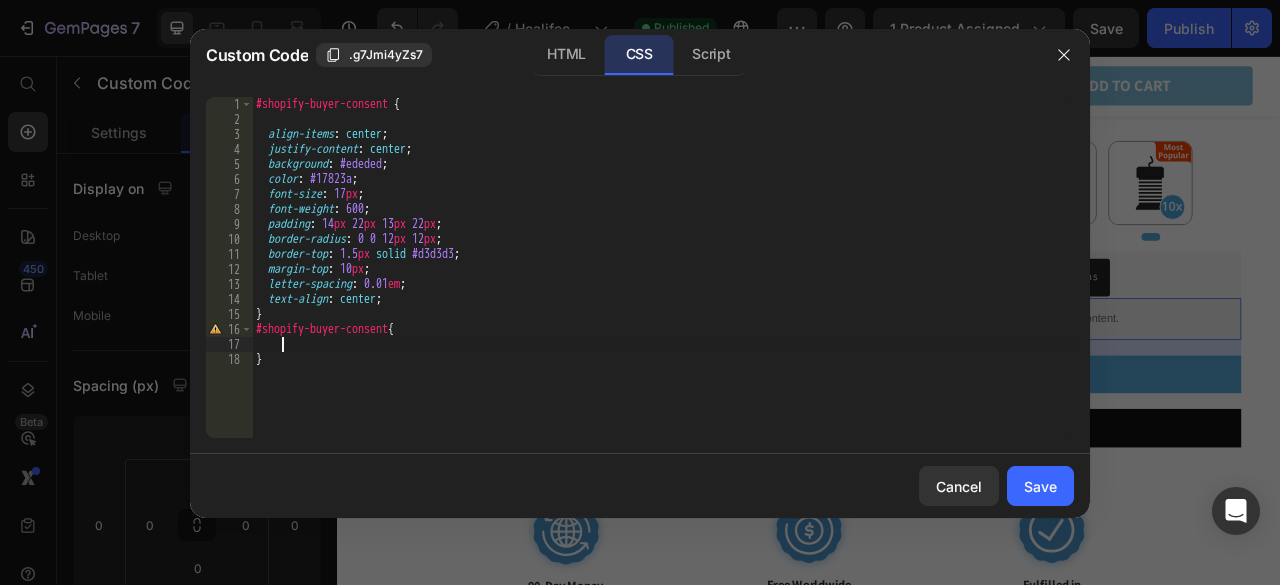 paste 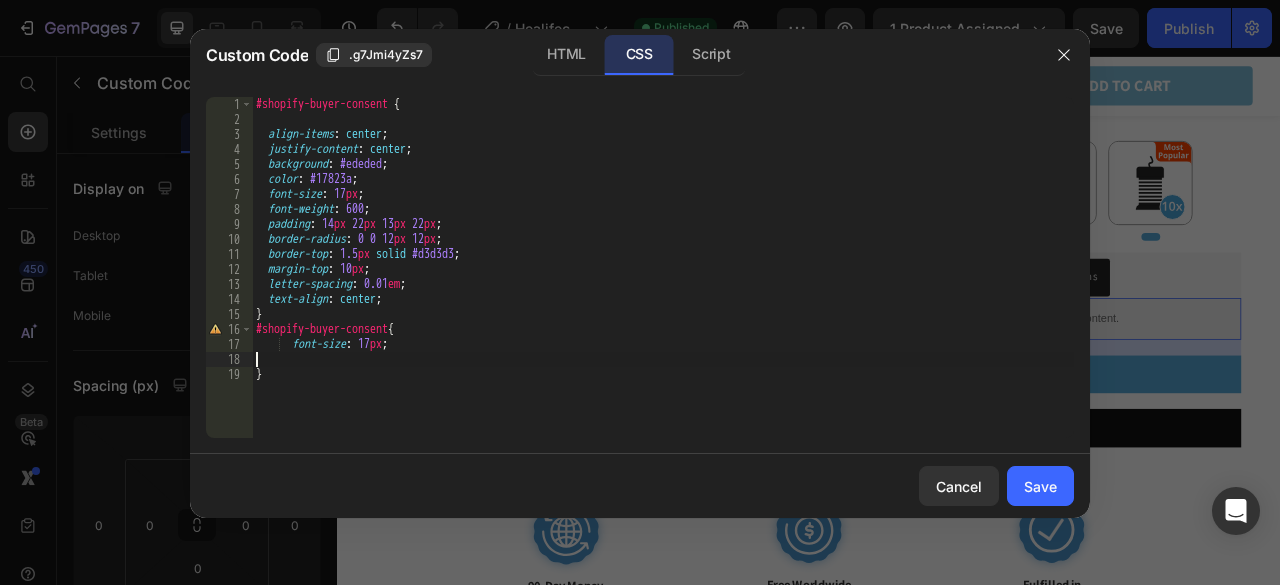 scroll, scrollTop: 0, scrollLeft: 0, axis: both 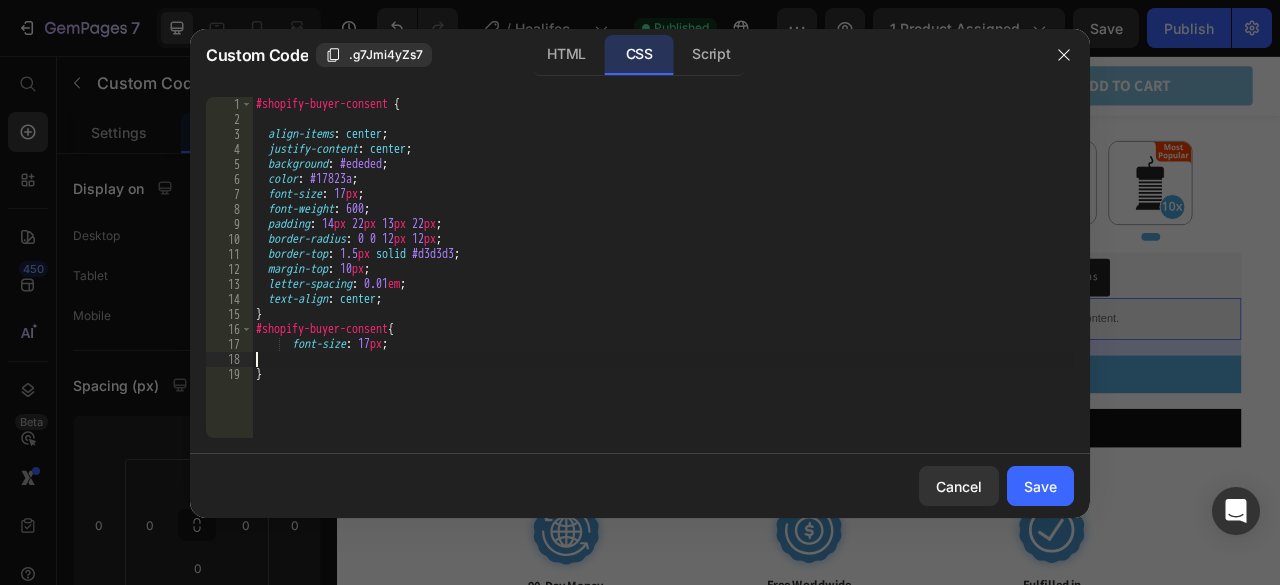 click on "#shopify-buyer-consent   {      align-items :   center ;    justify-content :   center ;    background :   #ededed ;    color :   #17823a ;    font-size :   17 px ;    font-weight :   600 ;    padding :   14 px   22 px   13 px   22 px ;    border-radius :   0   0   12 px   12 px ;    border-top :   1.5 px   solid   #d3d3d3 ;    margin-top :   10 px ;    letter-spacing :   0.01 em ;    text-align :   center ; } #shopify-buyer-consent {         font-size :   17 px ; }" at bounding box center (663, 282) 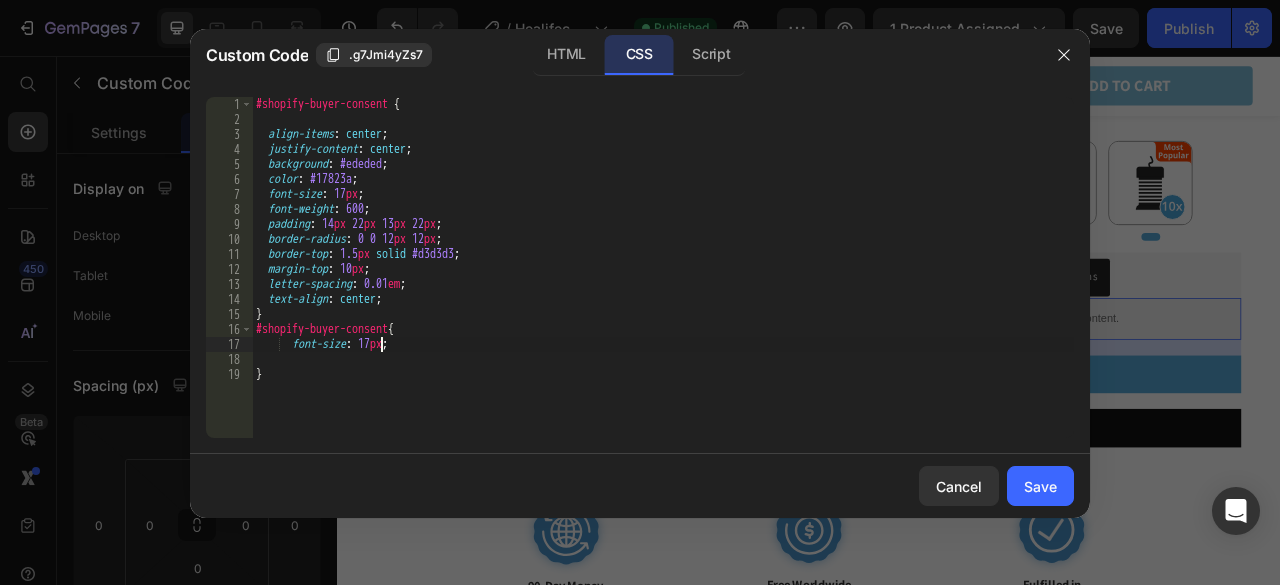 scroll, scrollTop: 0, scrollLeft: 10, axis: horizontal 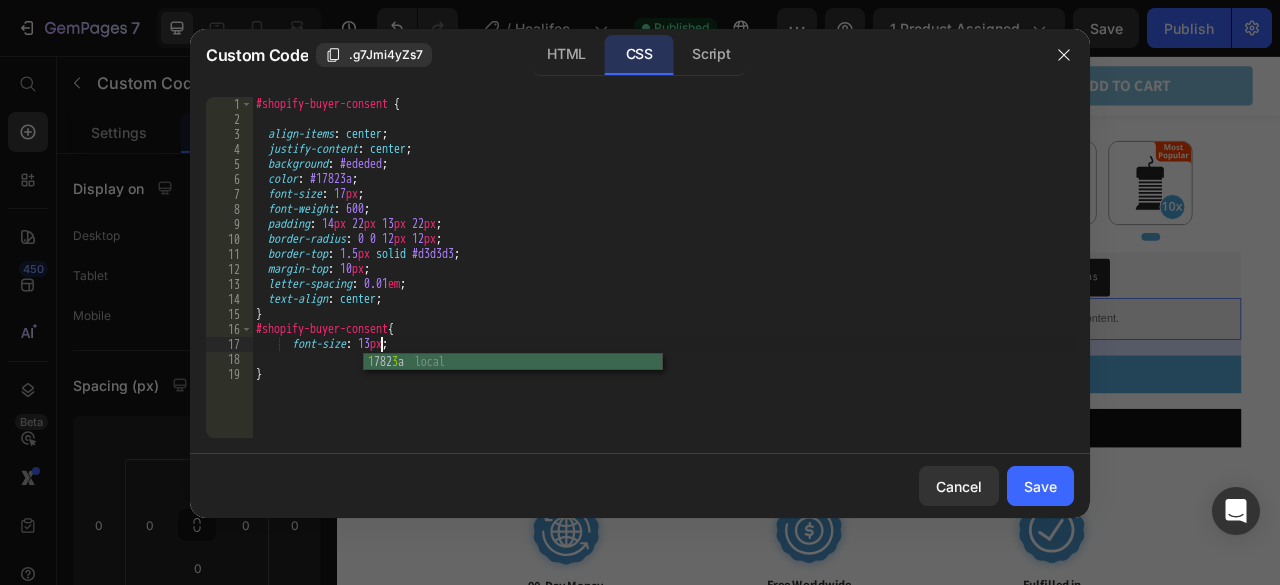 click on "#shopify-buyer-consent   {      align-items :   center ;    justify-content :   center ;    background :   #ededed ;    color :   #17823a ;    font-size :   17 px ;    font-weight :   600 ;    padding :   14 px   22 px   13 px   22 px ;    border-radius :   0   0   12 px   12 px ;    border-top :   1.5 px   solid   #d3d3d3 ;    margin-top :   10 px ;    letter-spacing :   0.01 em ;    text-align :   center ; } #shopify-buyer-consent {         font-size :   13 px ; }" at bounding box center (663, 282) 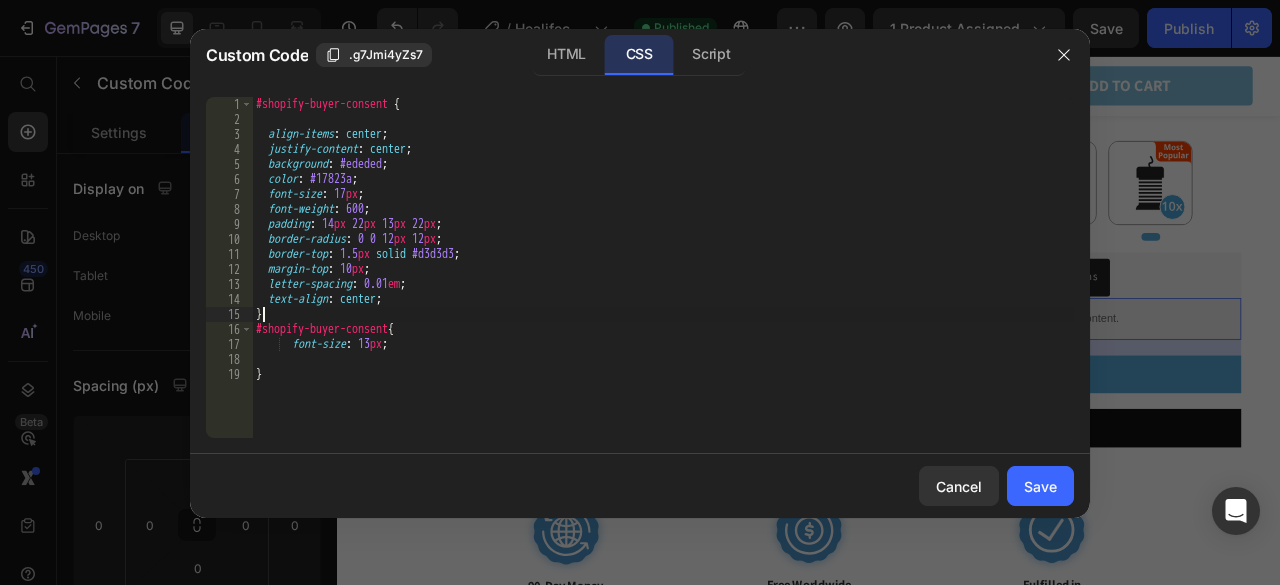 click on "#shopify-buyer-consent   {      align-items :   center ;    justify-content :   center ;    background :   #ededed ;    color :   #17823a ;    font-size :   17 px ;    font-weight :   600 ;    padding :   14 px   22 px   13 px   22 px ;    border-radius :   0   0   12 px   12 px ;    border-top :   1.5 px   solid   #d3d3d3 ;    margin-top :   10 px ;    letter-spacing :   0.01 em ;    text-align :   center ; } #shopify-buyer-consent {         font-size :   13 px ; }" at bounding box center (663, 282) 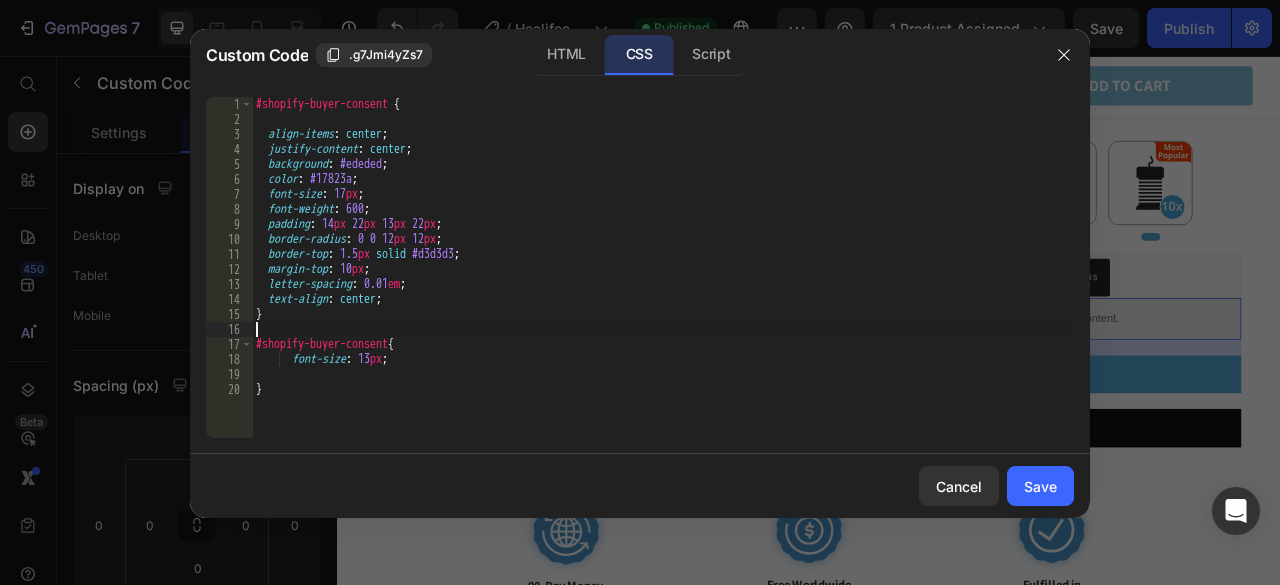 paste on "}" 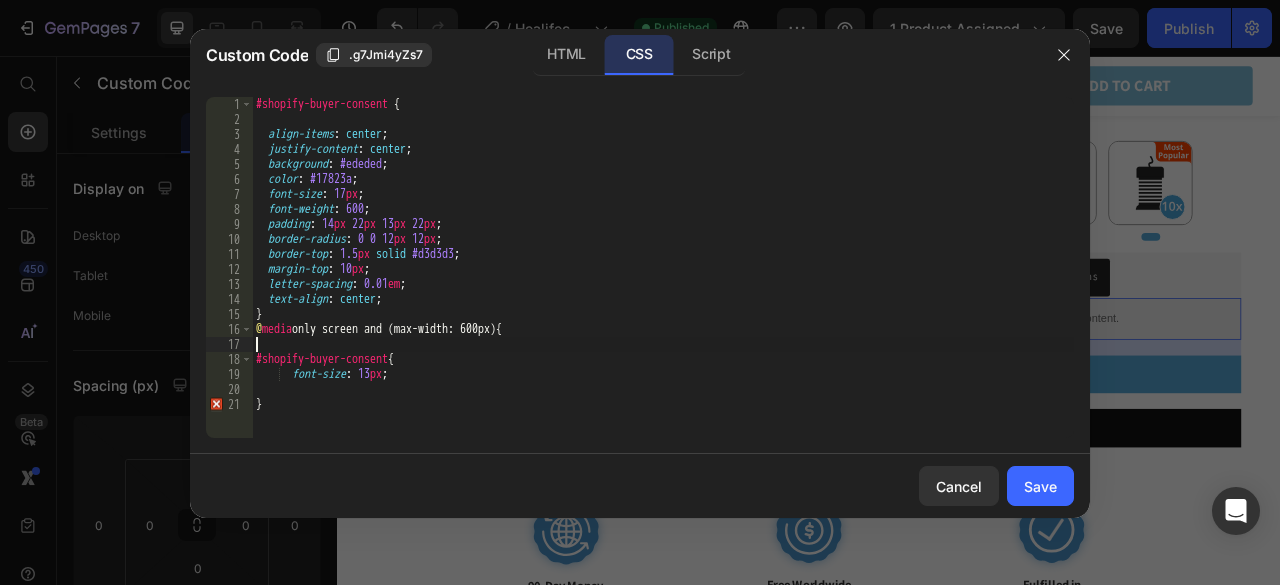 click on "#shopify-buyer-consent   {      align-items :   center ;    justify-content :   center ;    background :   #ededed ;    color :   #17823a ;    font-size :   17 px ;    font-weight :   600 ;    padding :   14 px   22 px   13 px   22 px ;    border-radius :   0   0   12 px   12 px ;    border-top :   1.5 px   solid   #d3d3d3 ;    margin-top :   10 px ;    letter-spacing :   0.01 em ;    text-align :   center ; } @ media  only screen and (max-width: 600px)  { #shopify-buyer-consent {         font-size :   13 px ; }" at bounding box center (663, 282) 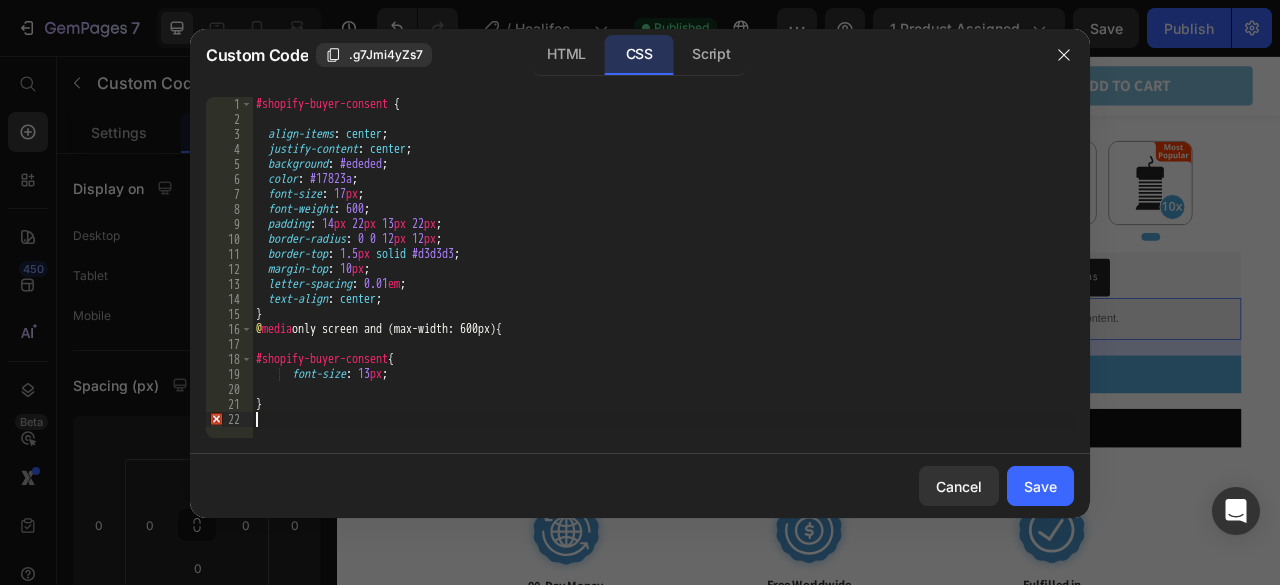 type on "}" 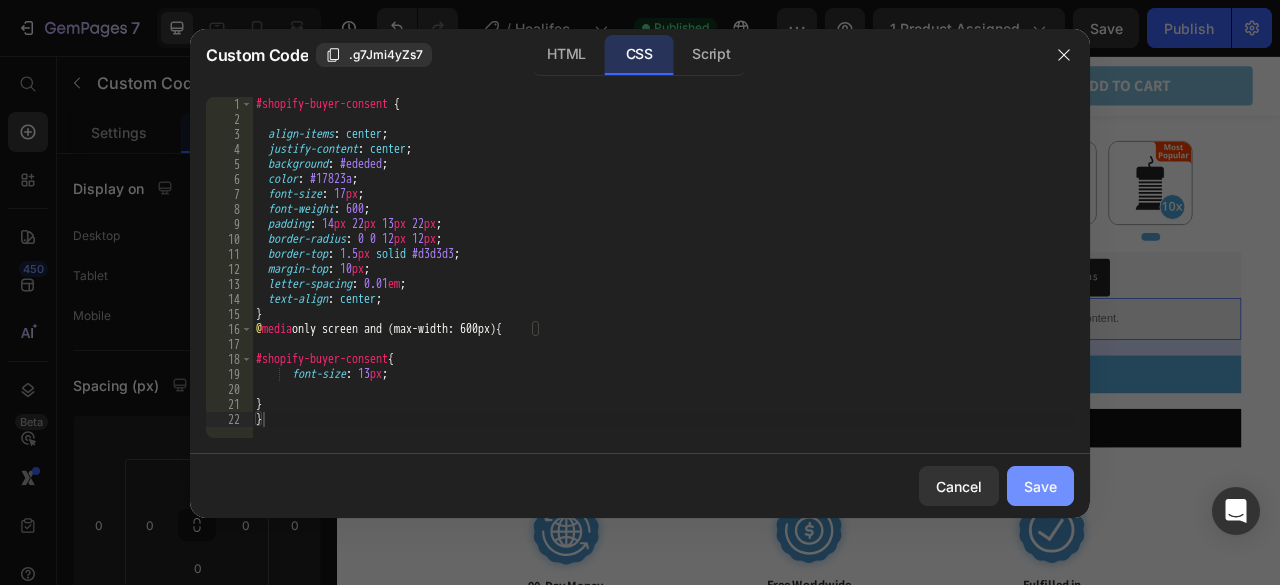 click on "Save" at bounding box center [1040, 486] 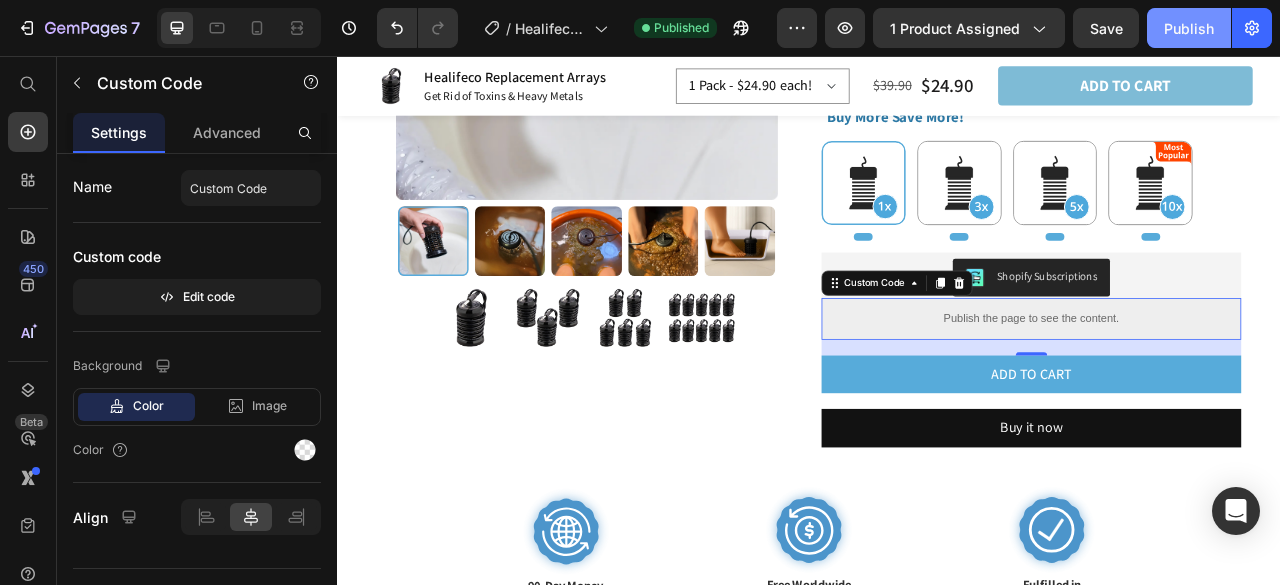 click on "Publish" 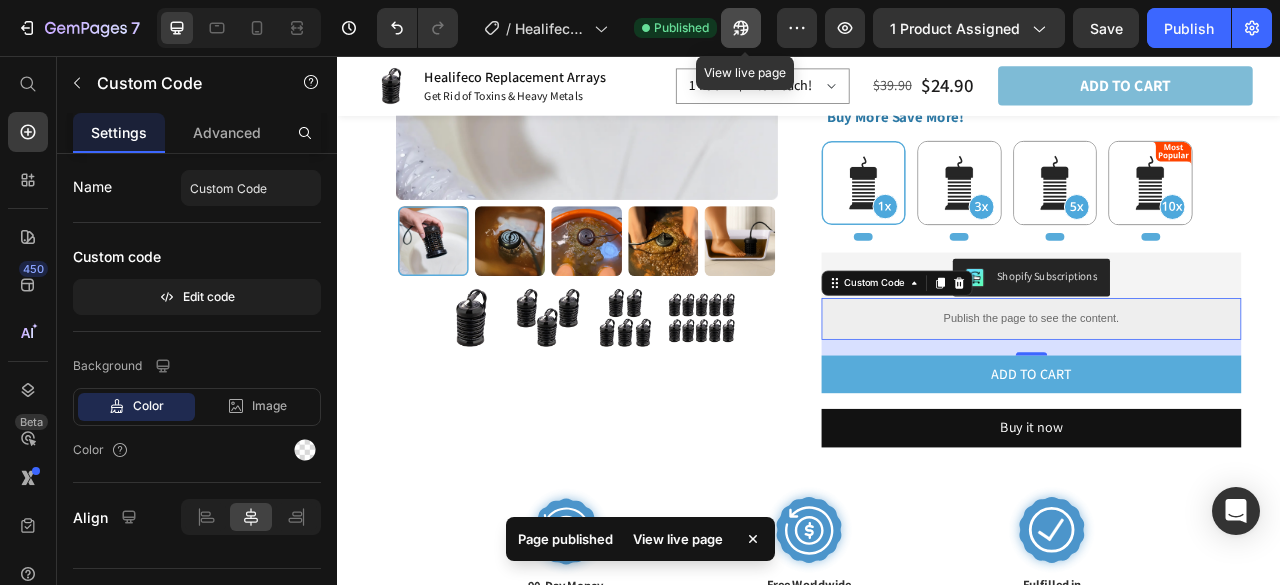click 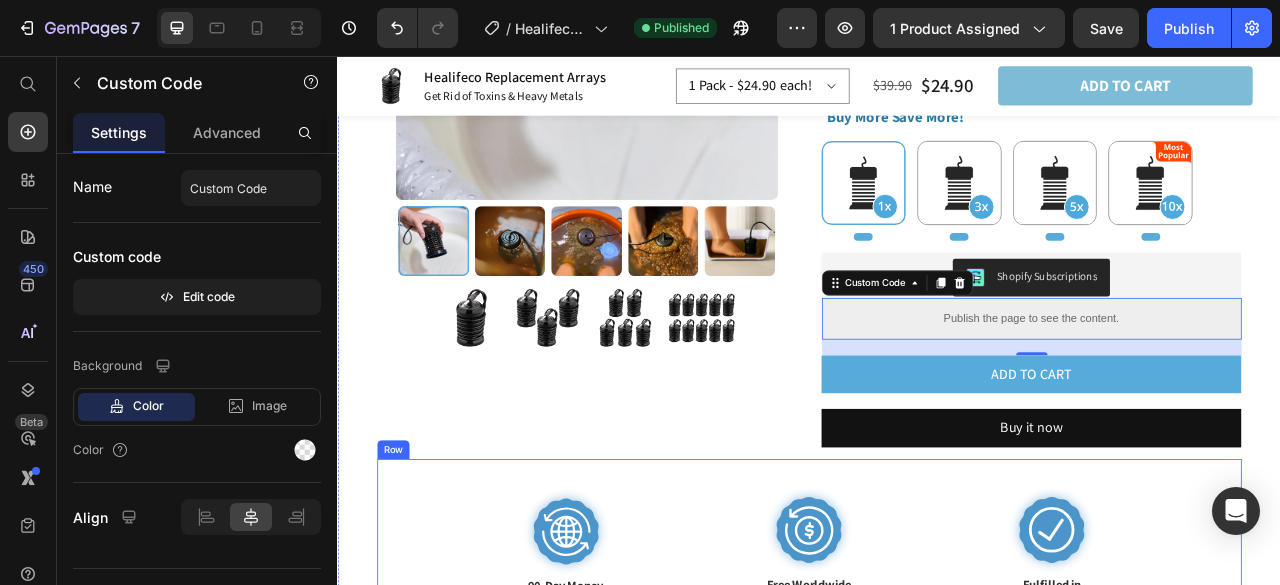 click on "Image 90-Day Money Back Guarantee Text Block Image Free Worldwide Shipping Text Block Image Fulfilled in 24 Hours Text Block Row" at bounding box center [937, 668] 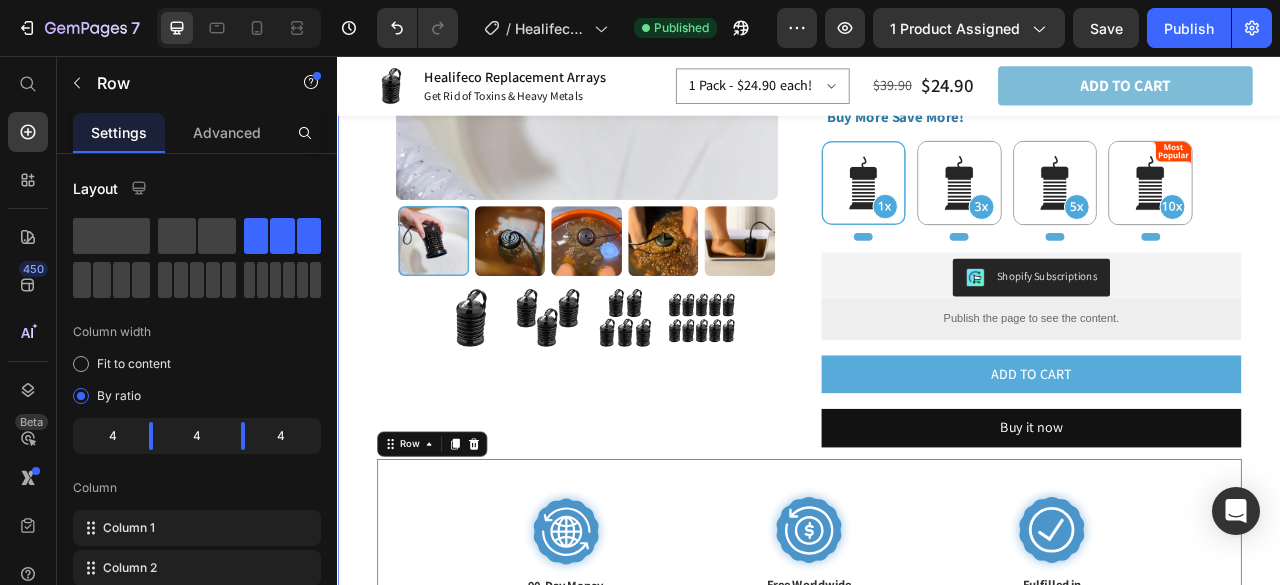 click on "Product Images Healifeco Replacement Arrays SUB Product Title $24.90 Product Price 38% OFF Discount Tag $39.90 Product Price Row Fully compatible with  Healifeco Ionic Foot Spa Share your Foot Spa experience with  your loved ones Lightweight, portable, and  easy to carry Designed for  easy cleaning  and reusability Rust-resistant  and not easy to break Item List Buy More Save More! Text Block 1 Pack - $24.90 each! 1 Pack - $24.90 each! 3 Pack - $14.90 each! 3 Pack - $14.90 each! 5 Pack - $12.90 each! 5 Pack - $12.90 each! 10 Pack - $10.90 each! 10 Pack - $10.90 each! Product Variants & Swatches Shopify Subscriptions Shopify Subscriptions
Publish the page to see the content.
Custom Code Add to cart Add to Cart Buy it now Dynamic Checkout Product Image 90-Day Money Back Guarantee Text Block Image Free Worldwide Shipping Text Block Image Fulfilled in 24 Hours Text Block Row   0 Section 2" at bounding box center (937, 262) 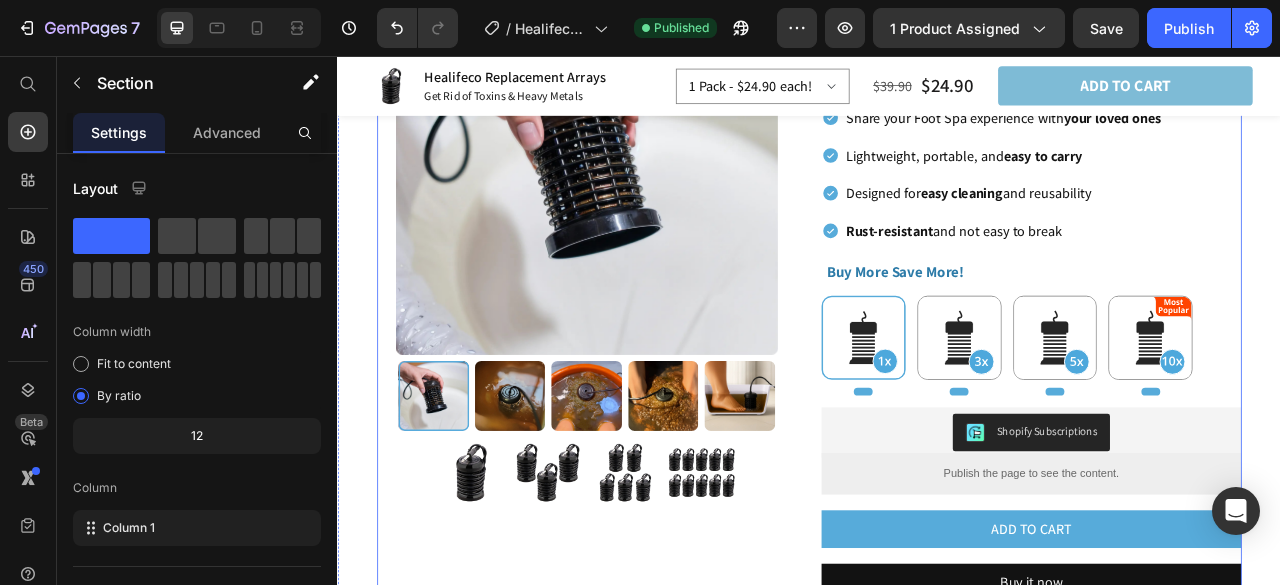 scroll, scrollTop: 500, scrollLeft: 0, axis: vertical 